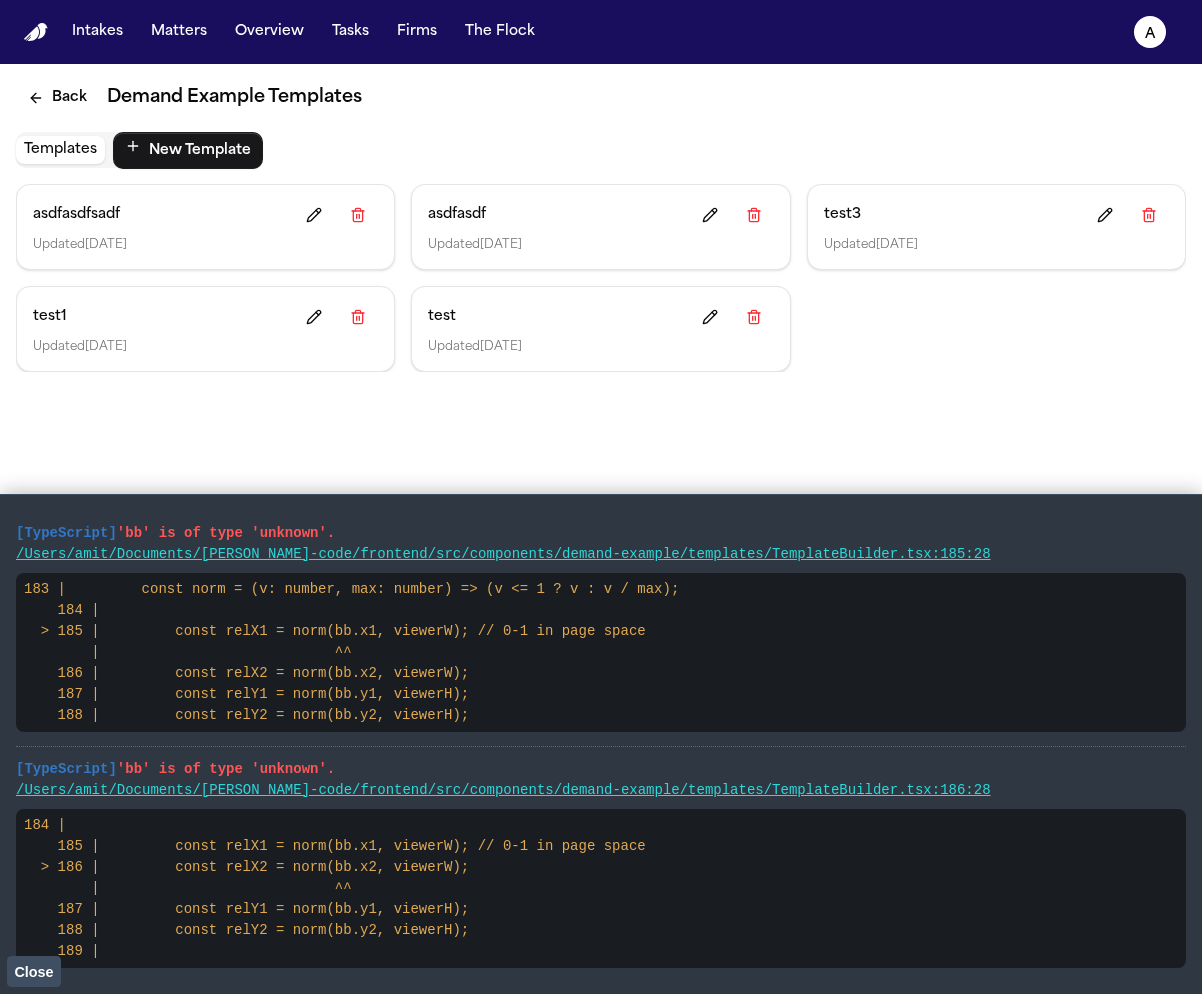 scroll, scrollTop: 0, scrollLeft: 0, axis: both 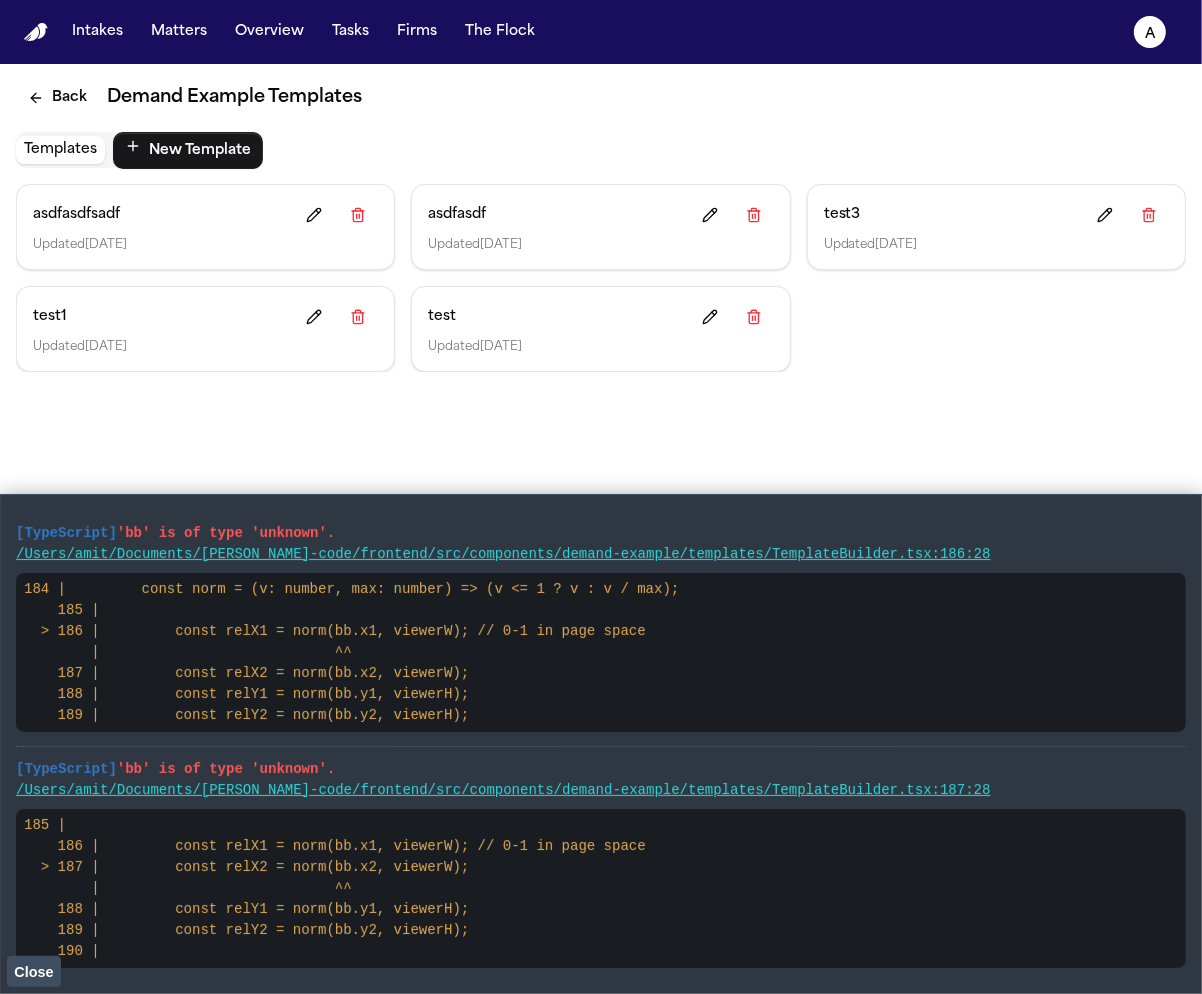 click 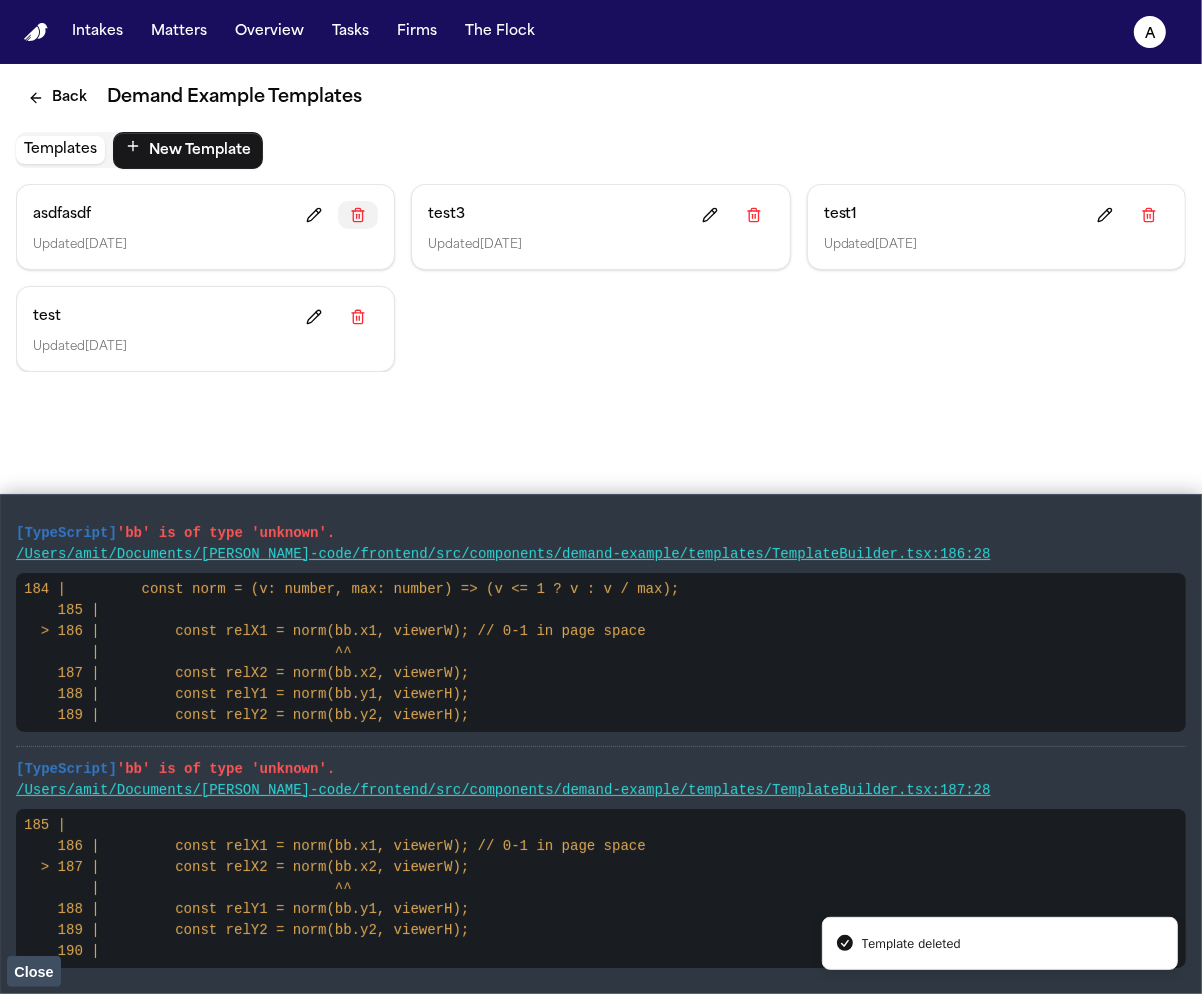 click 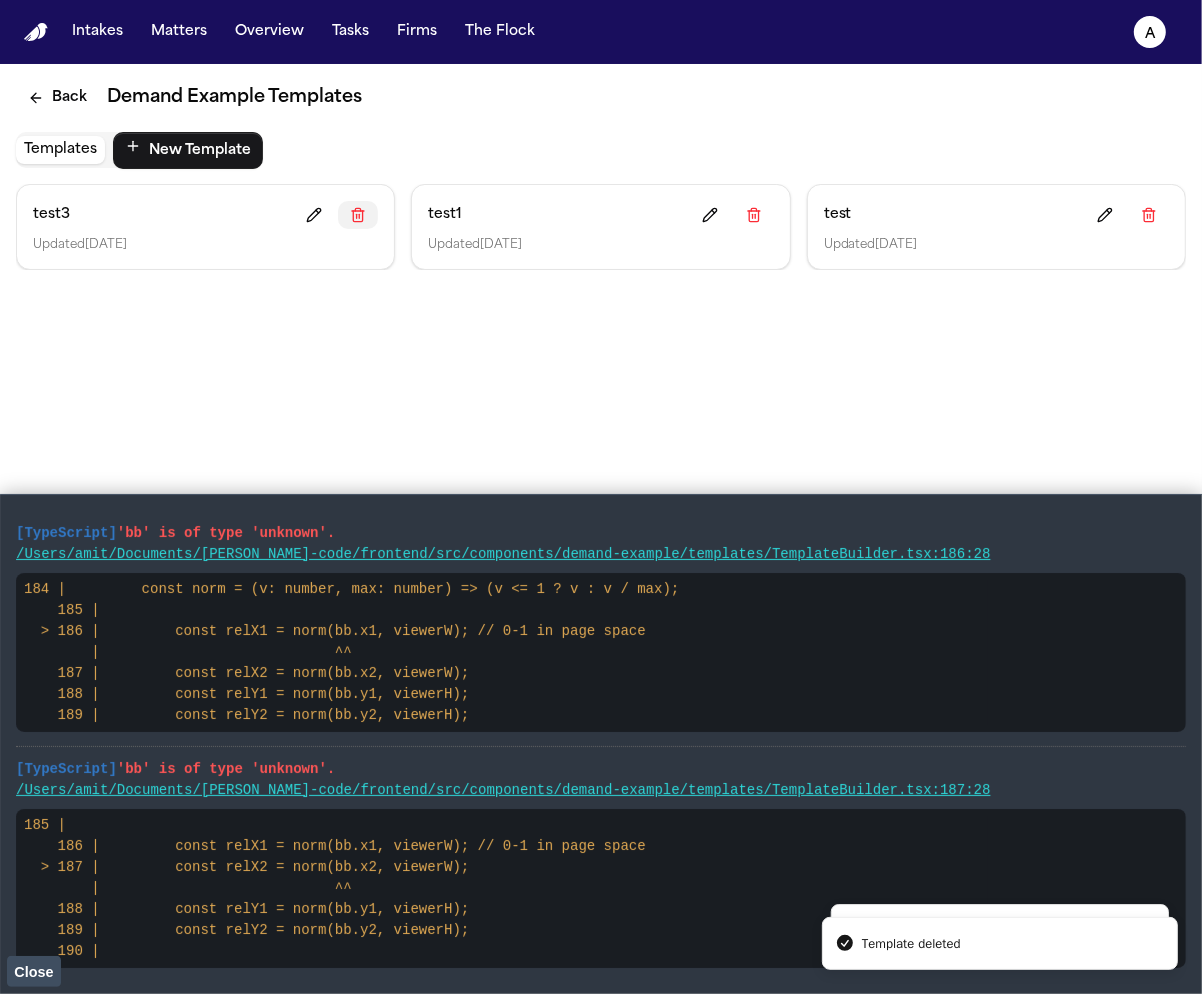 click at bounding box center [358, 215] 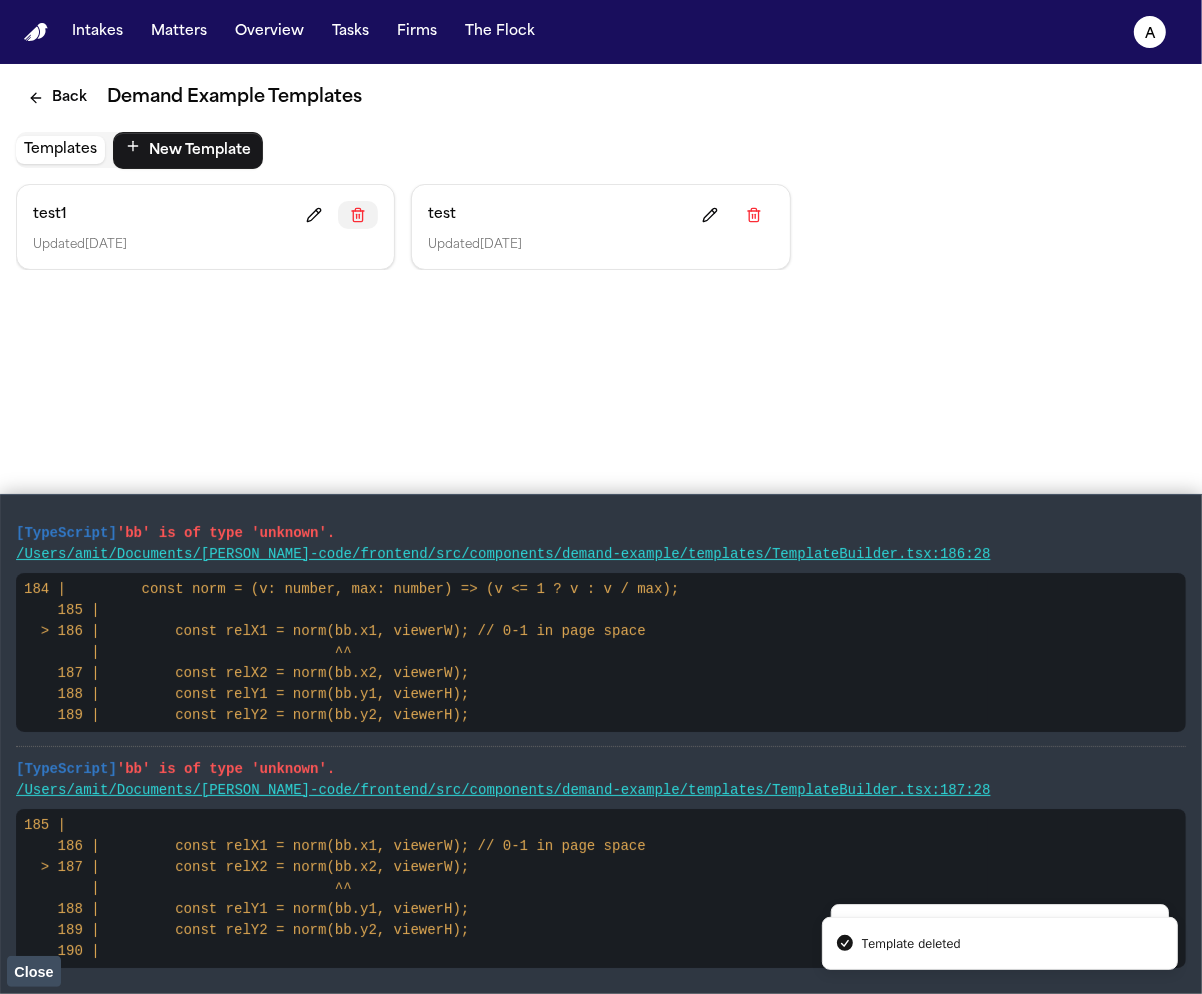 click 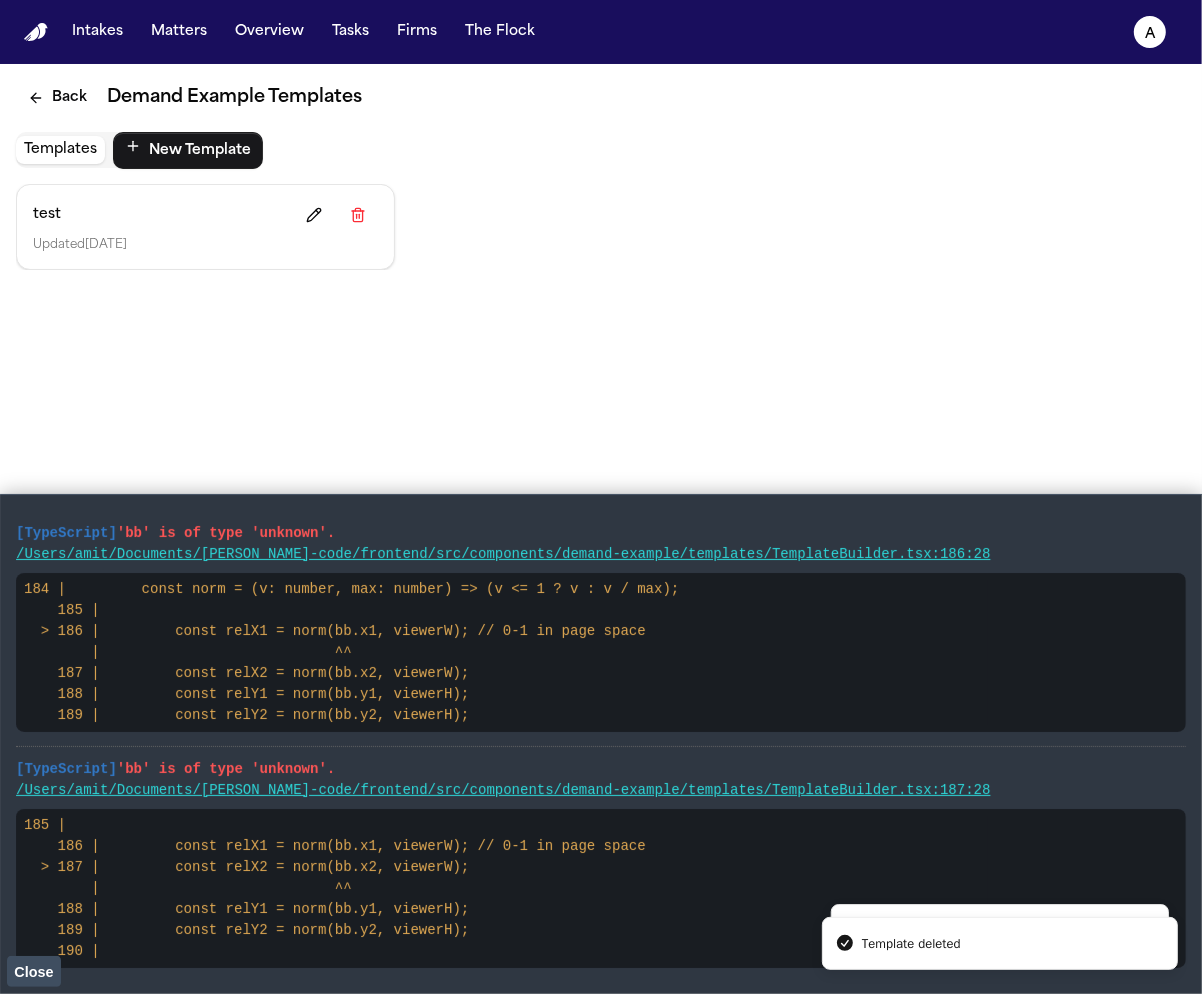 click at bounding box center (358, 215) 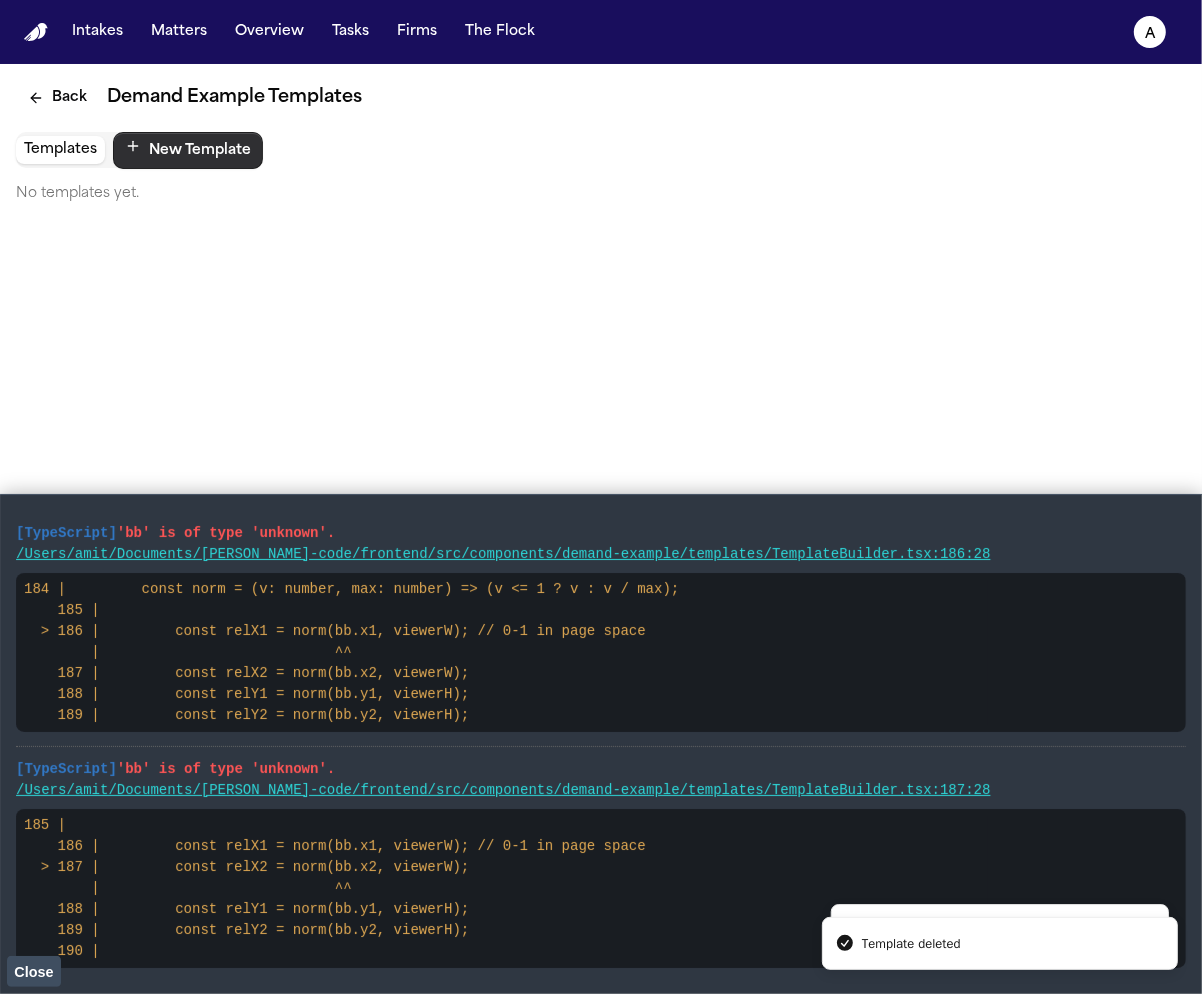 click on "New Template" at bounding box center [188, 150] 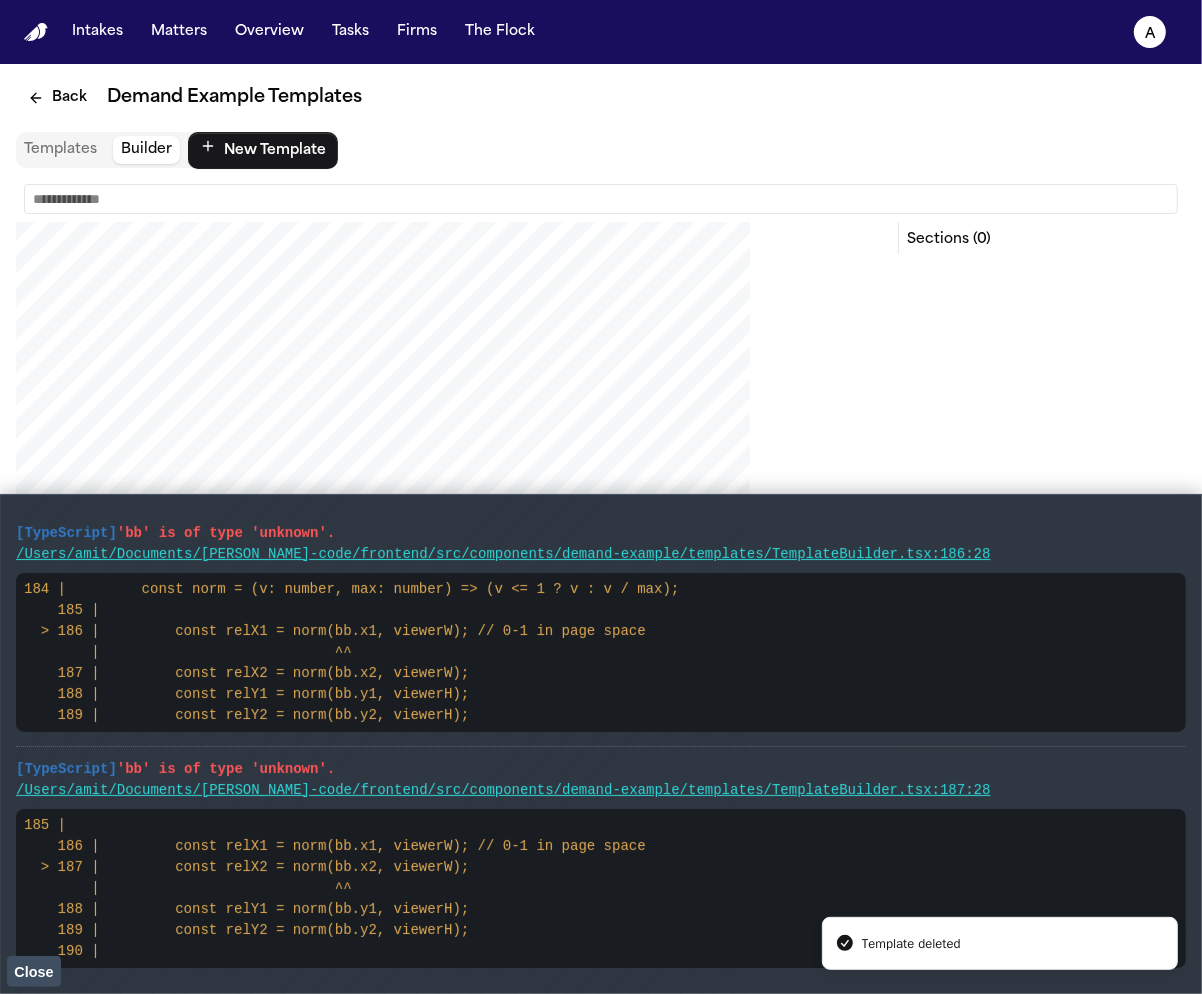 click on "Close" at bounding box center [33, 972] 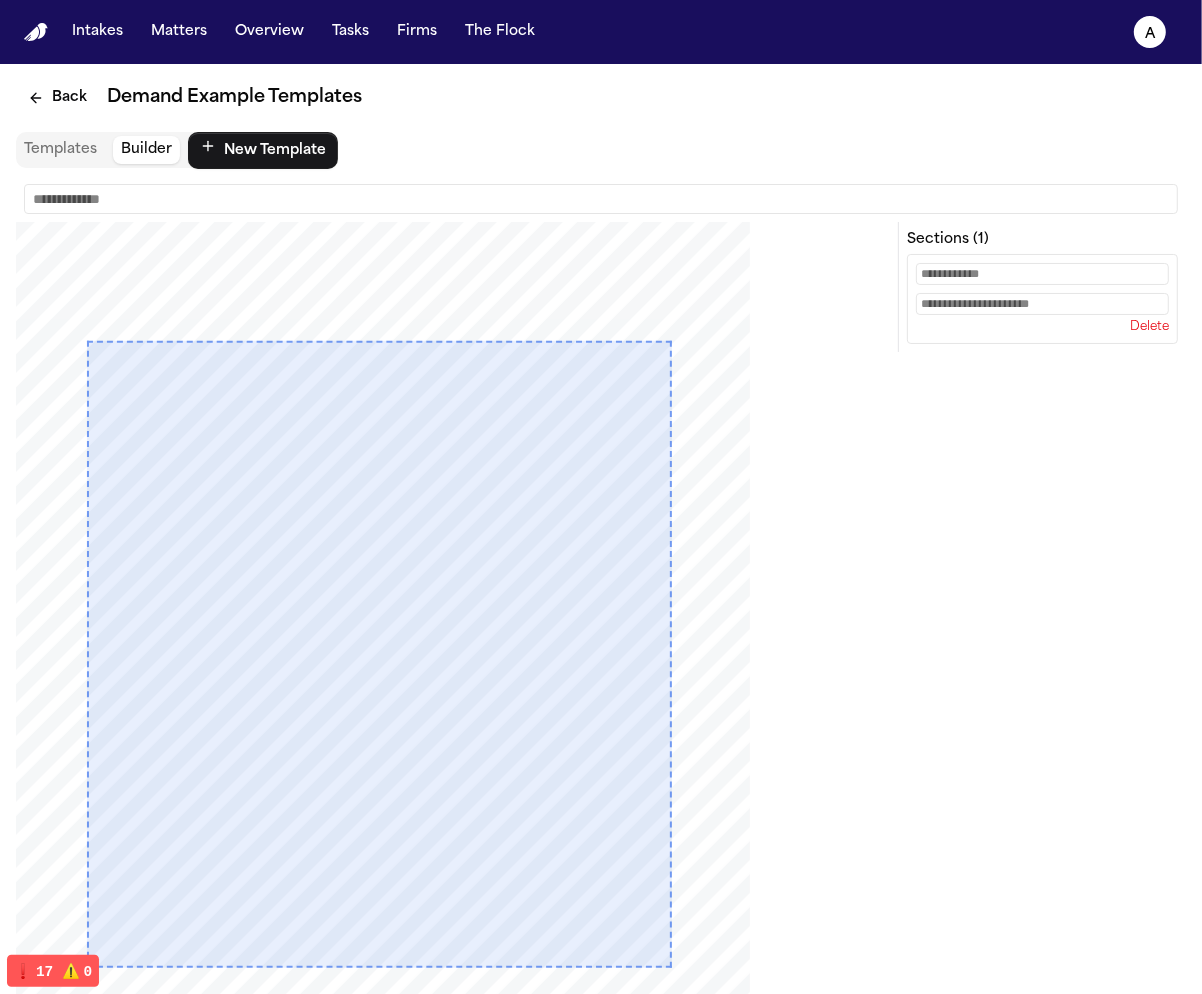 click at bounding box center [1042, 274] 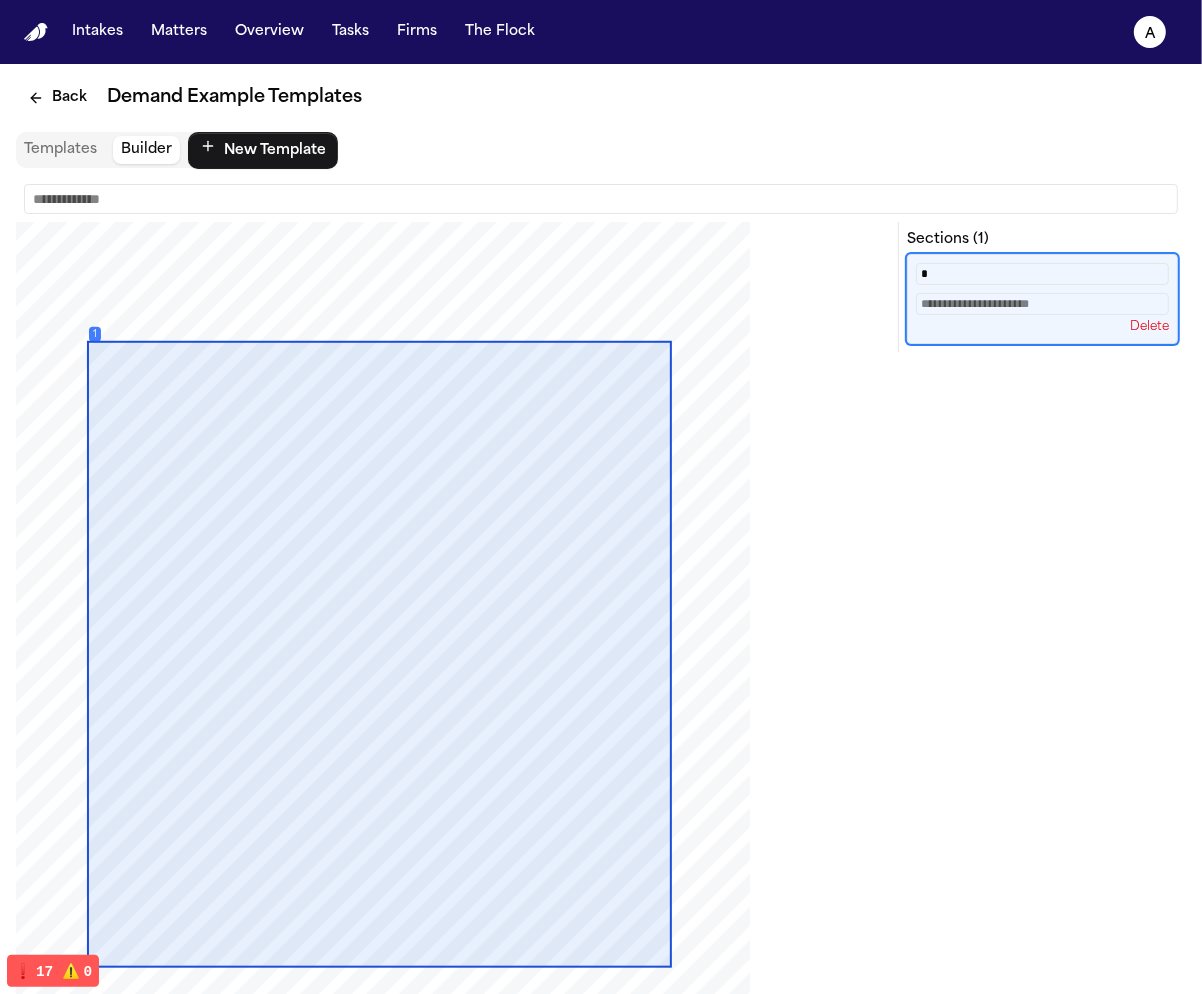 scroll, scrollTop: 198, scrollLeft: 0, axis: vertical 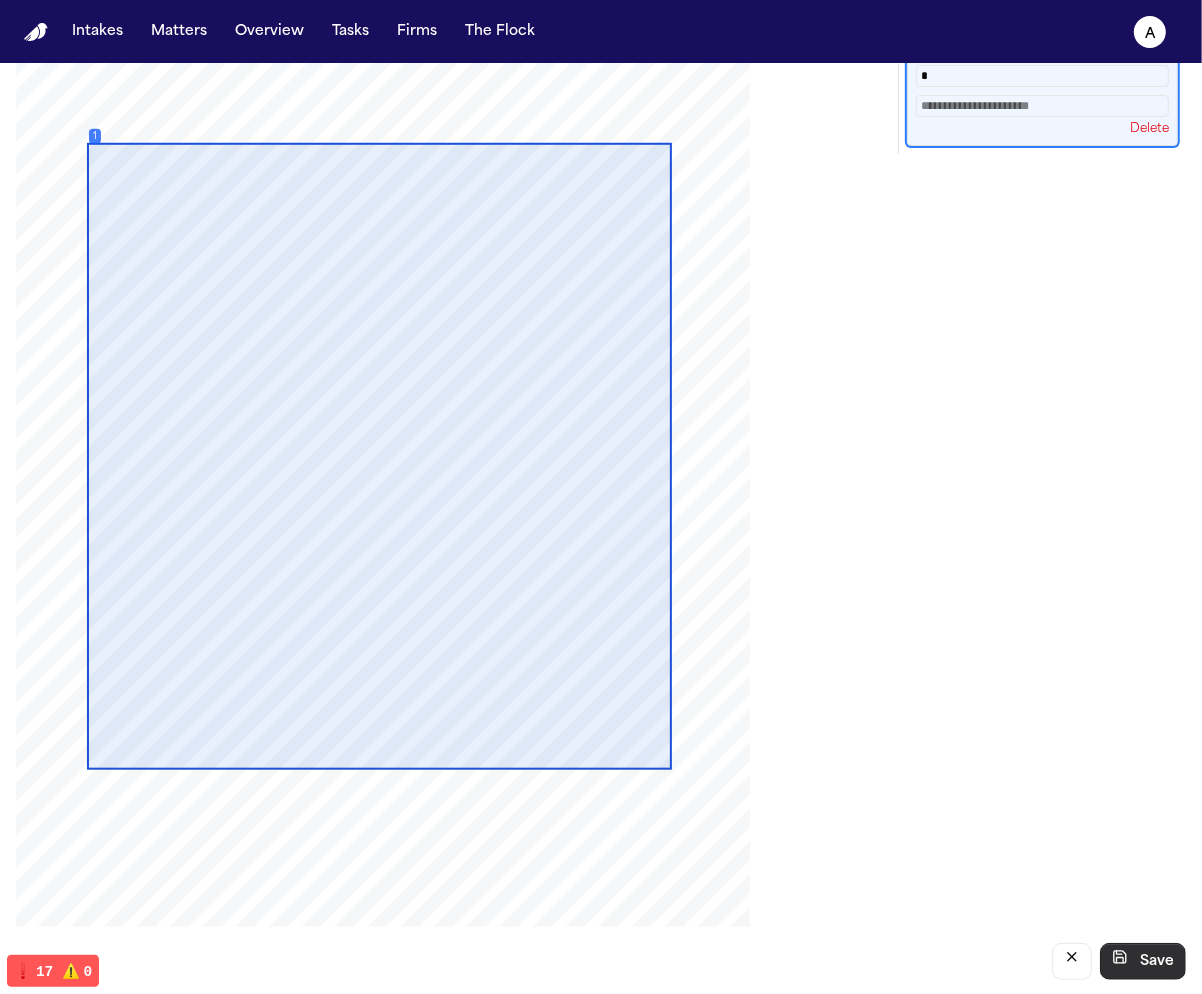 type on "*" 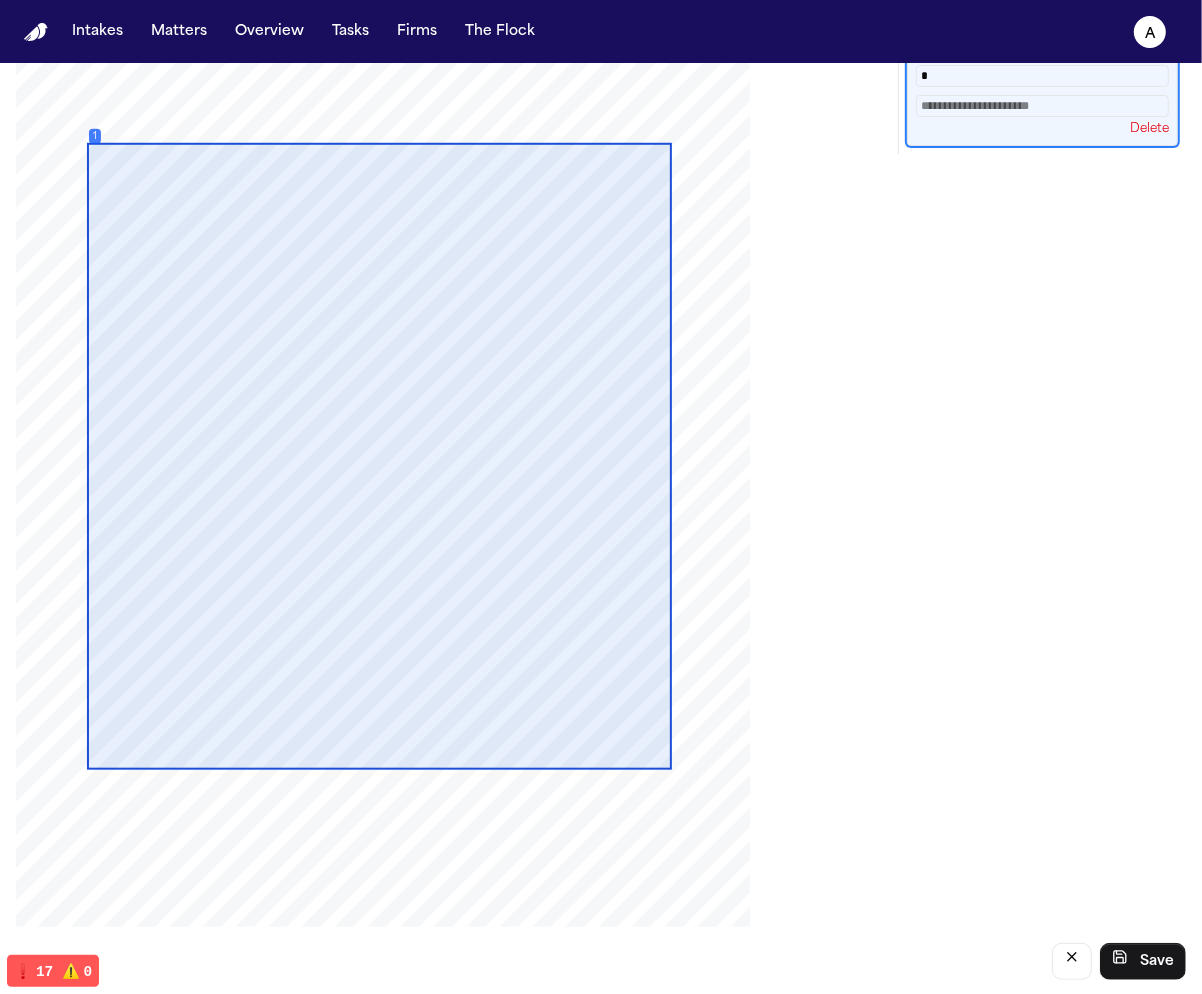 scroll, scrollTop: 0, scrollLeft: 0, axis: both 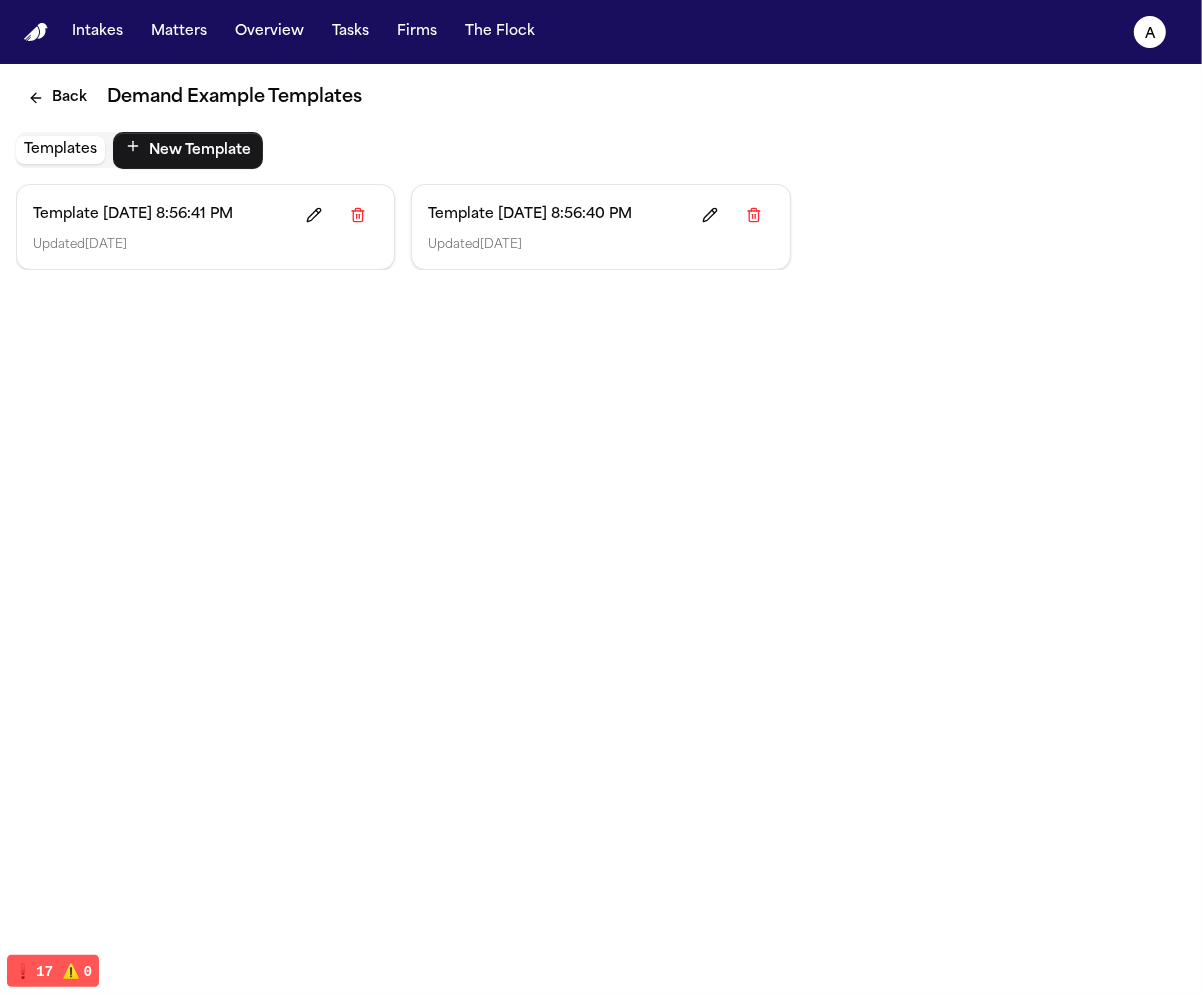 click on "Template 6/30/2025, 8:56:40 PM Updated  6/30/2025" at bounding box center (600, 227) 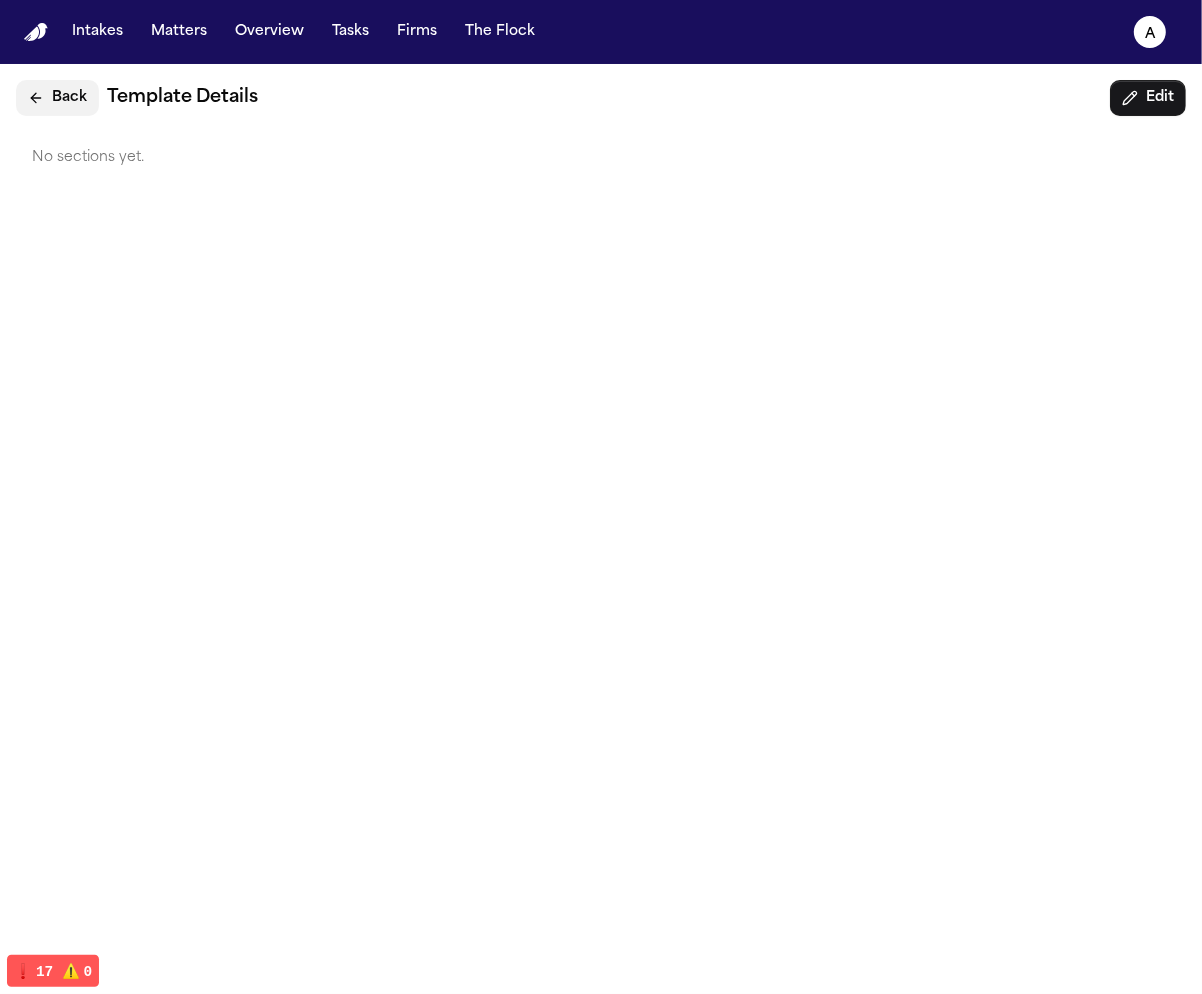 click on "Back" at bounding box center [57, 98] 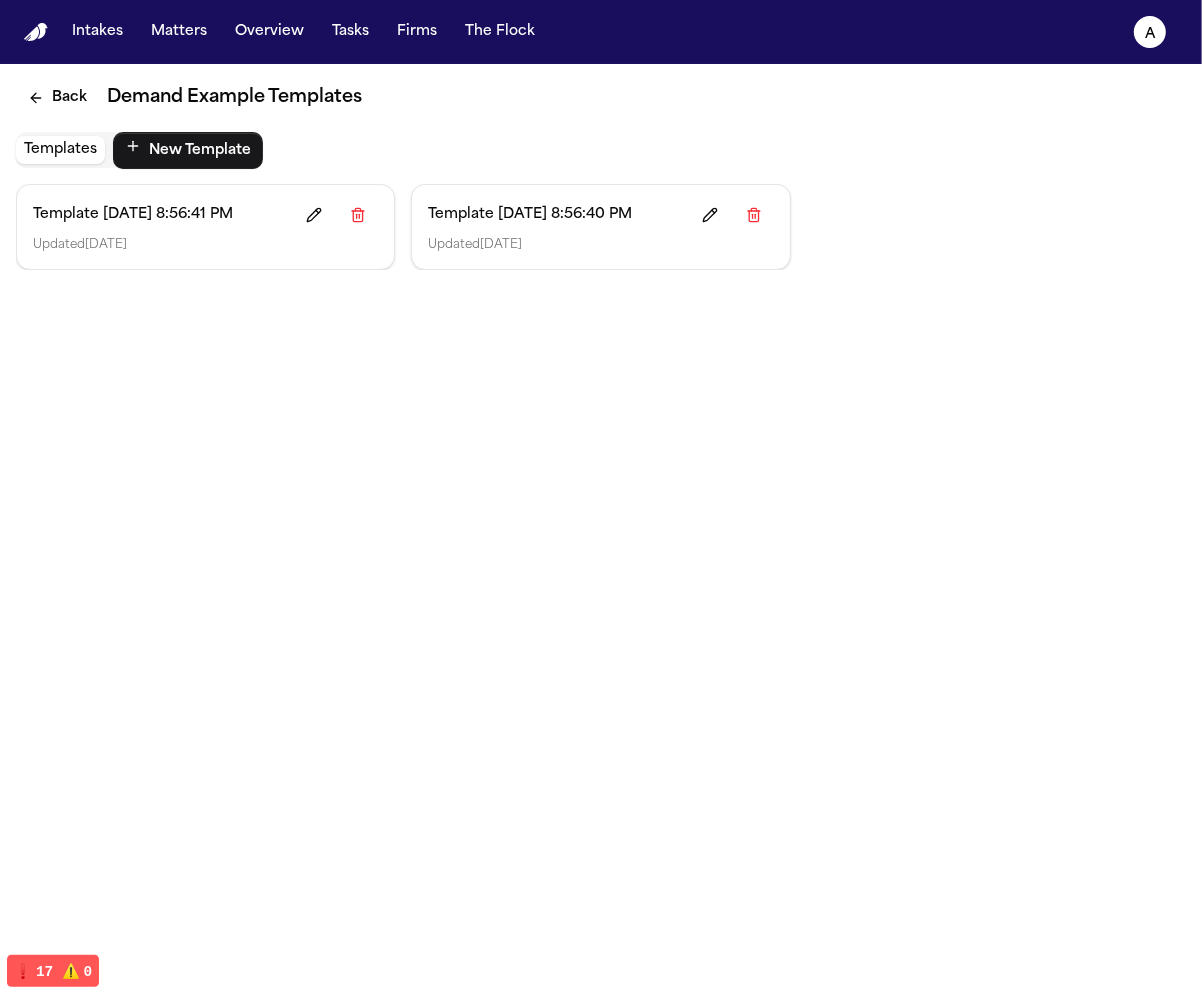 click on "Template 6/30/2025, 8:56:41 PM" at bounding box center (133, 215) 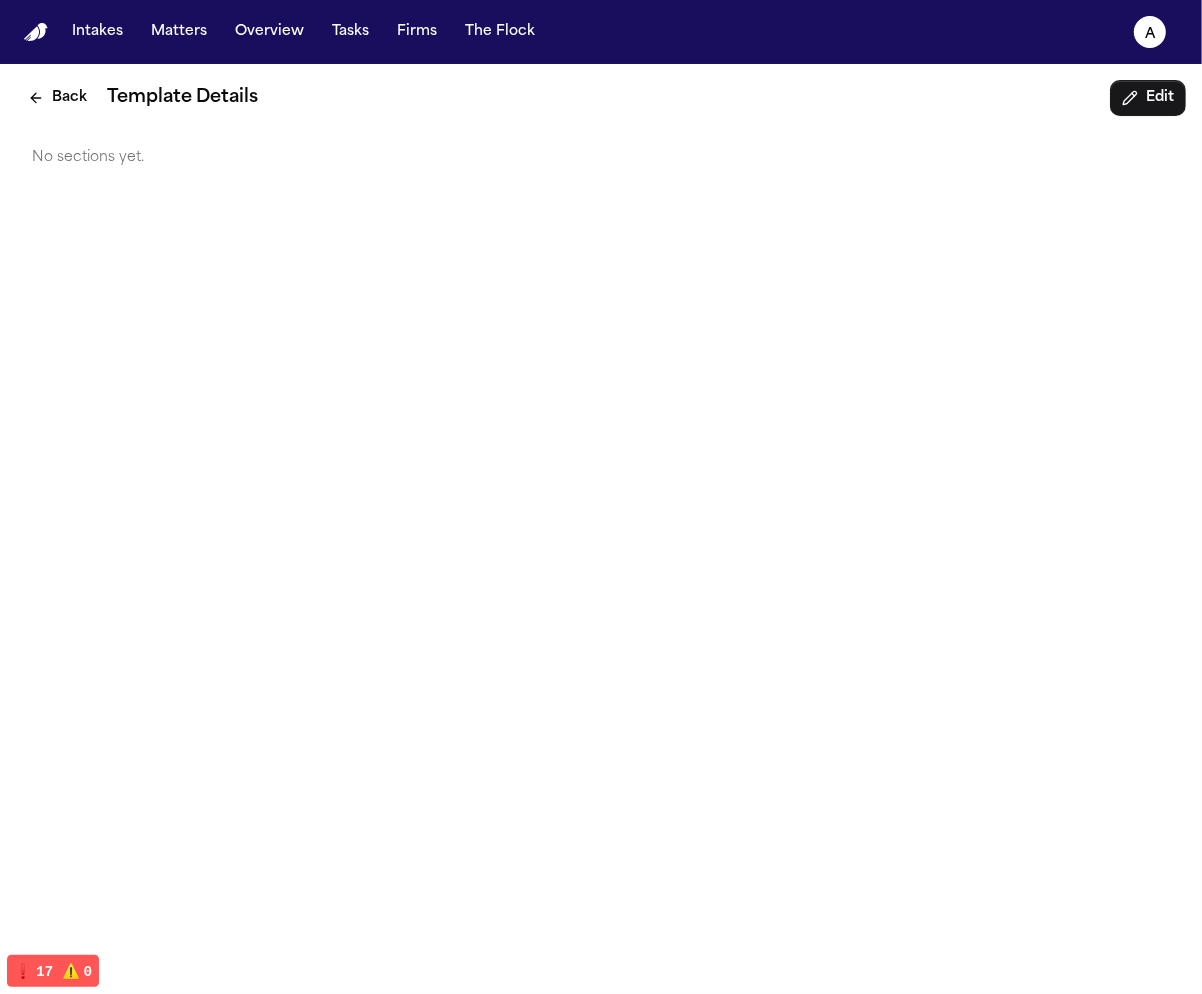 click on "Back Template Details  Edit No sections yet." at bounding box center (601, 529) 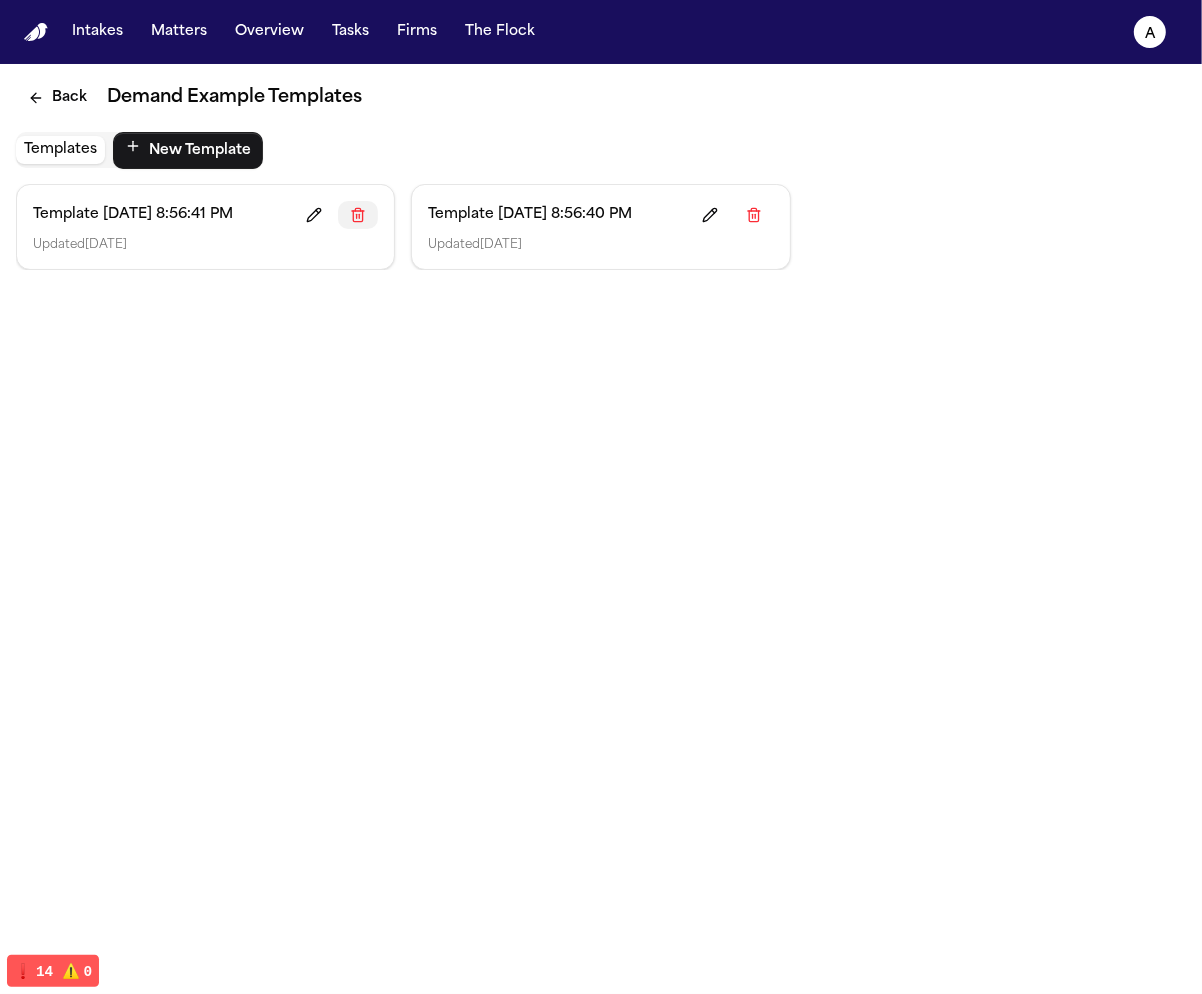 click 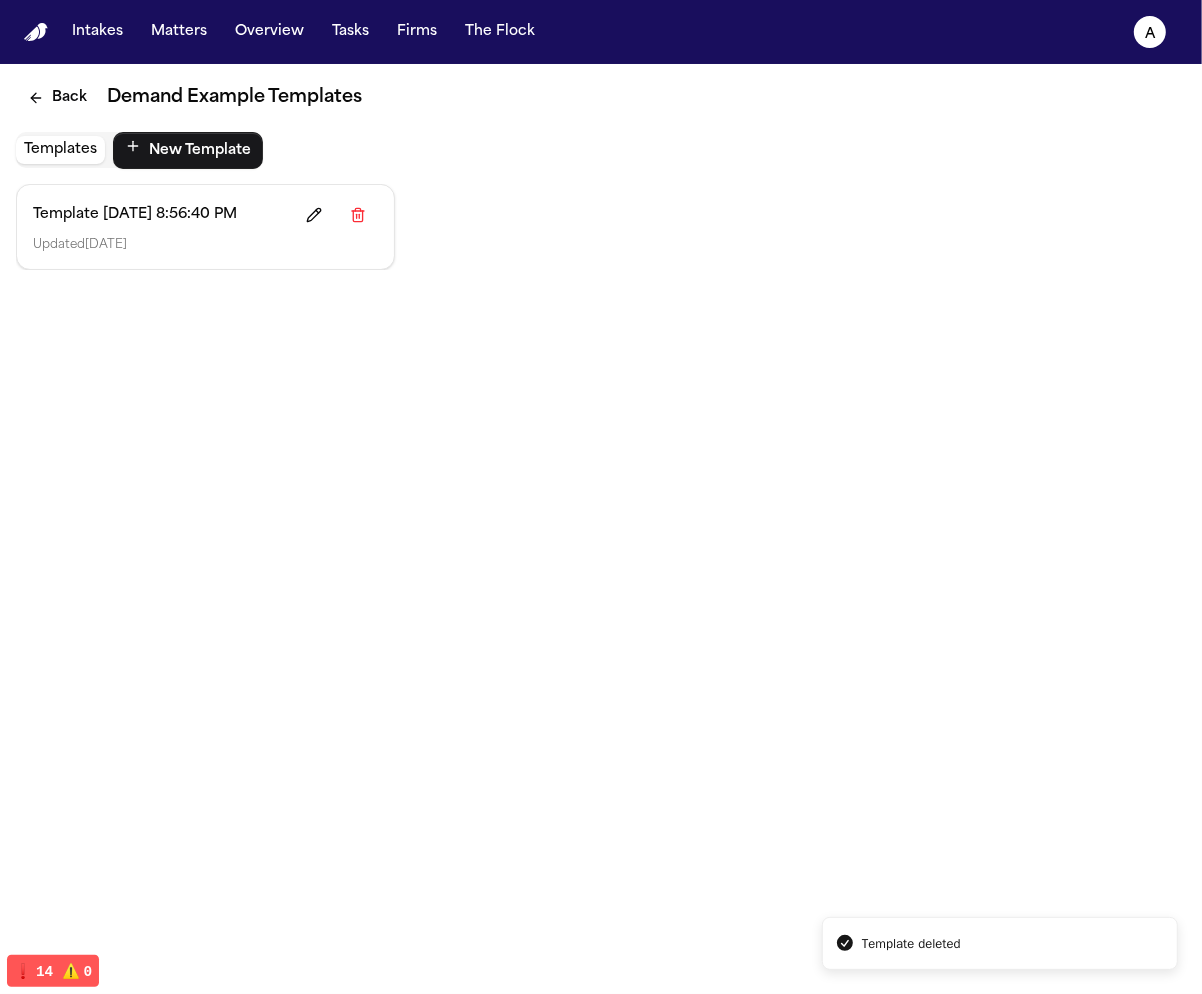 click 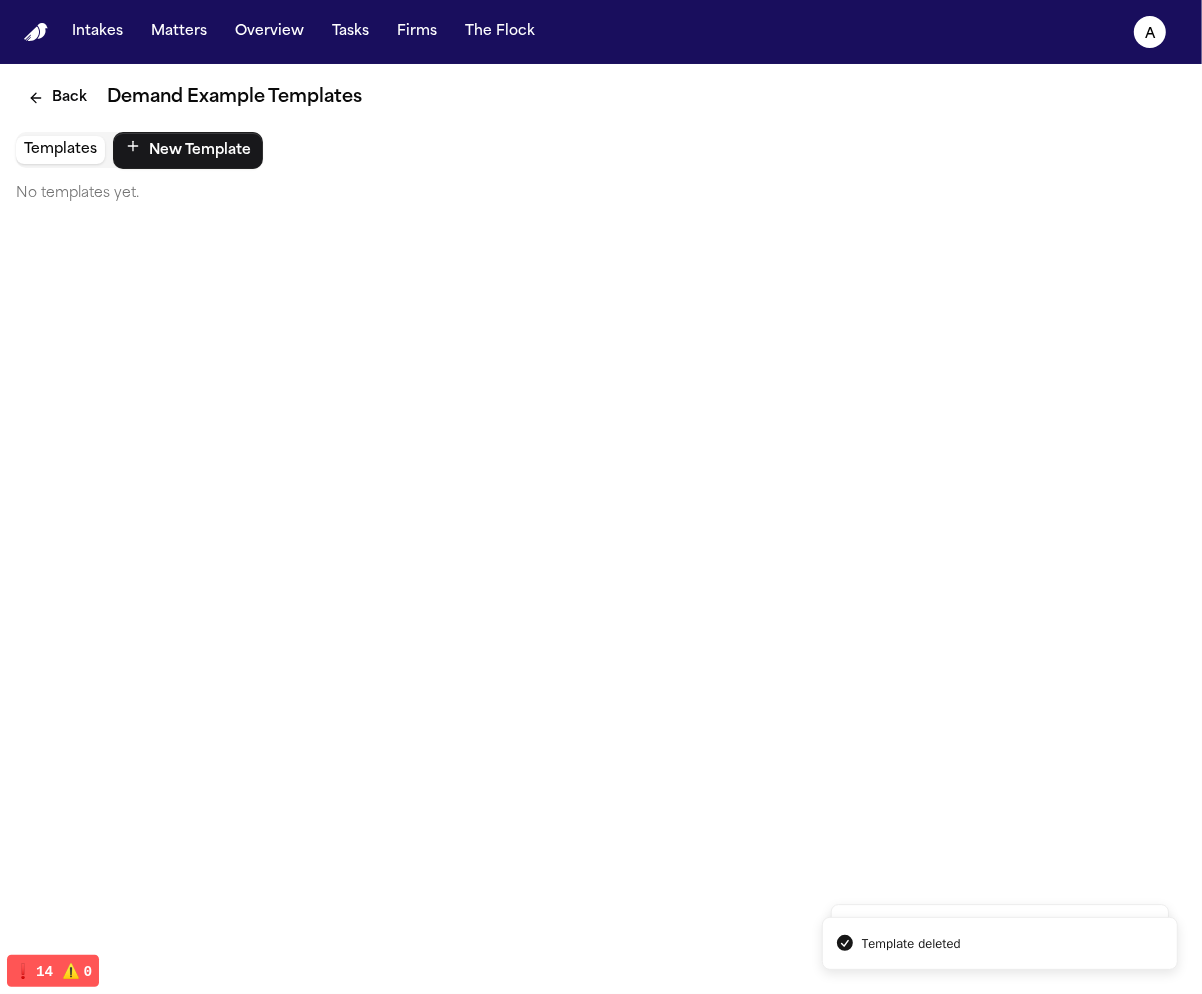 click on "Back Demand Example Templates Templates  New Template No templates yet." at bounding box center (601, 142) 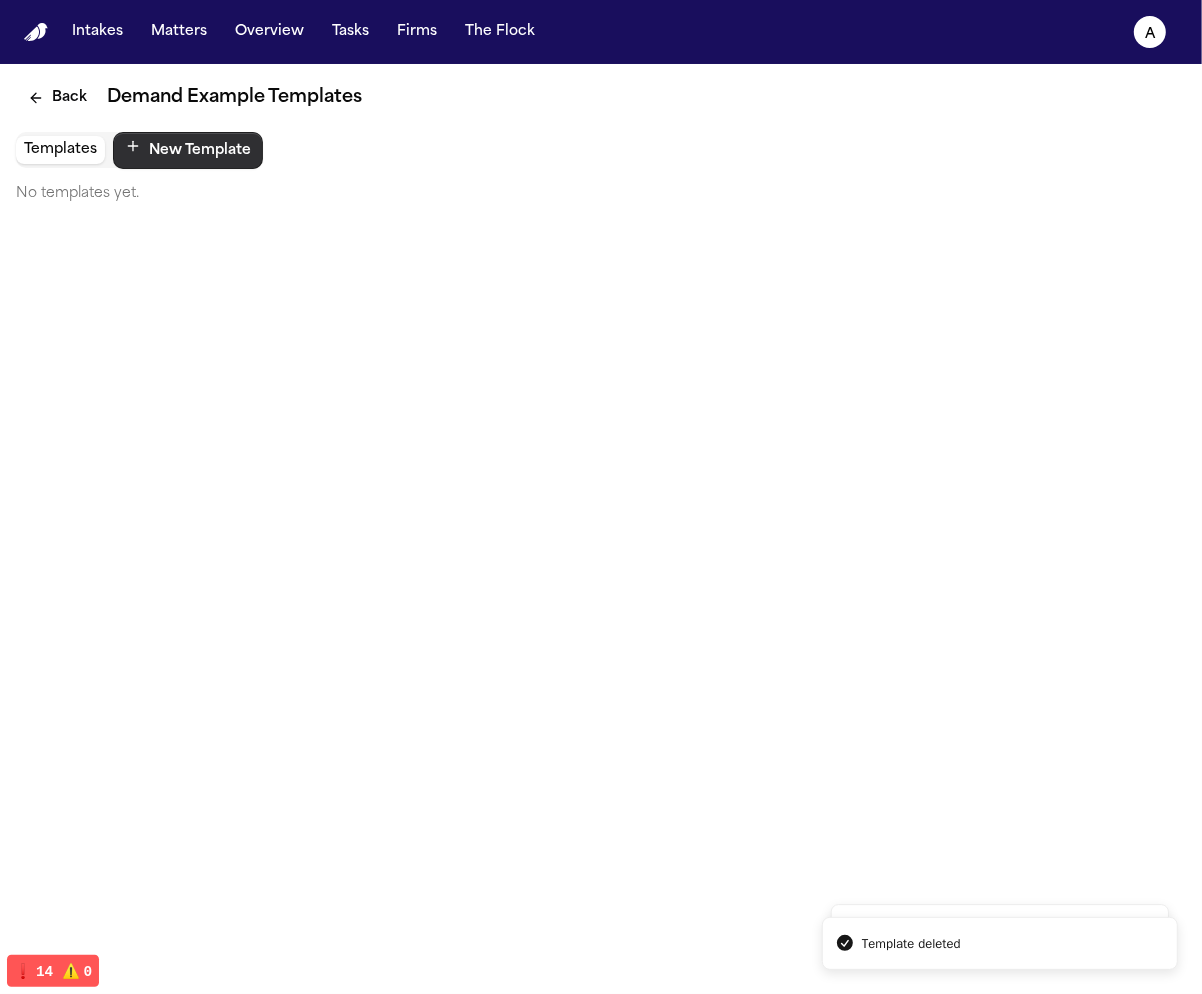 click on "New Template" at bounding box center [188, 150] 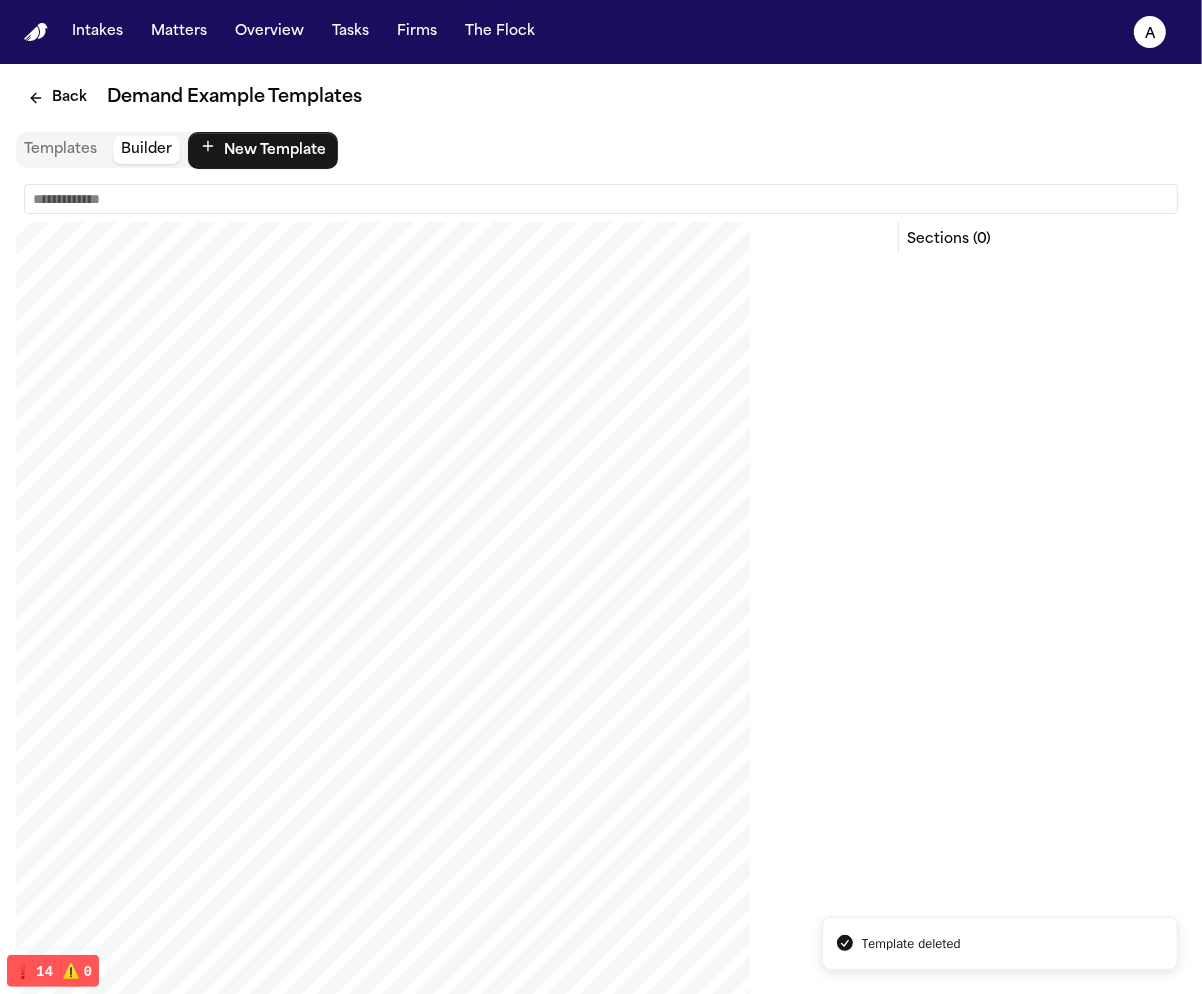 scroll, scrollTop: 83, scrollLeft: 0, axis: vertical 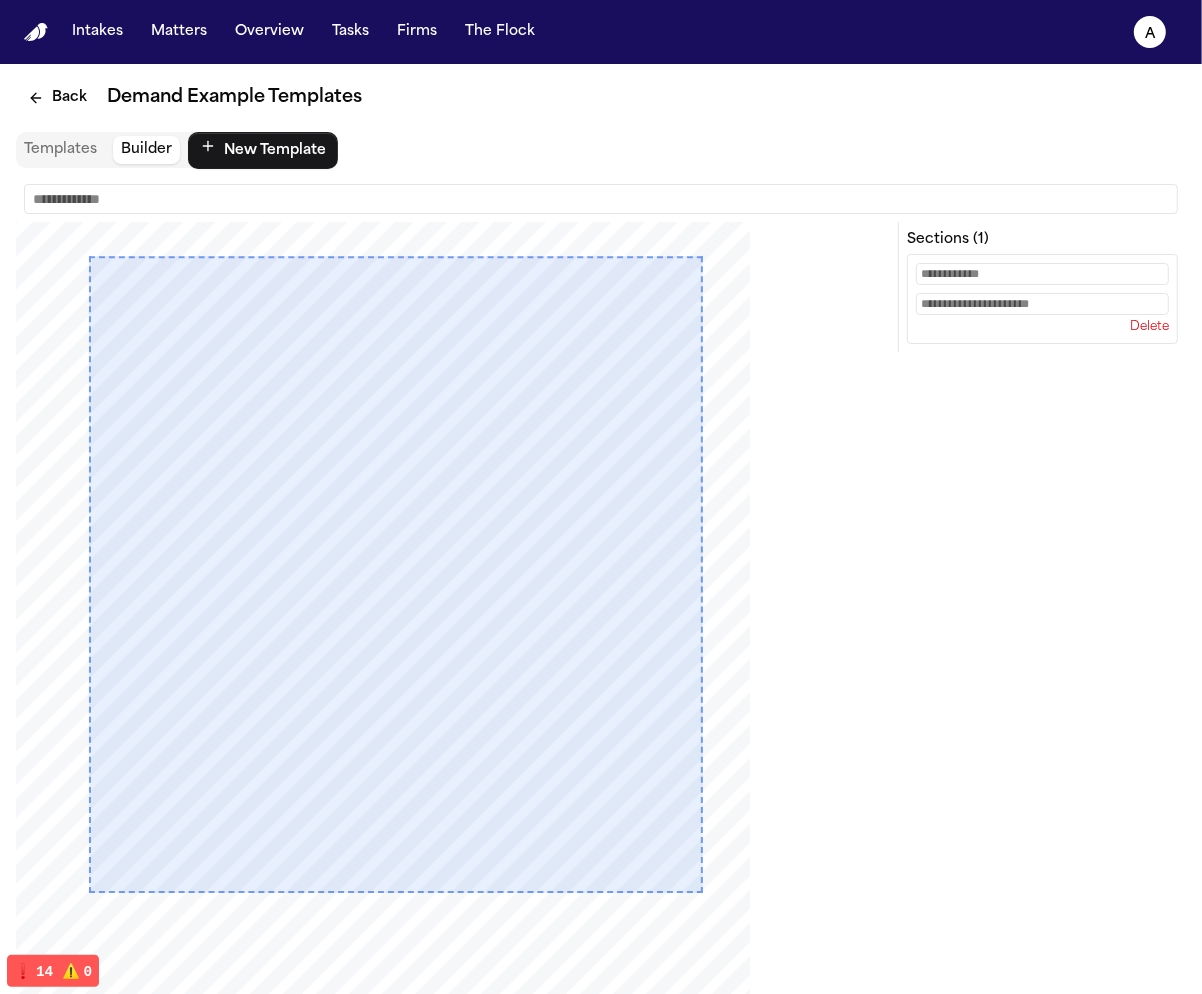 click on "Delete" at bounding box center [1042, 299] 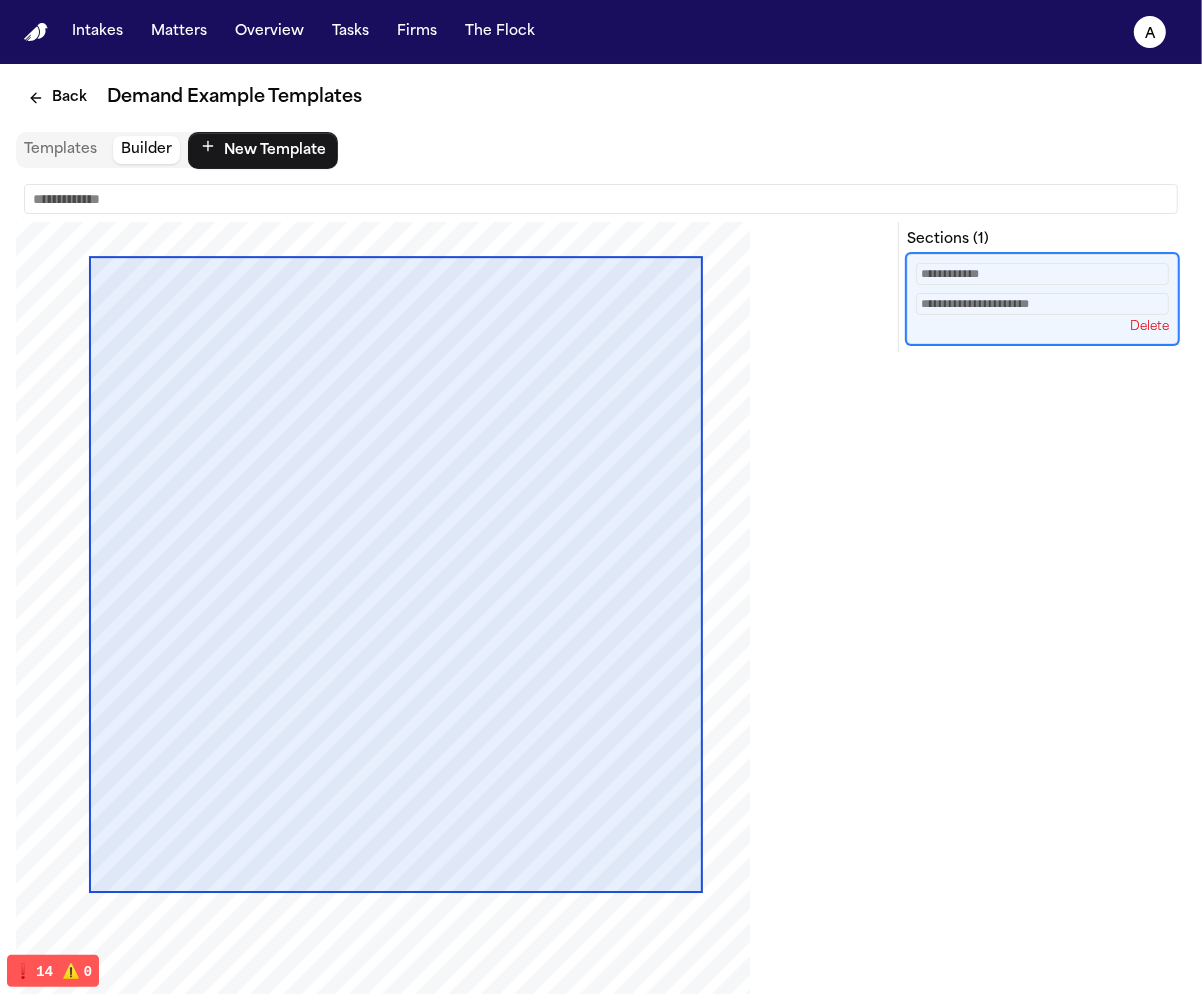 click at bounding box center [1042, 274] 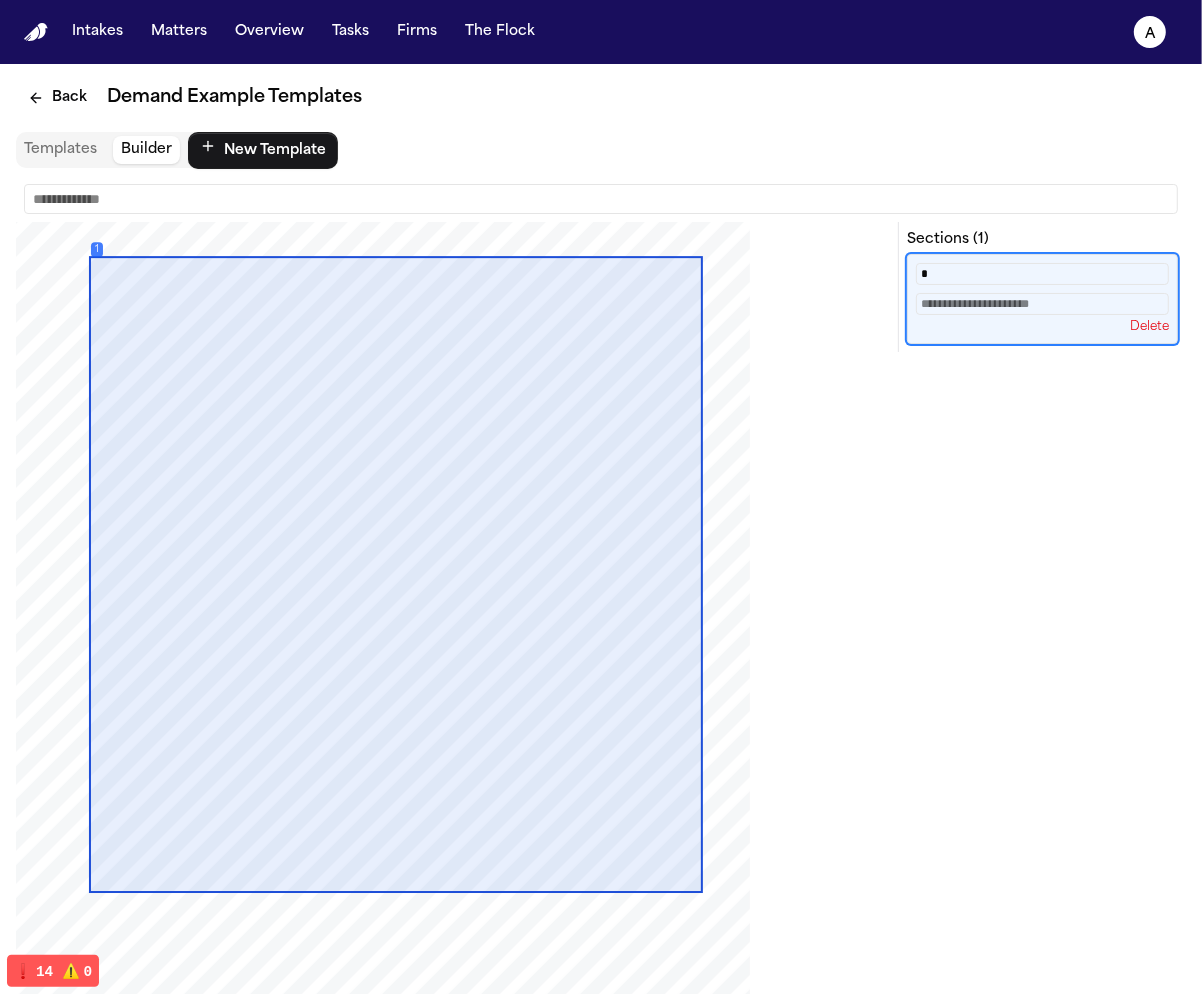 scroll, scrollTop: 198, scrollLeft: 0, axis: vertical 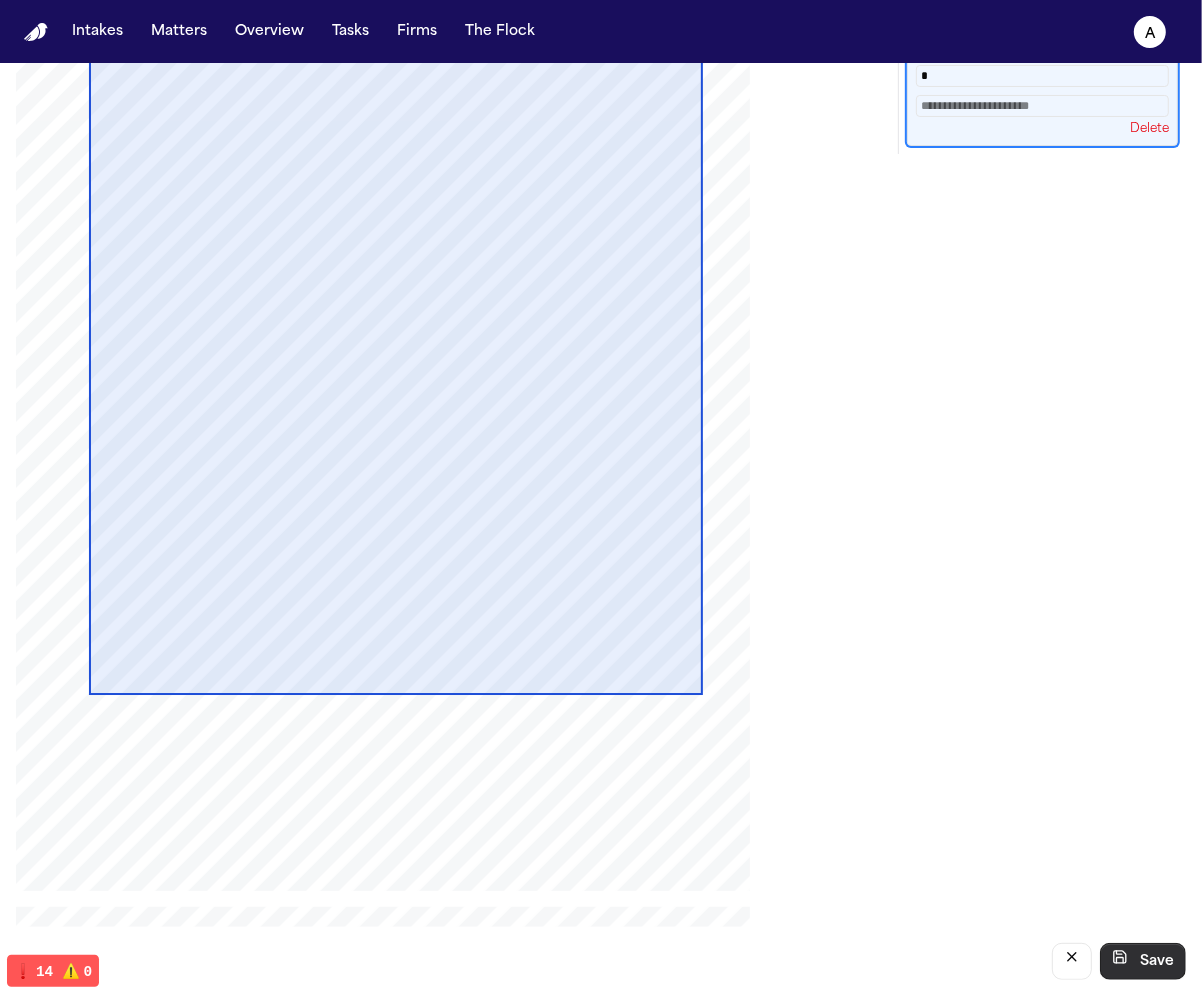 type on "*" 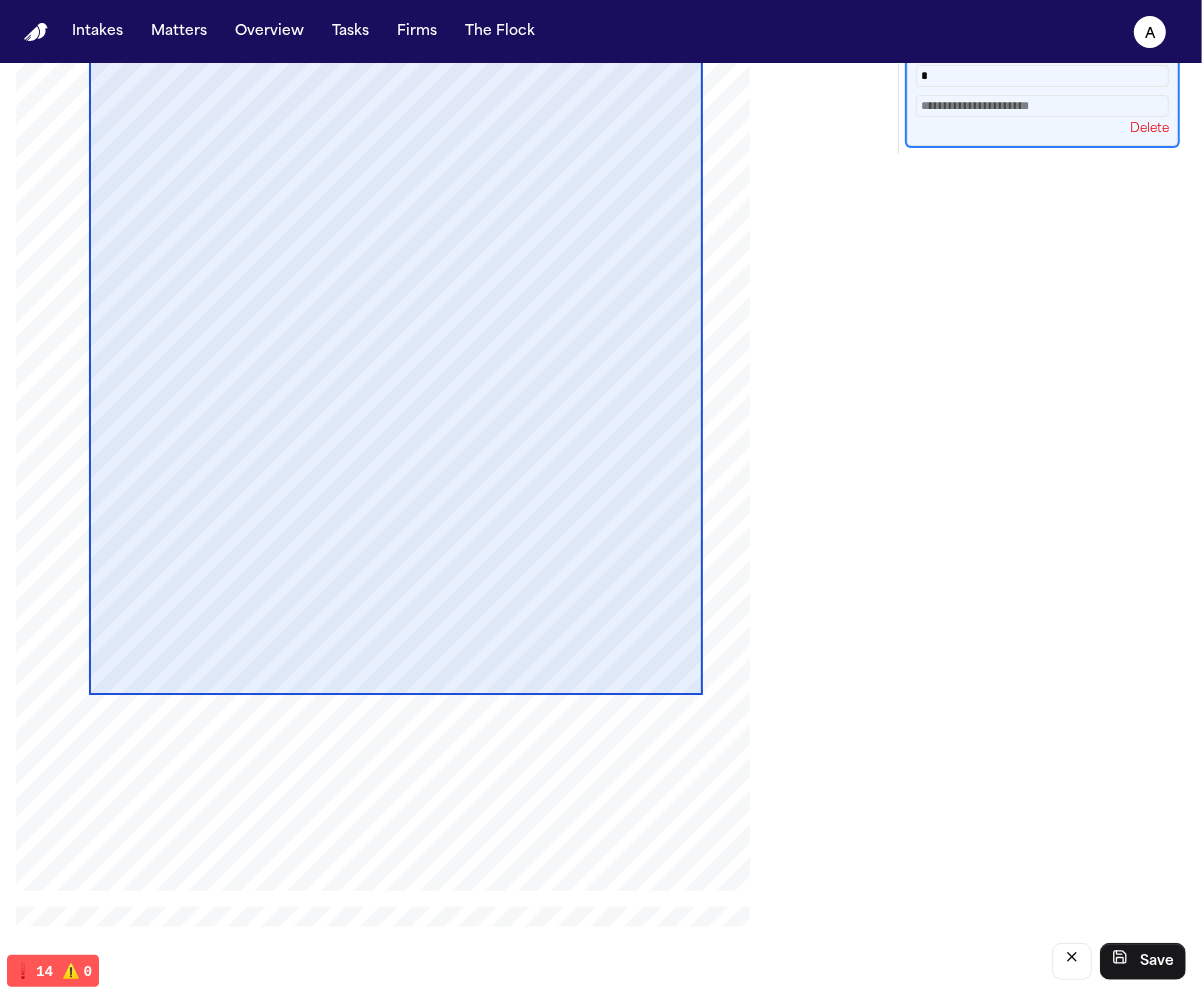 drag, startPoint x: 1136, startPoint y: 958, endPoint x: 1195, endPoint y: 273, distance: 687.5362 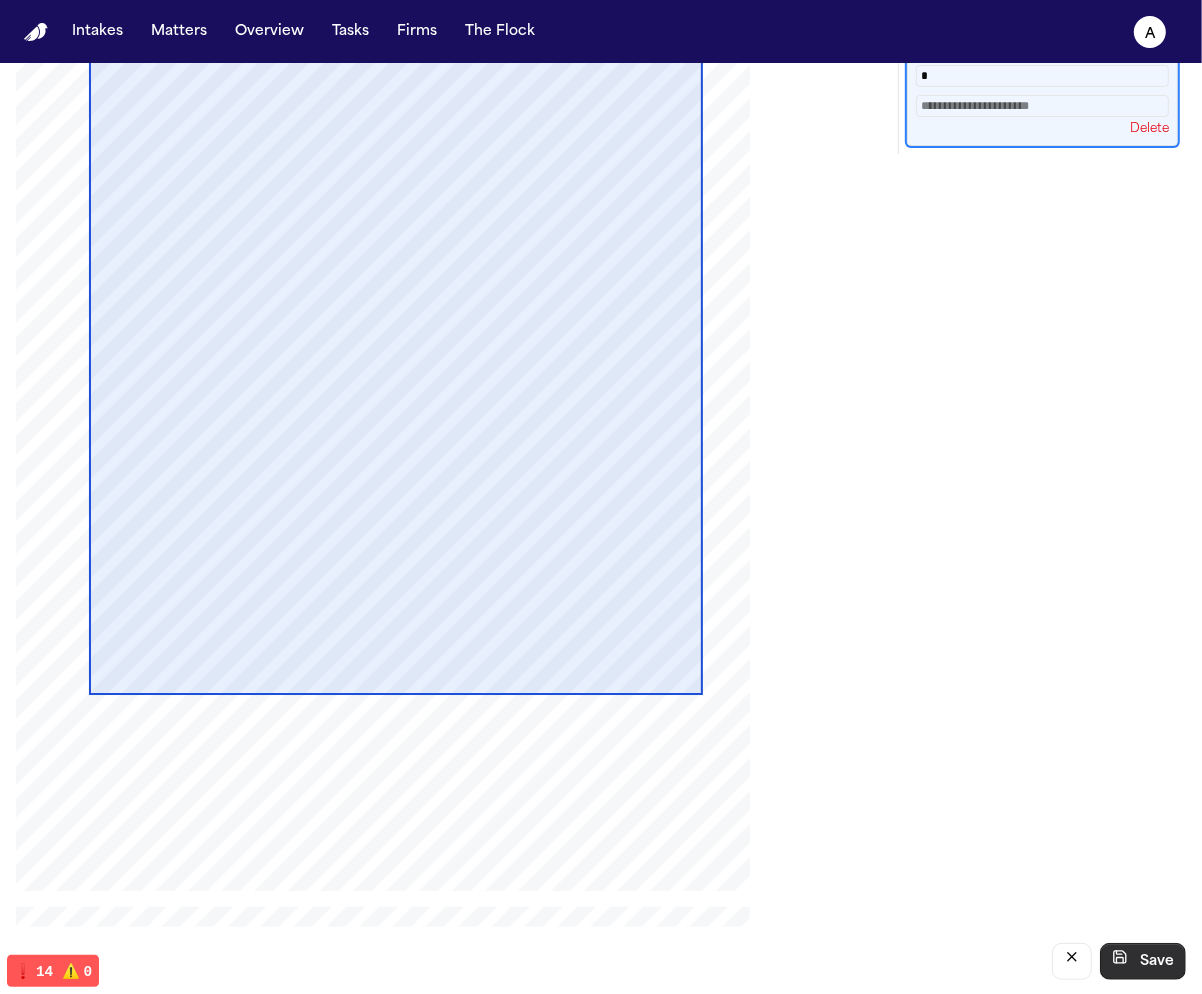 click on "Save" at bounding box center (1143, 961) 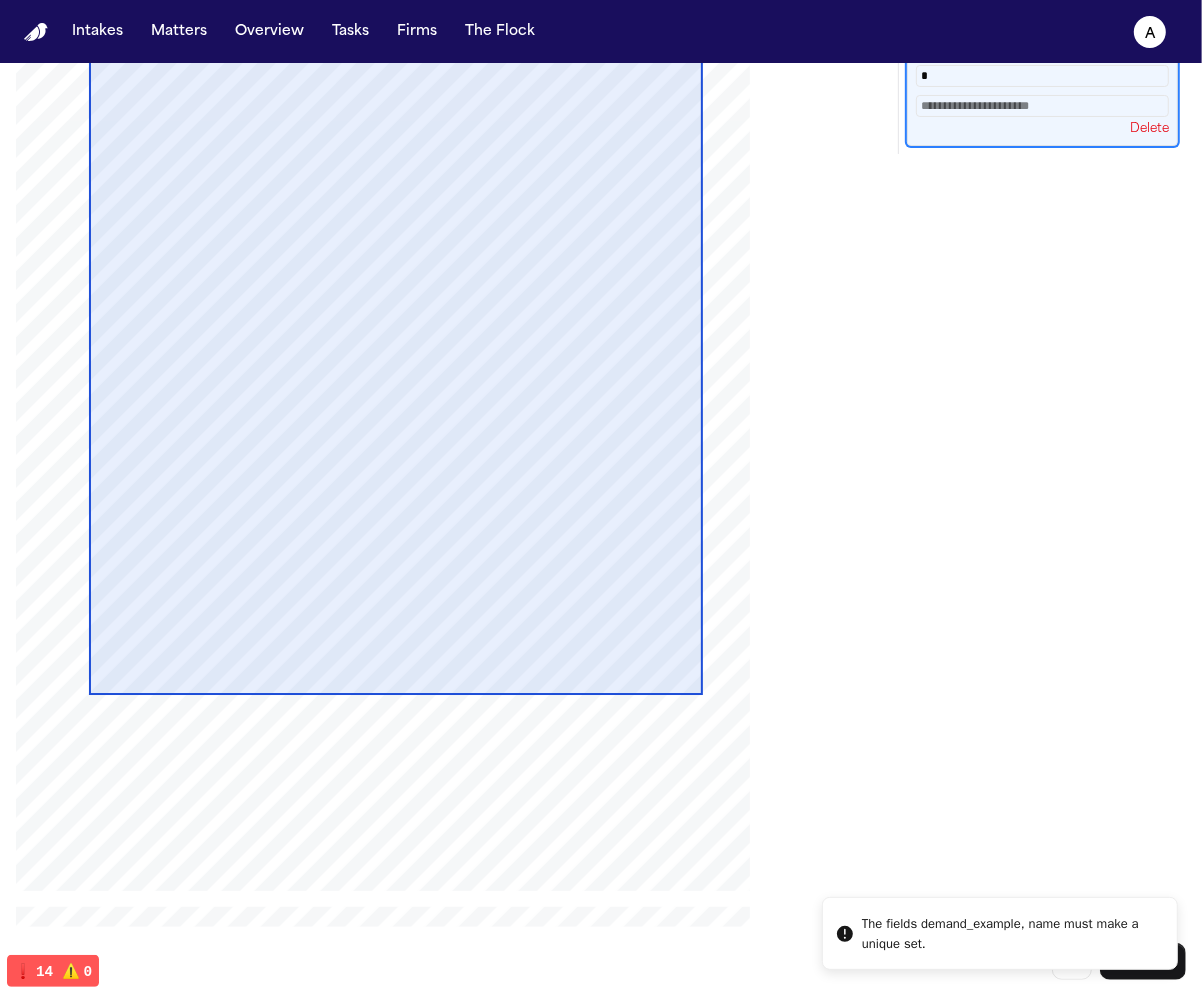 scroll, scrollTop: 0, scrollLeft: 0, axis: both 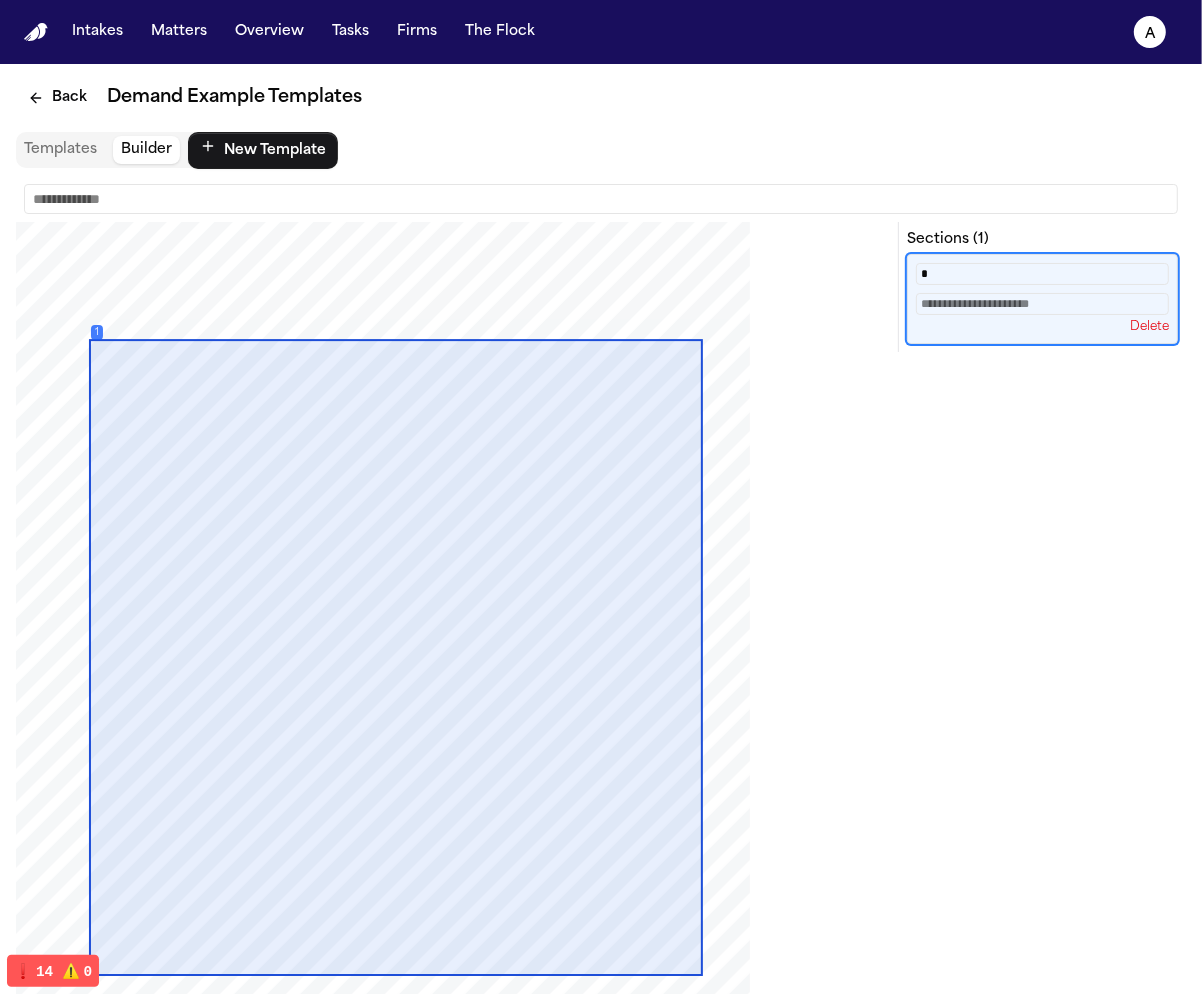 click at bounding box center [601, 199] 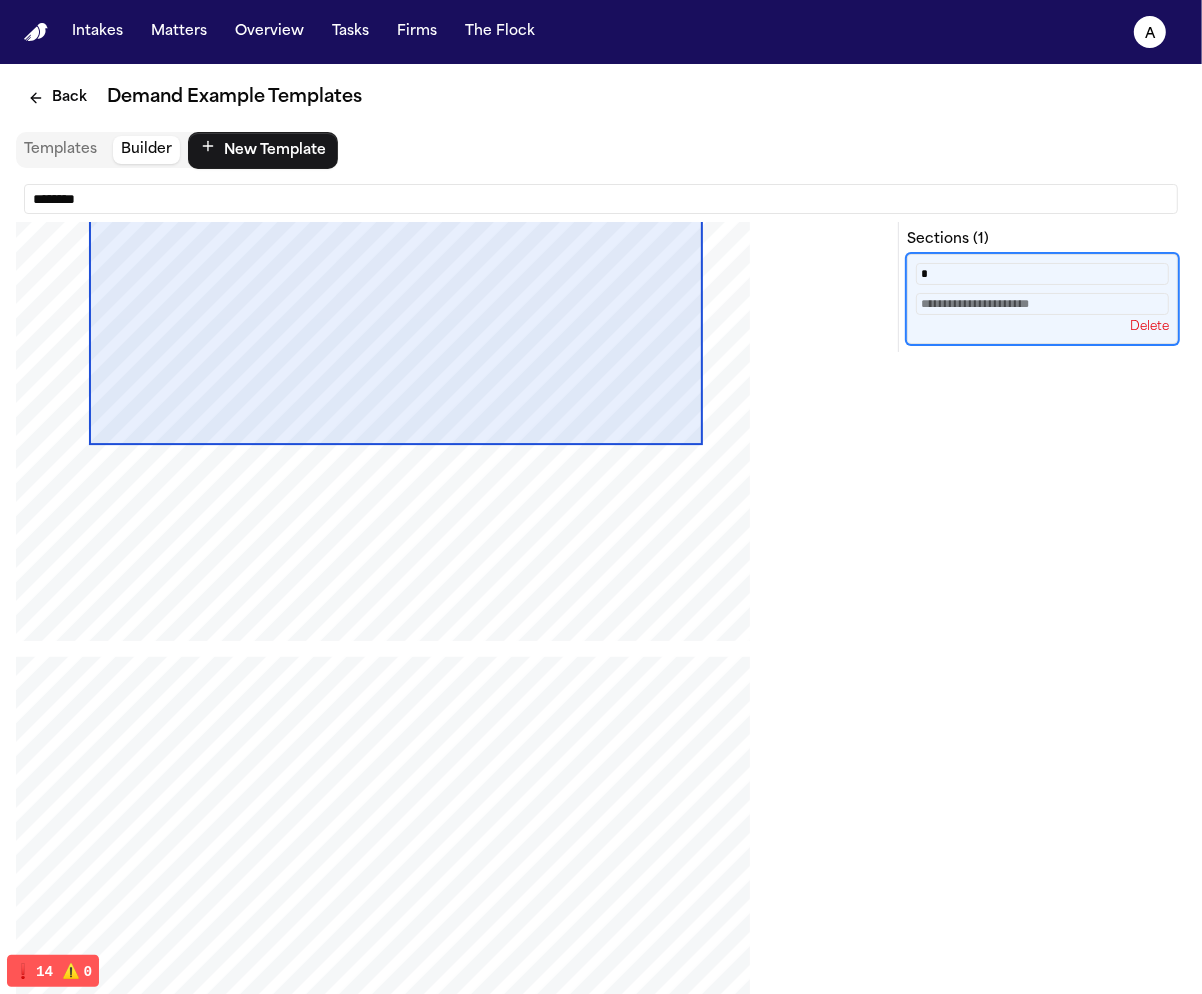 scroll, scrollTop: 740, scrollLeft: 0, axis: vertical 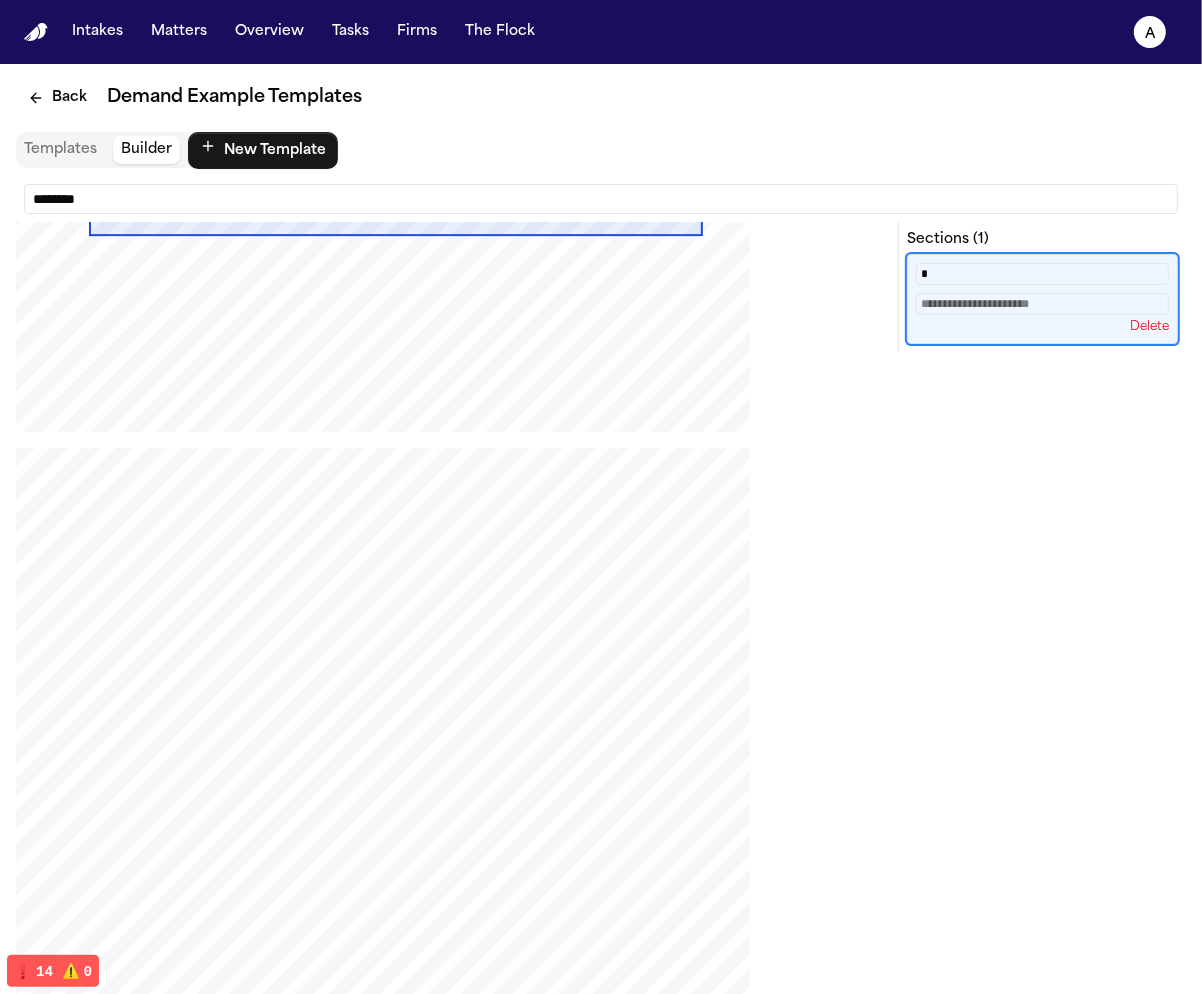 type on "********" 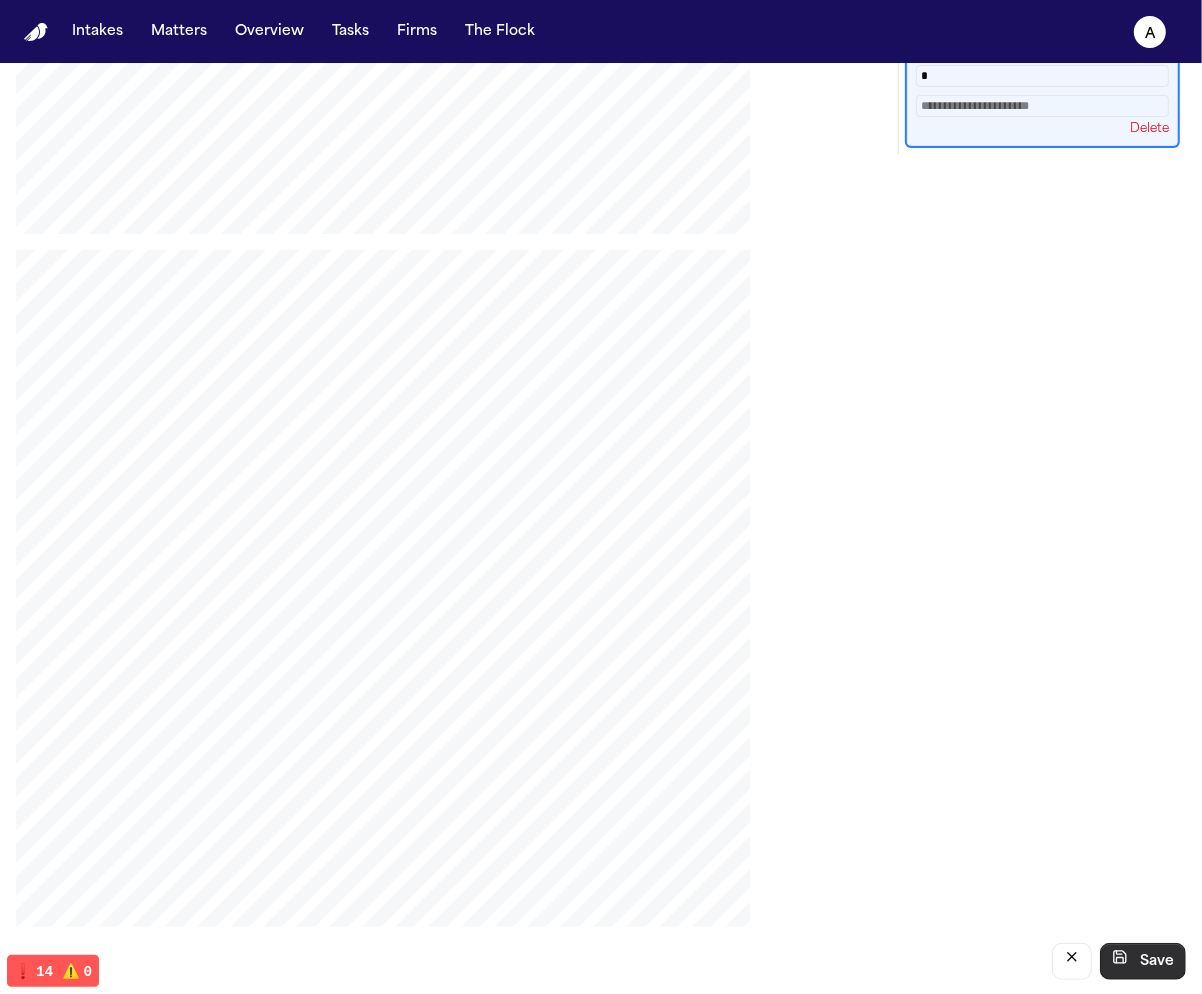 click on "Save" at bounding box center (1143, 961) 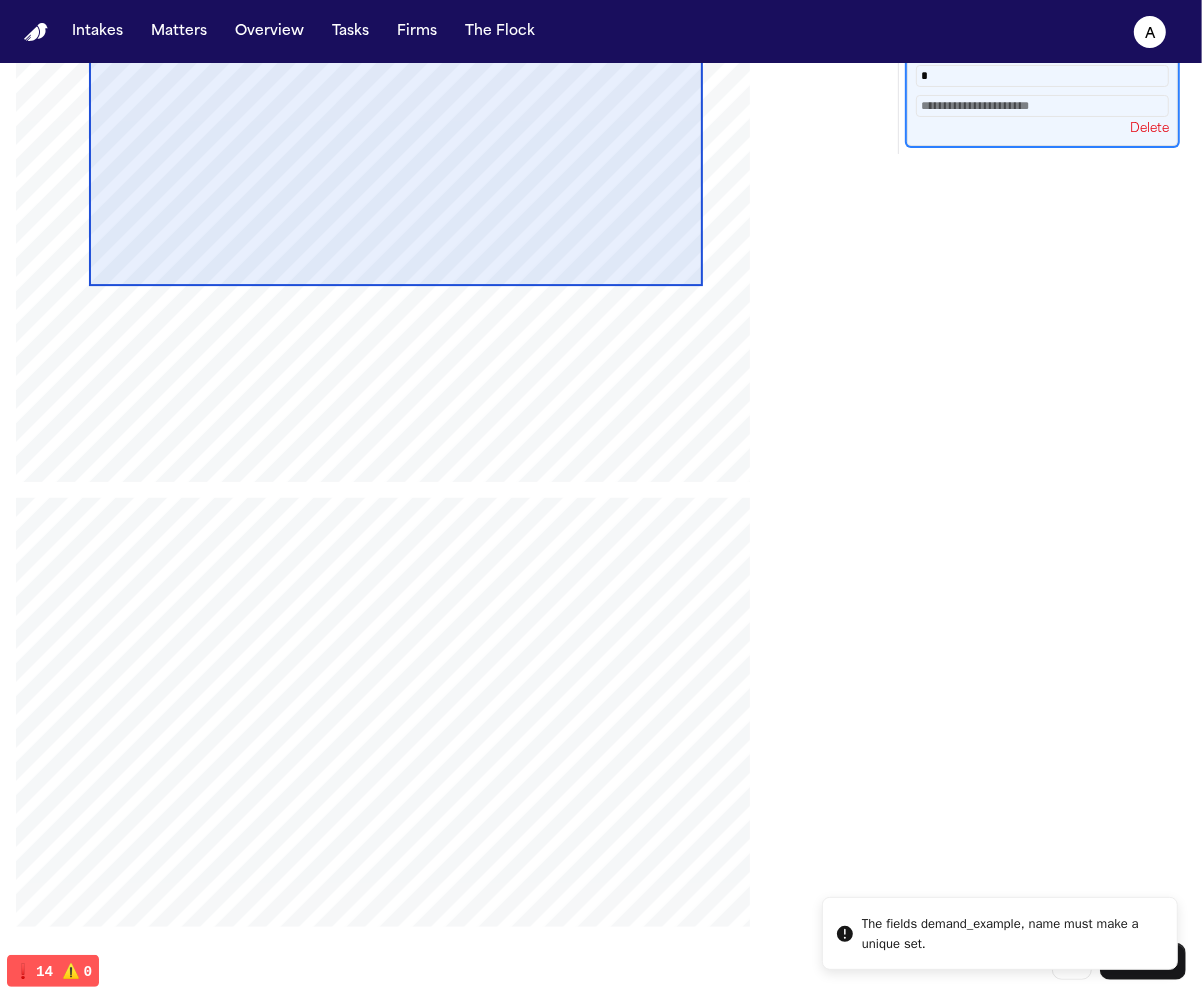scroll, scrollTop: 0, scrollLeft: 0, axis: both 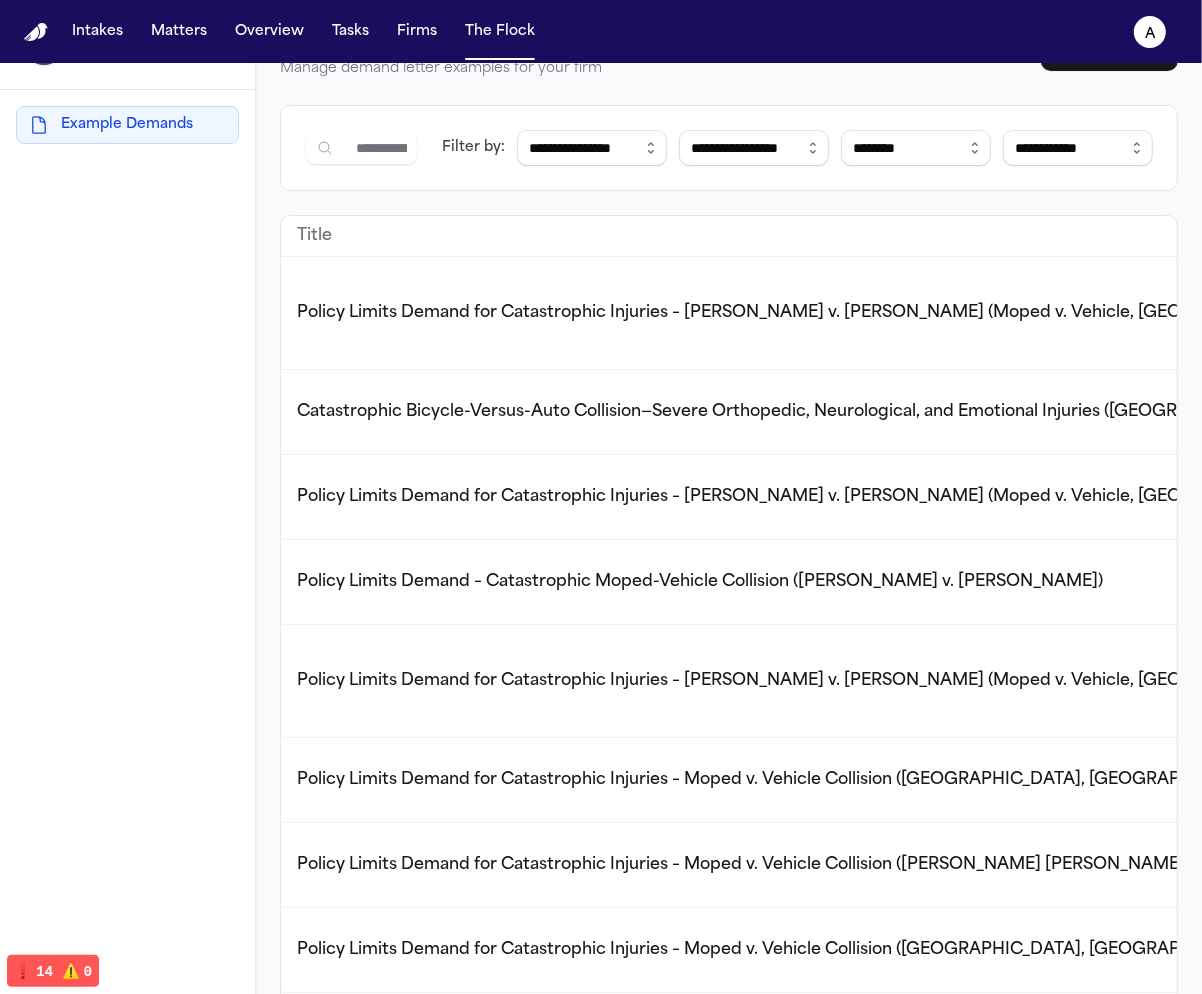 click on "Policy Limits Demand for Catastrophic Injuries – Yunior Pereyra Batista v. Eduardo Lorenzo (Moped v. Vehicle, Bronx, NY)" at bounding box center (933, 313) 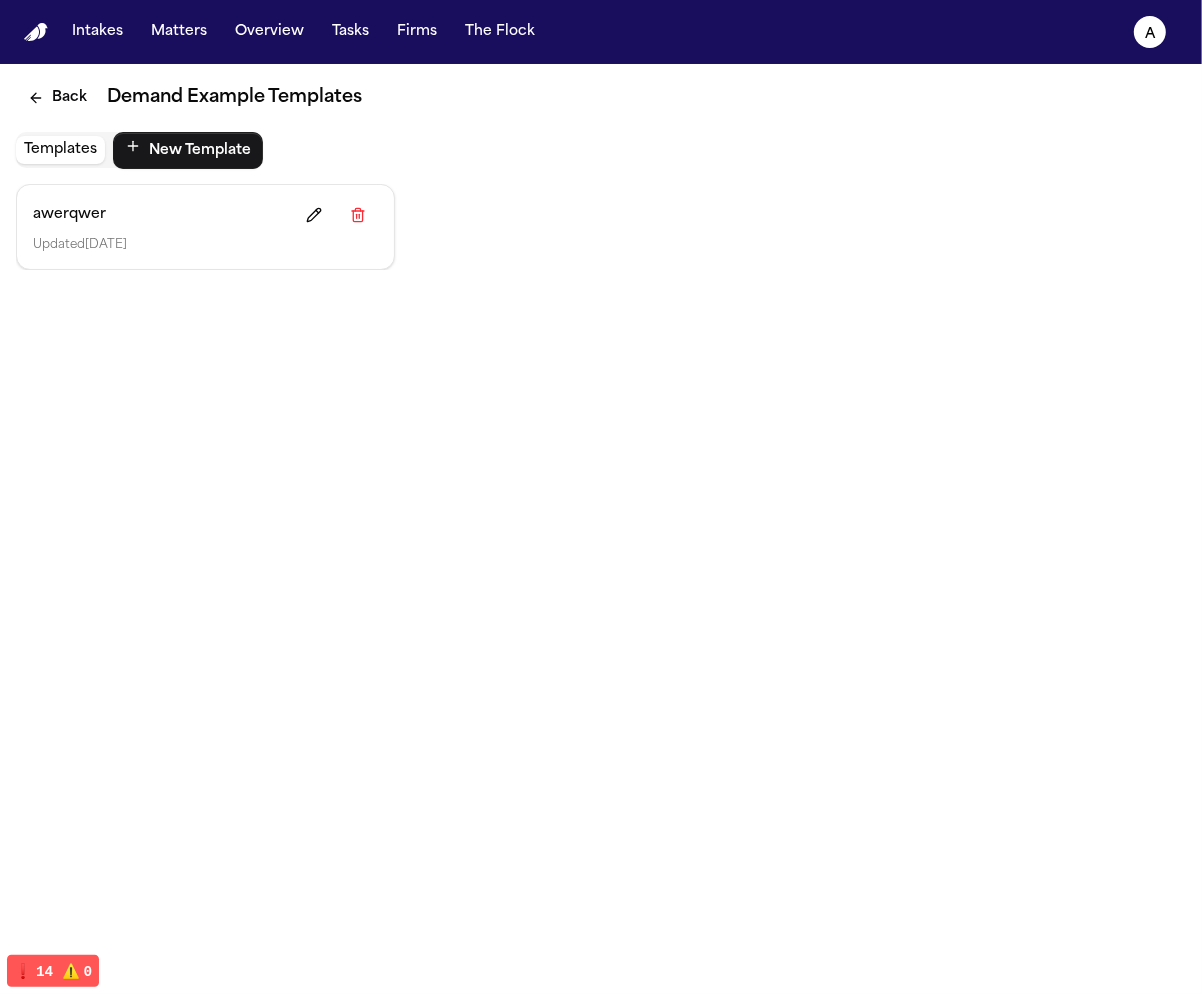 click on "Updated  6/30/2025" at bounding box center (205, 245) 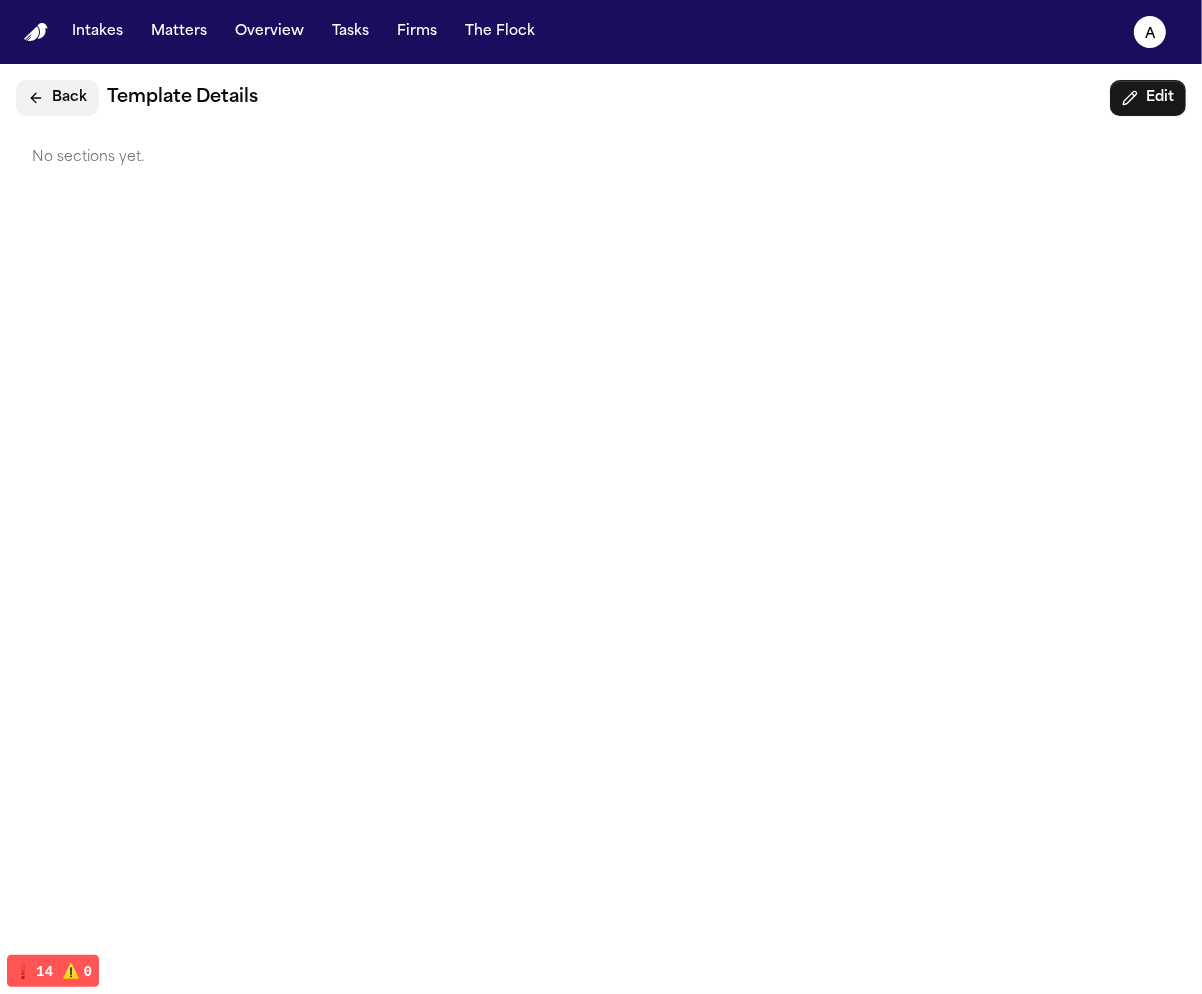 click on "Back" at bounding box center (57, 98) 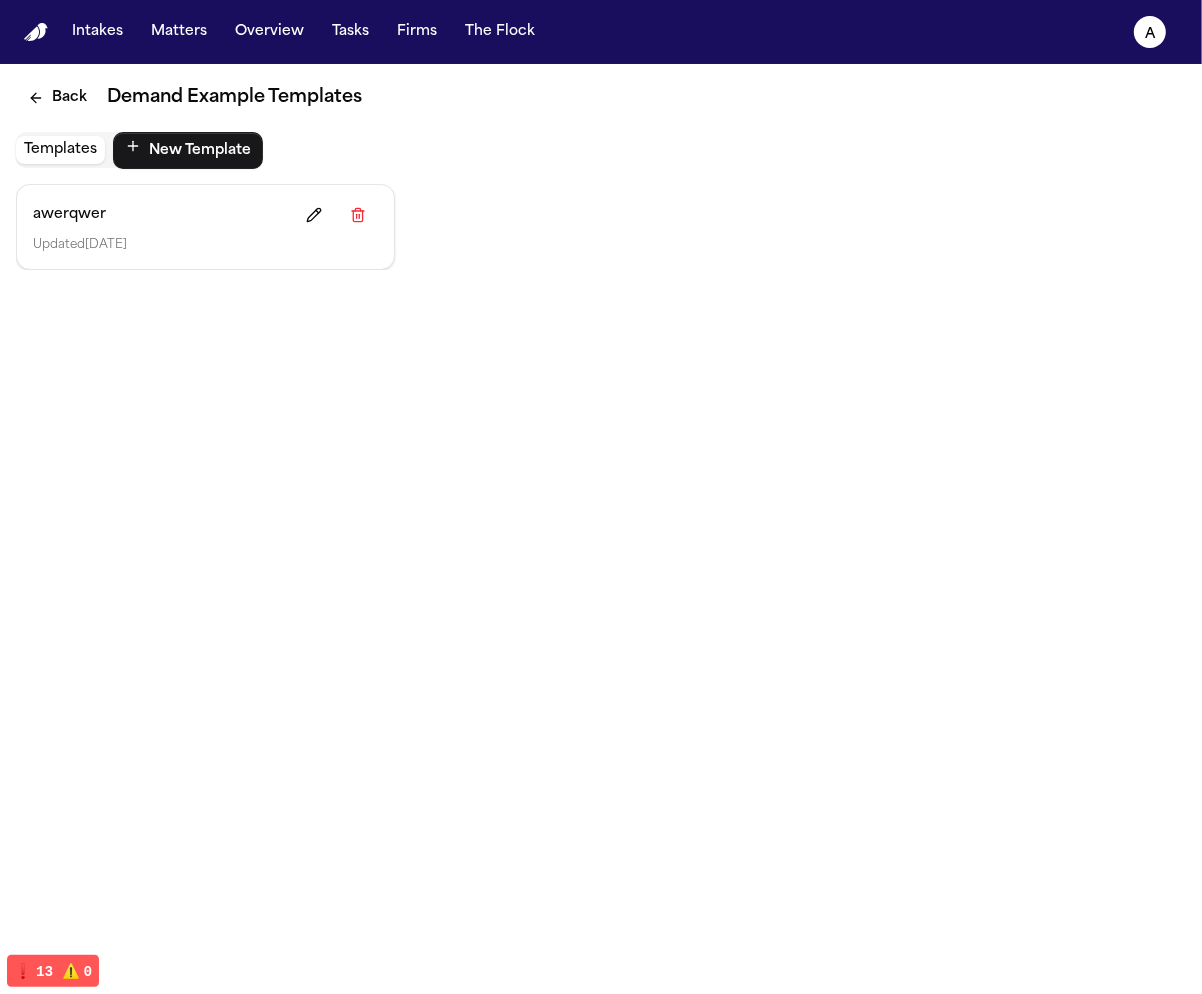 click on "Templates  New Template awerqwer Updated  6/30/2025" at bounding box center (601, 201) 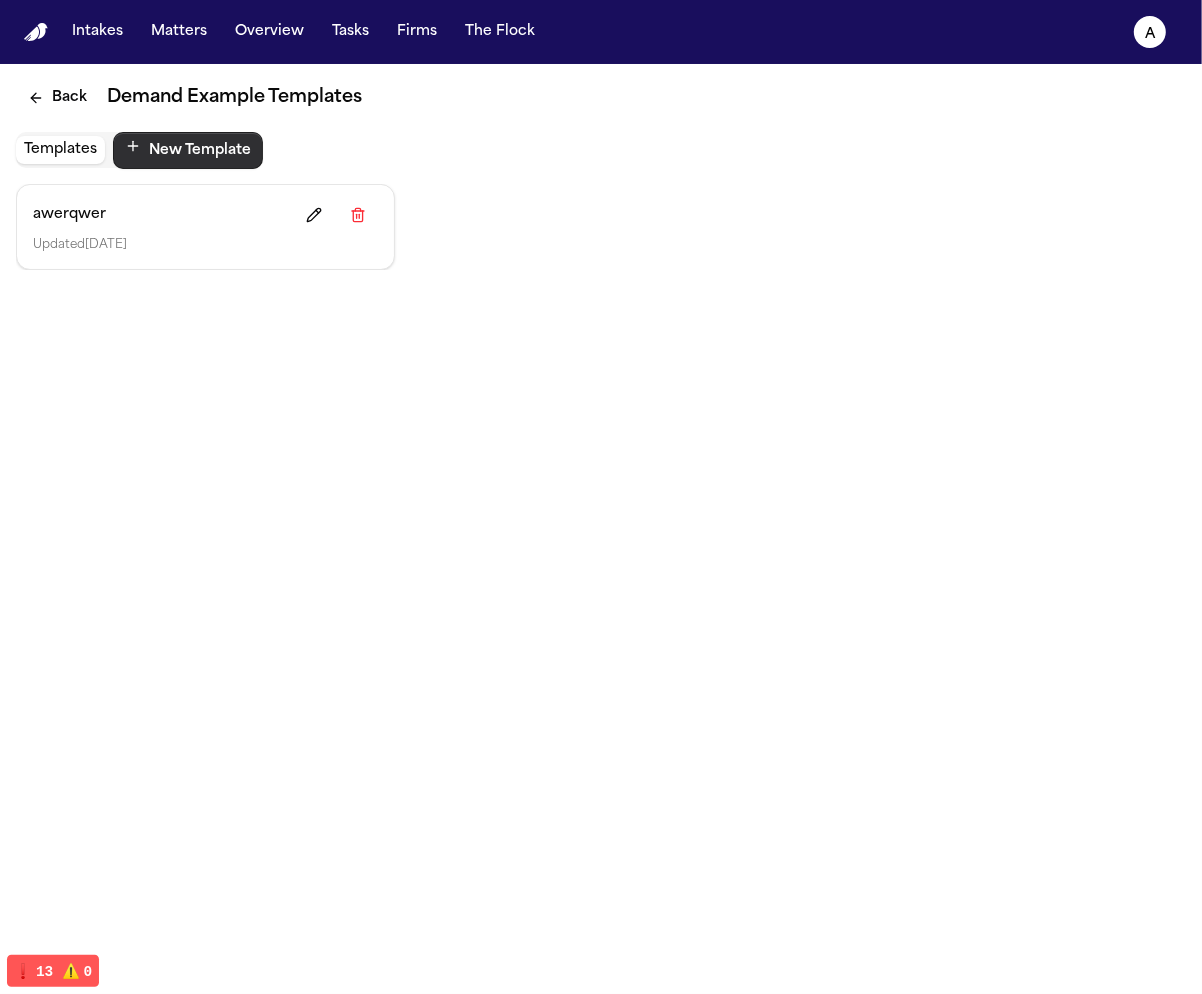 click on "New Template" at bounding box center (188, 150) 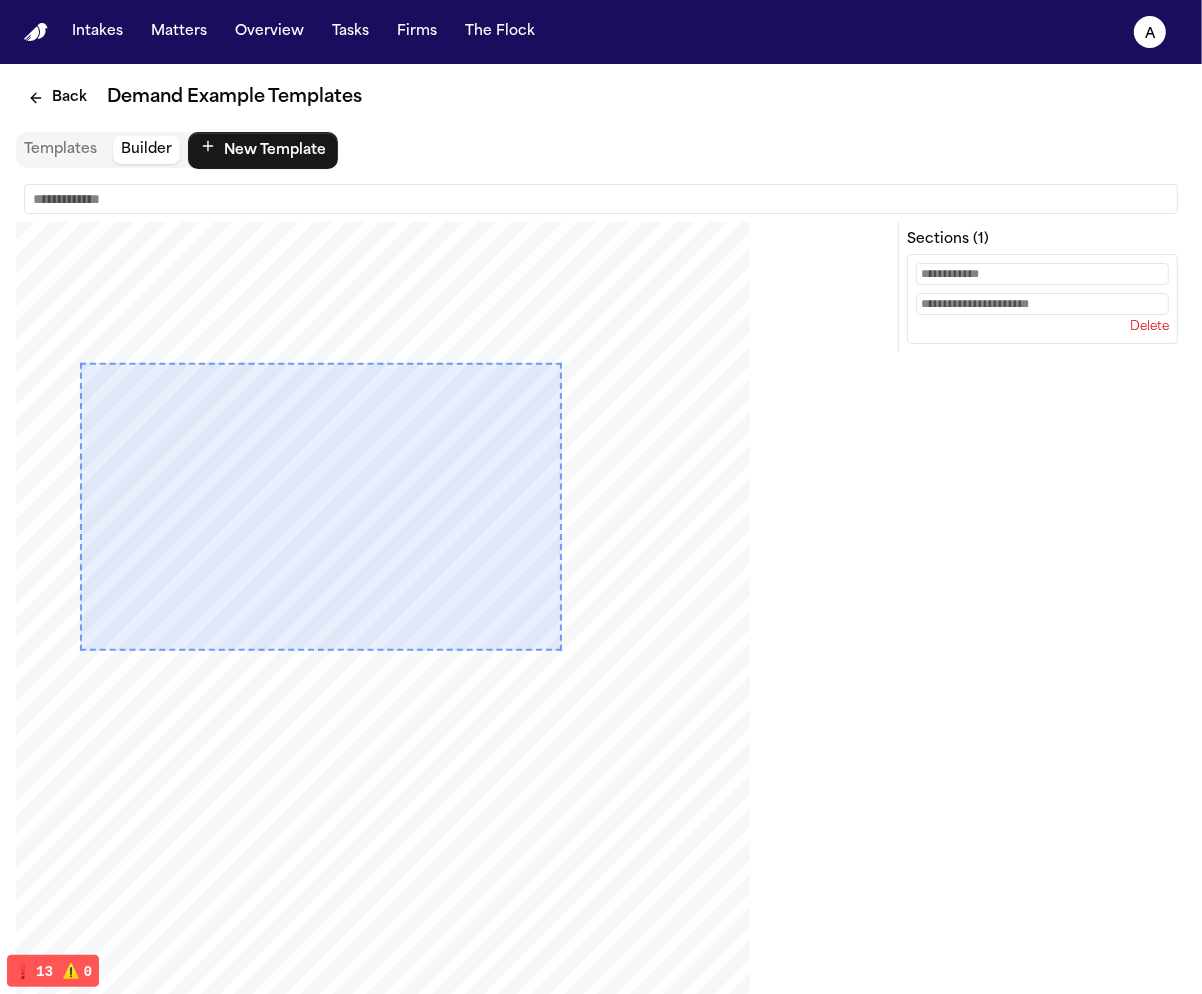 click at bounding box center [1042, 304] 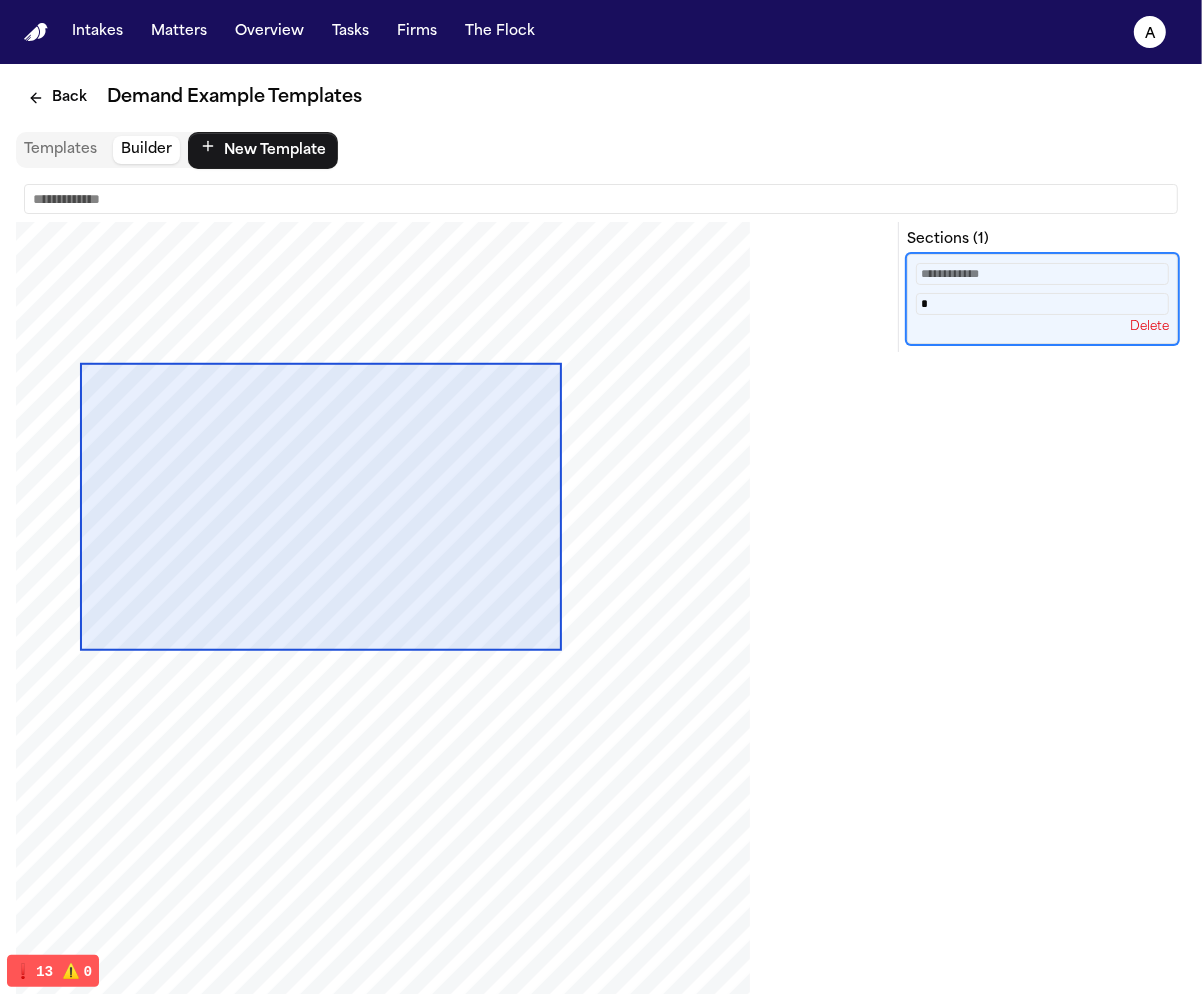type on "*" 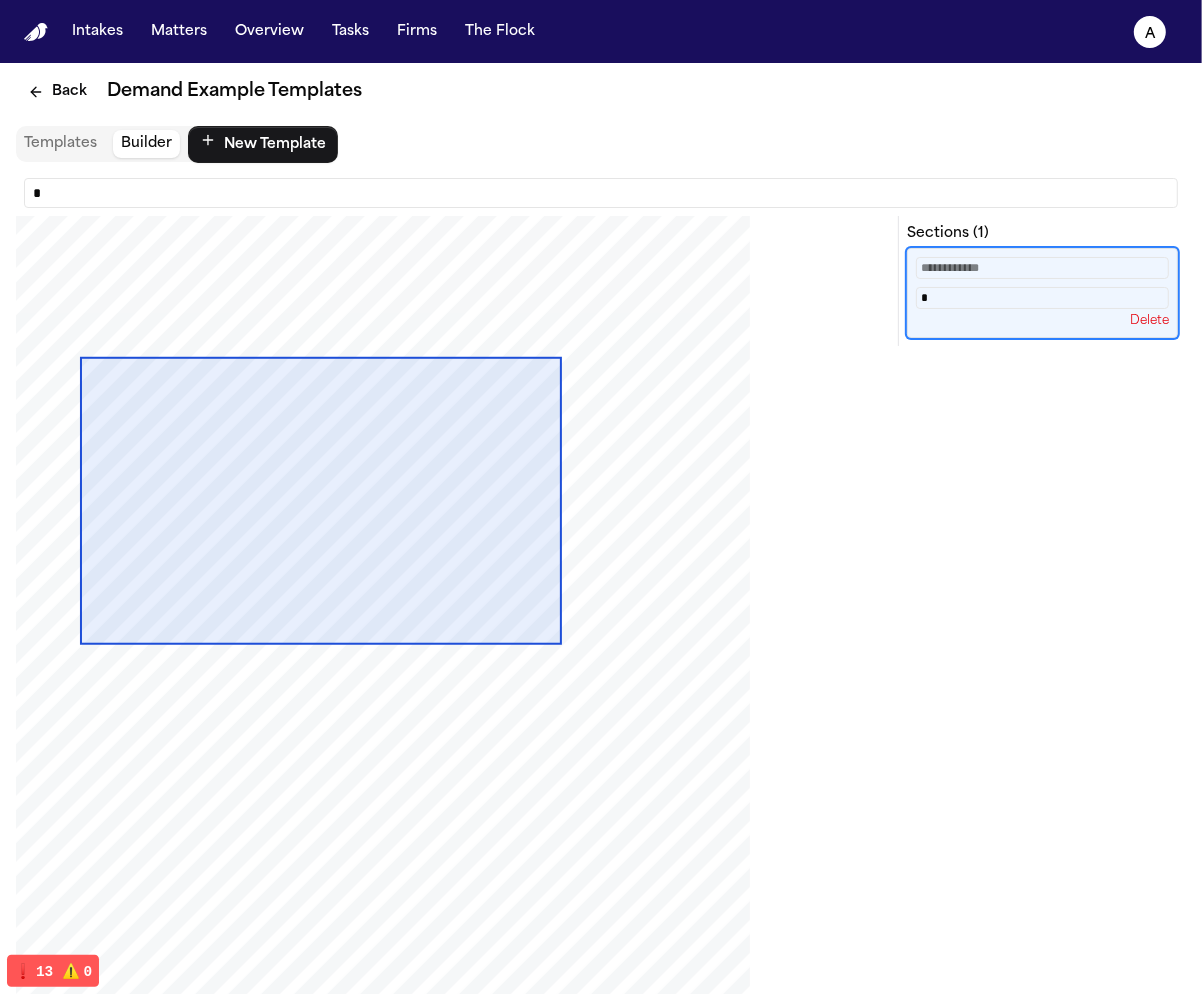 scroll, scrollTop: 0, scrollLeft: 0, axis: both 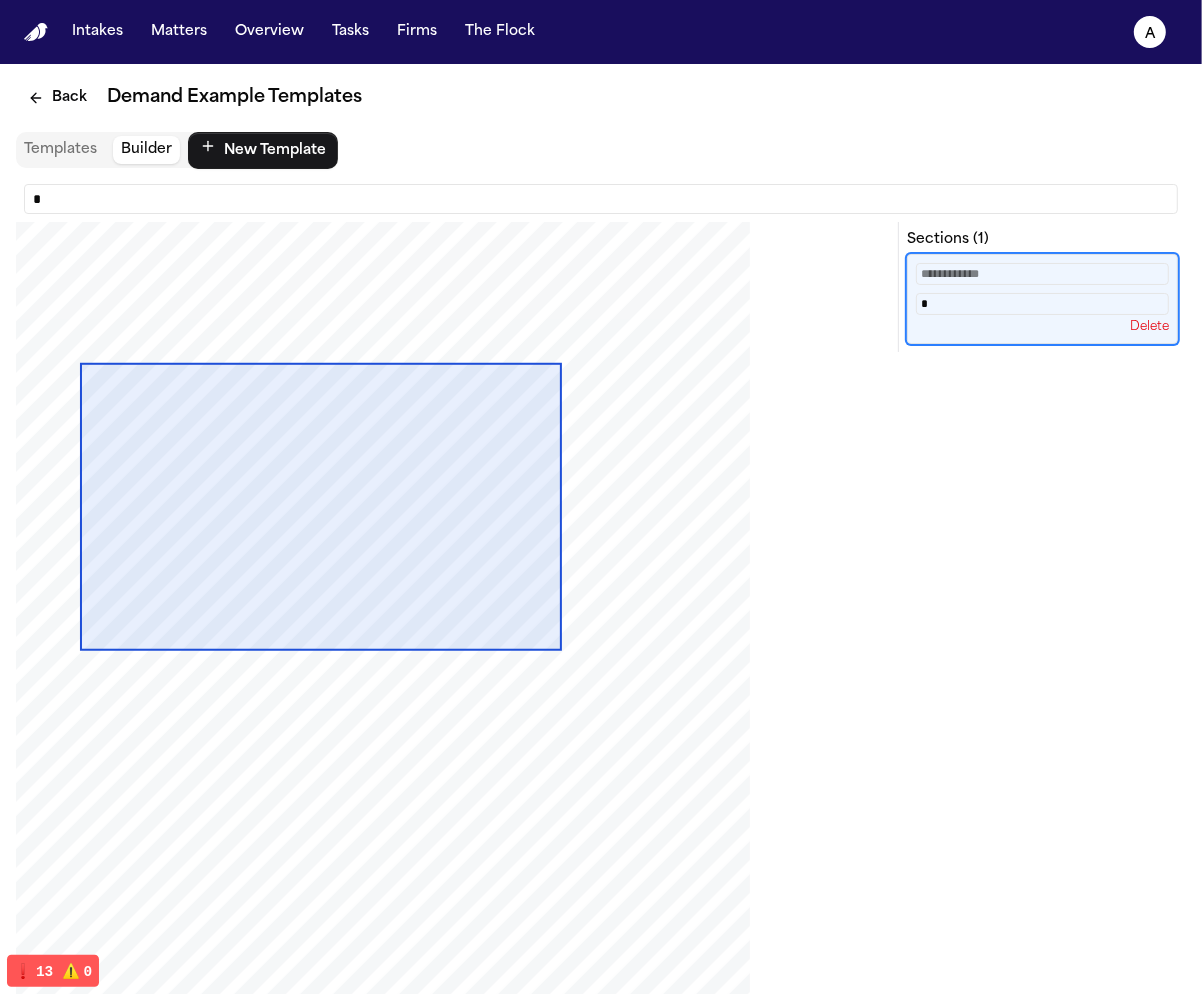 type on "*" 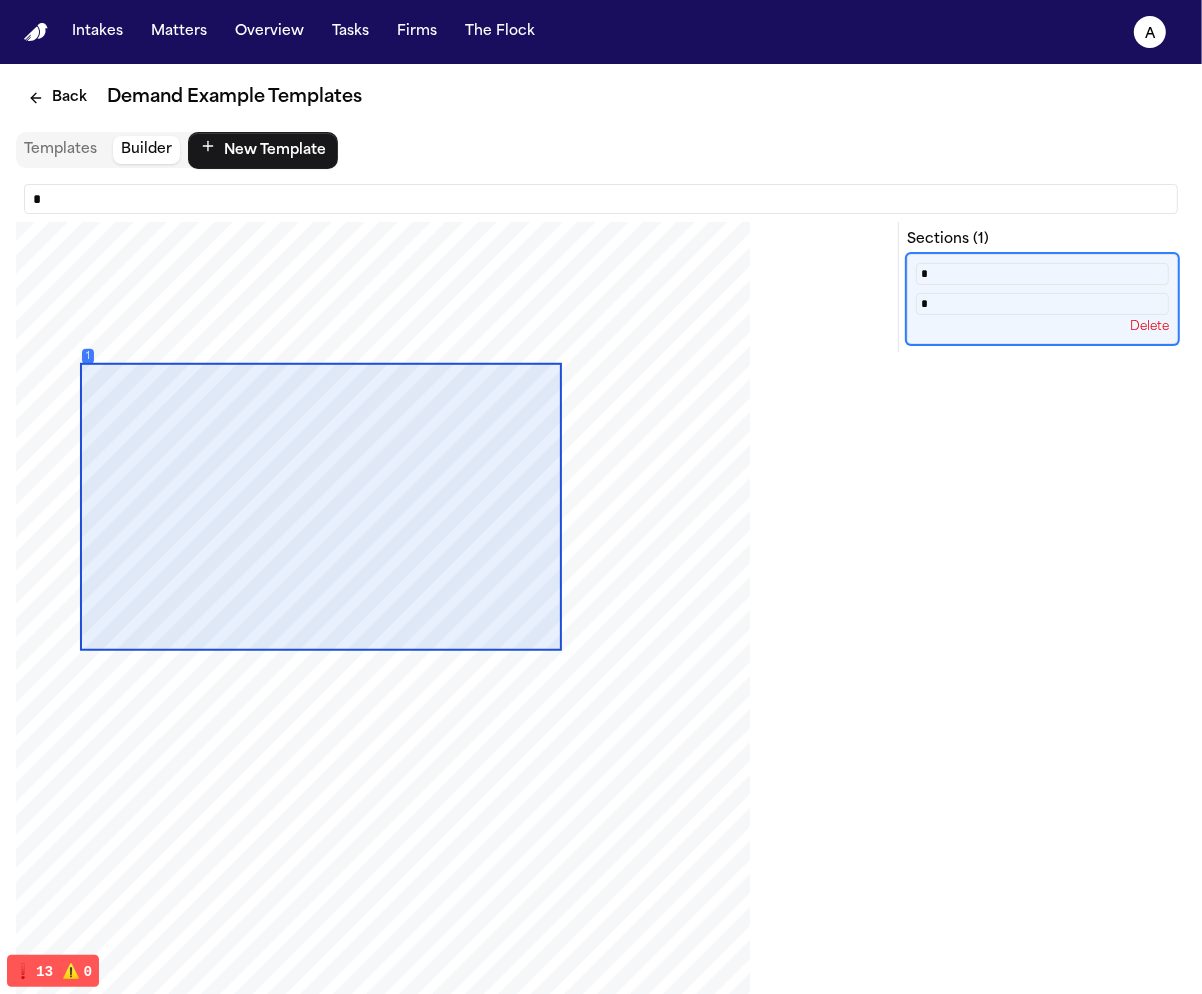 scroll, scrollTop: 198, scrollLeft: 0, axis: vertical 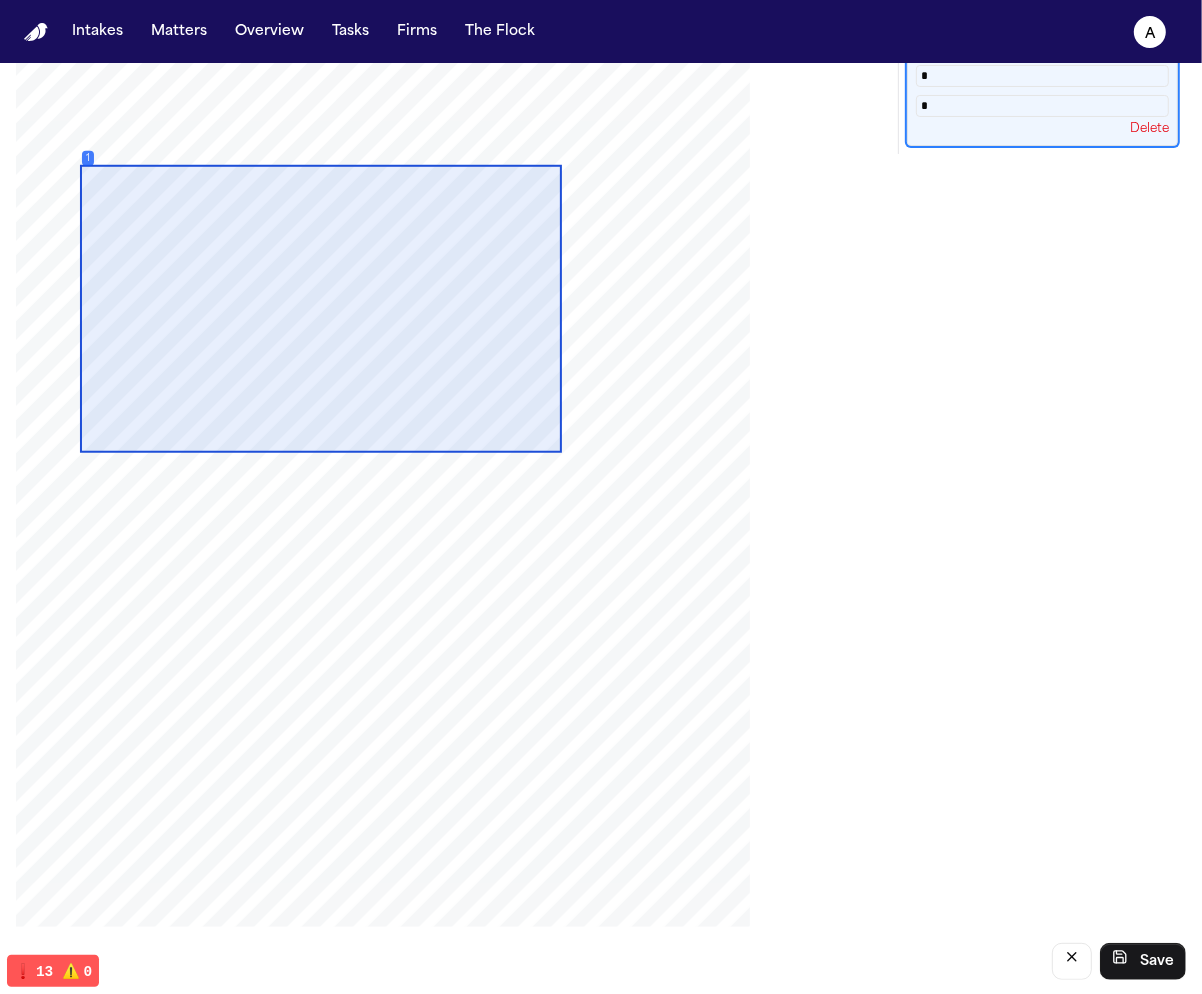 type on "*" 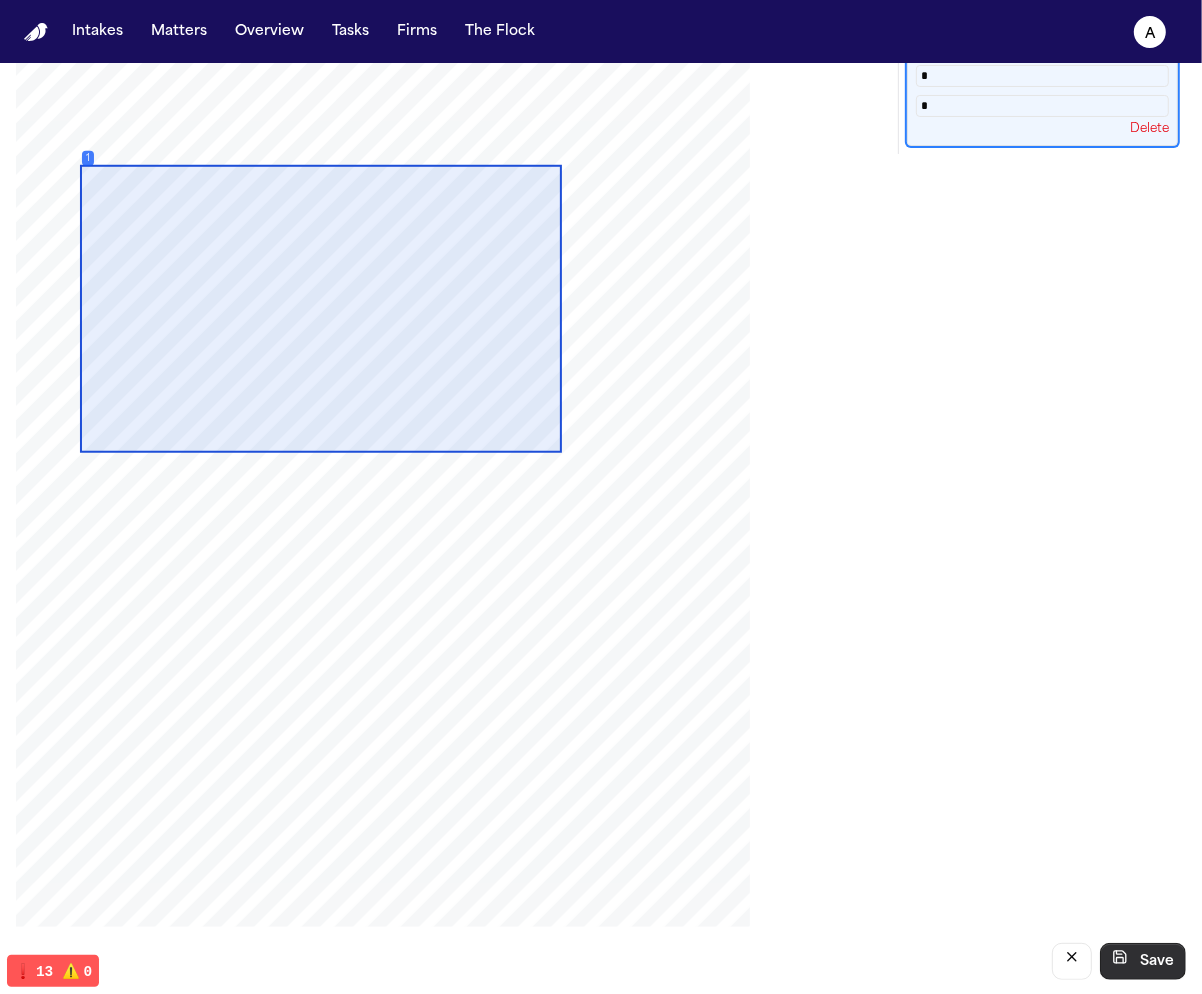 click on "Save" at bounding box center [1143, 961] 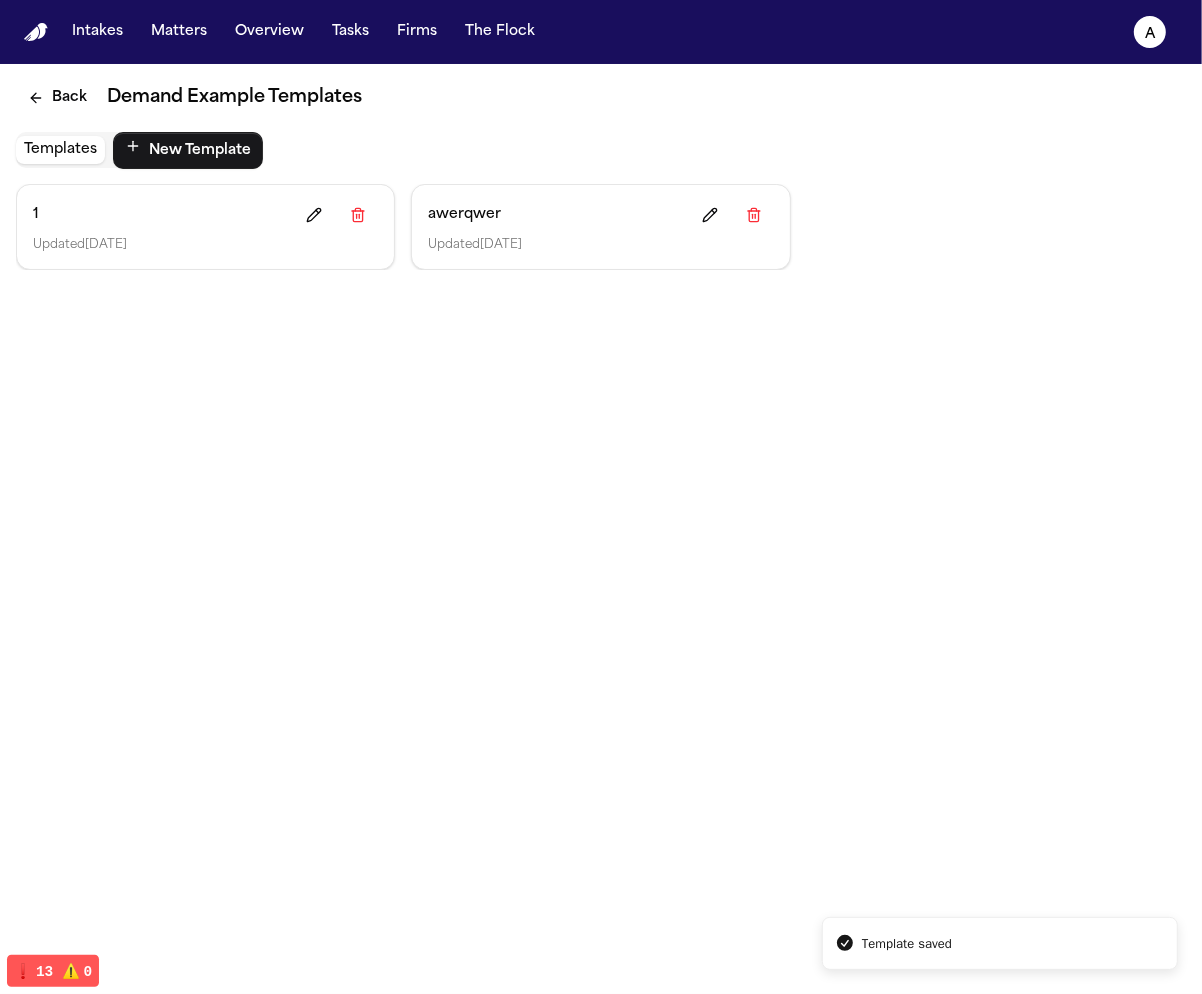 click on "1" at bounding box center [205, 215] 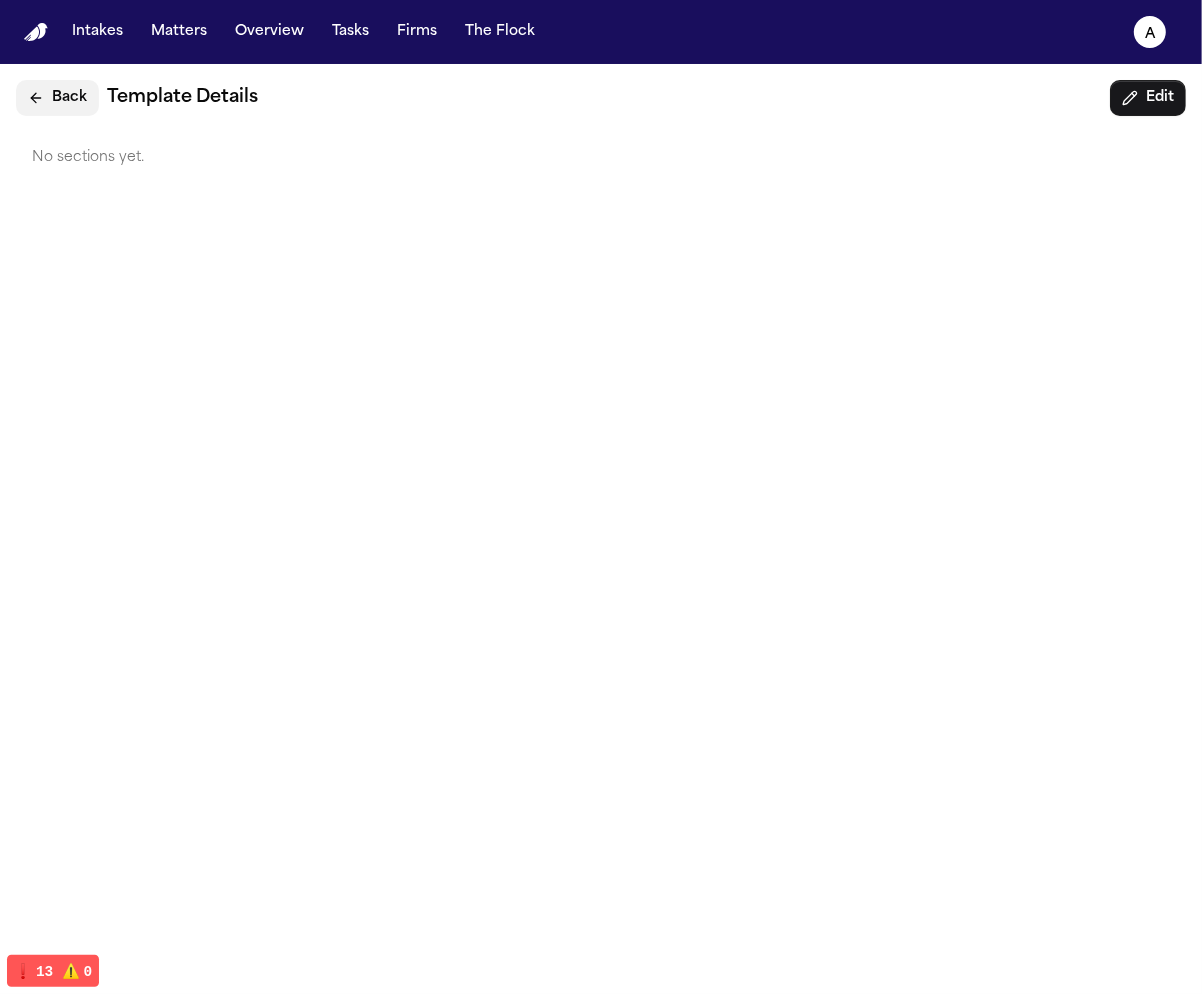 click on "Back" at bounding box center [57, 98] 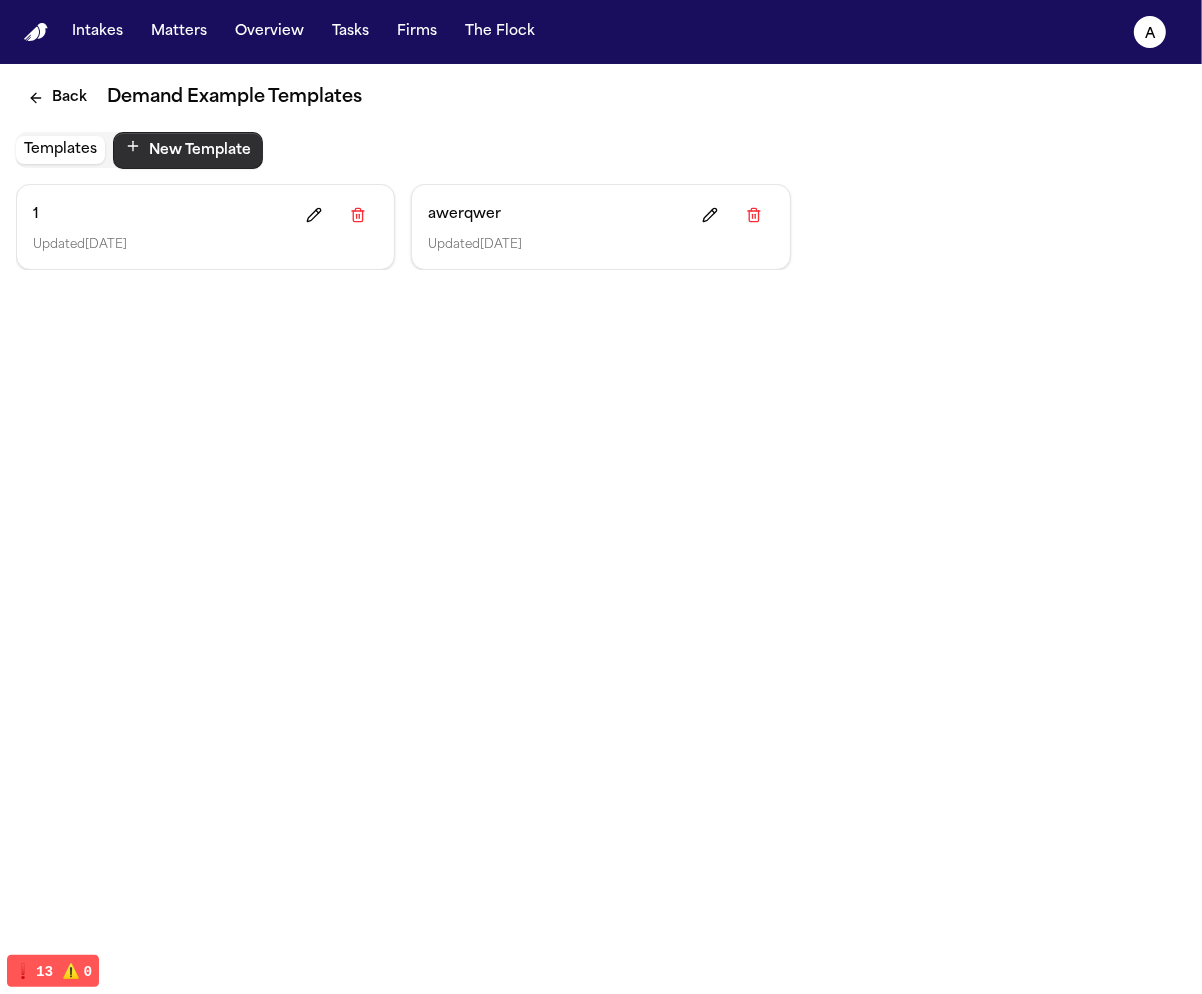 click on "New Template" at bounding box center [188, 150] 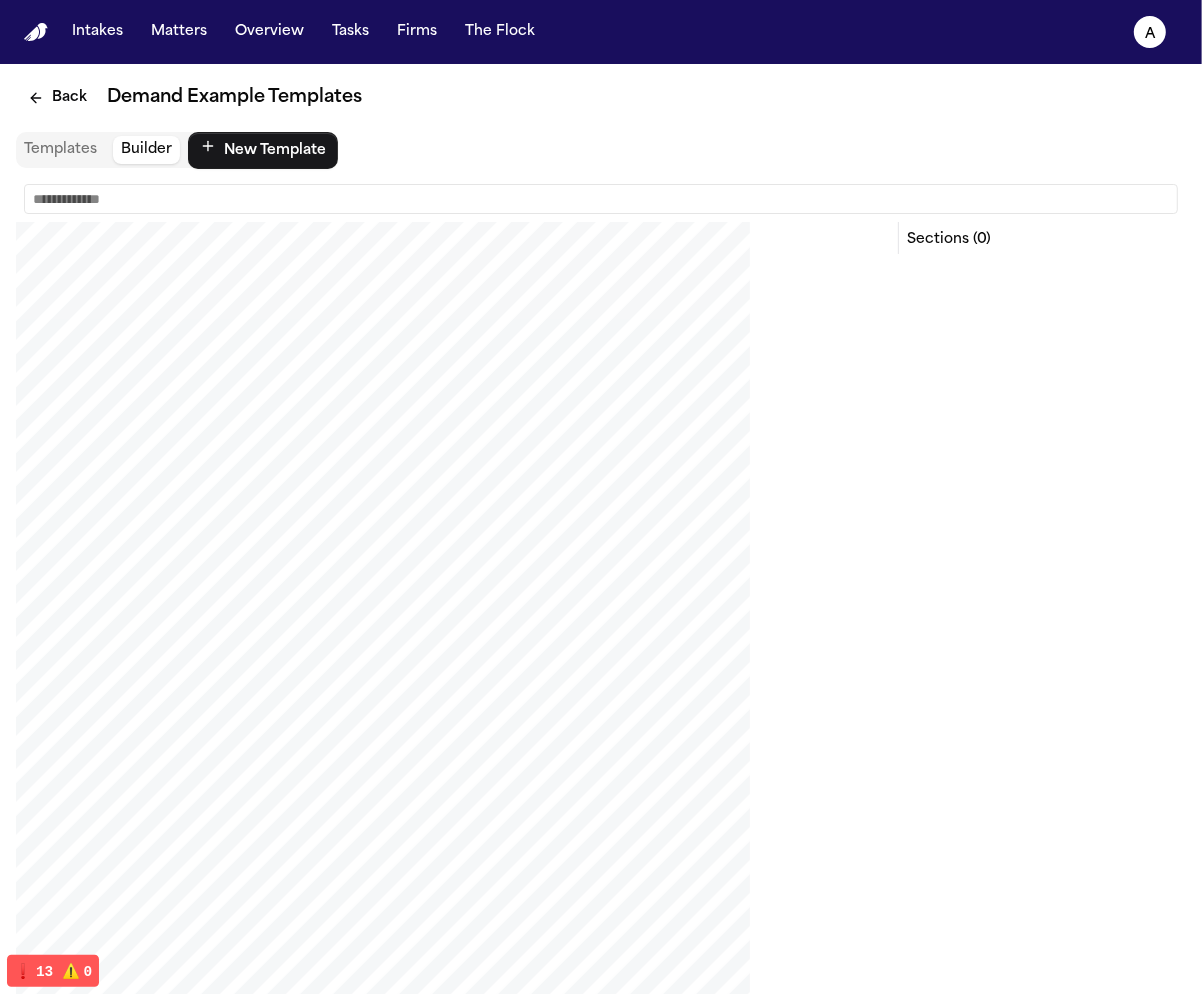 click at bounding box center [601, 199] 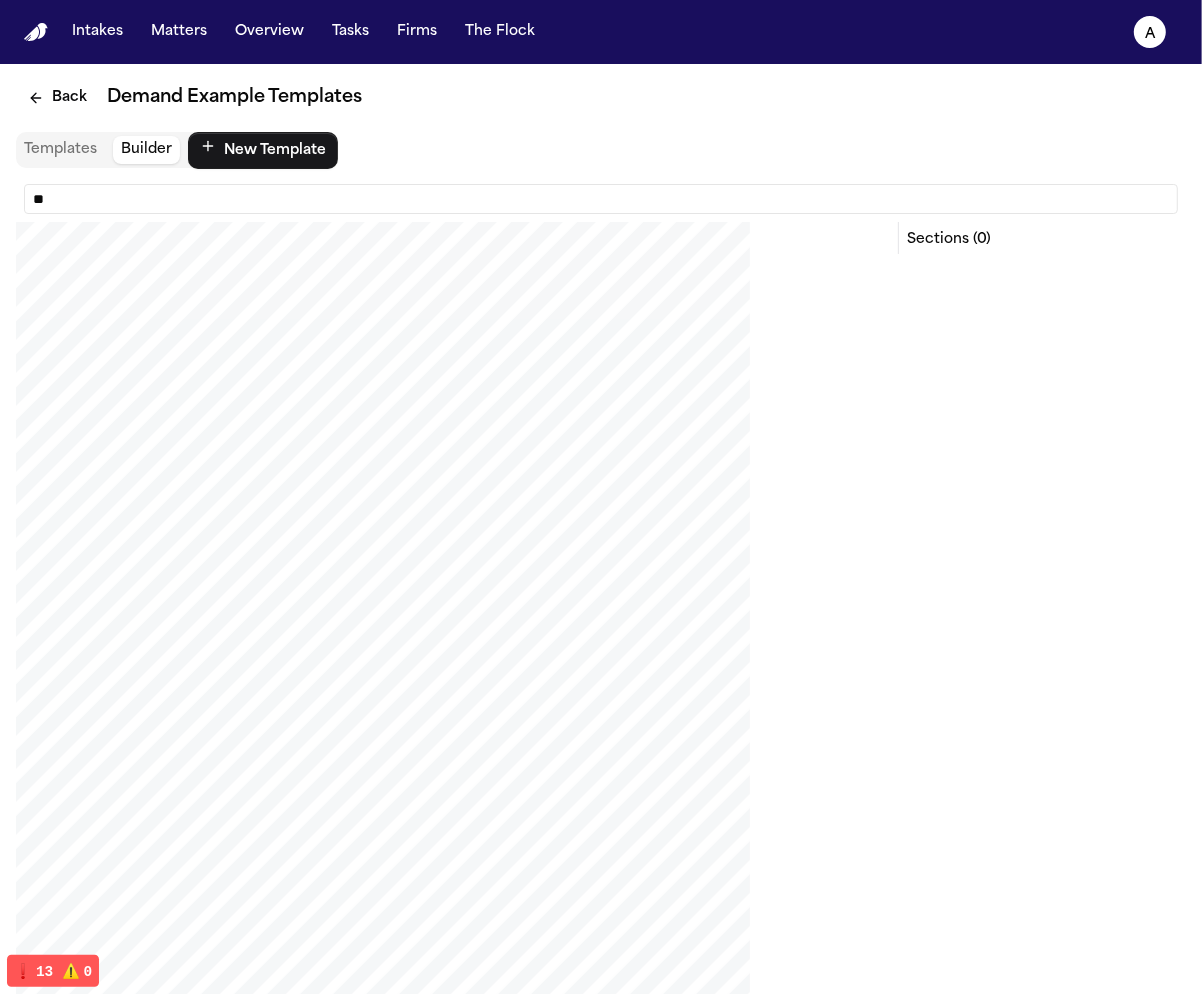 type on "**" 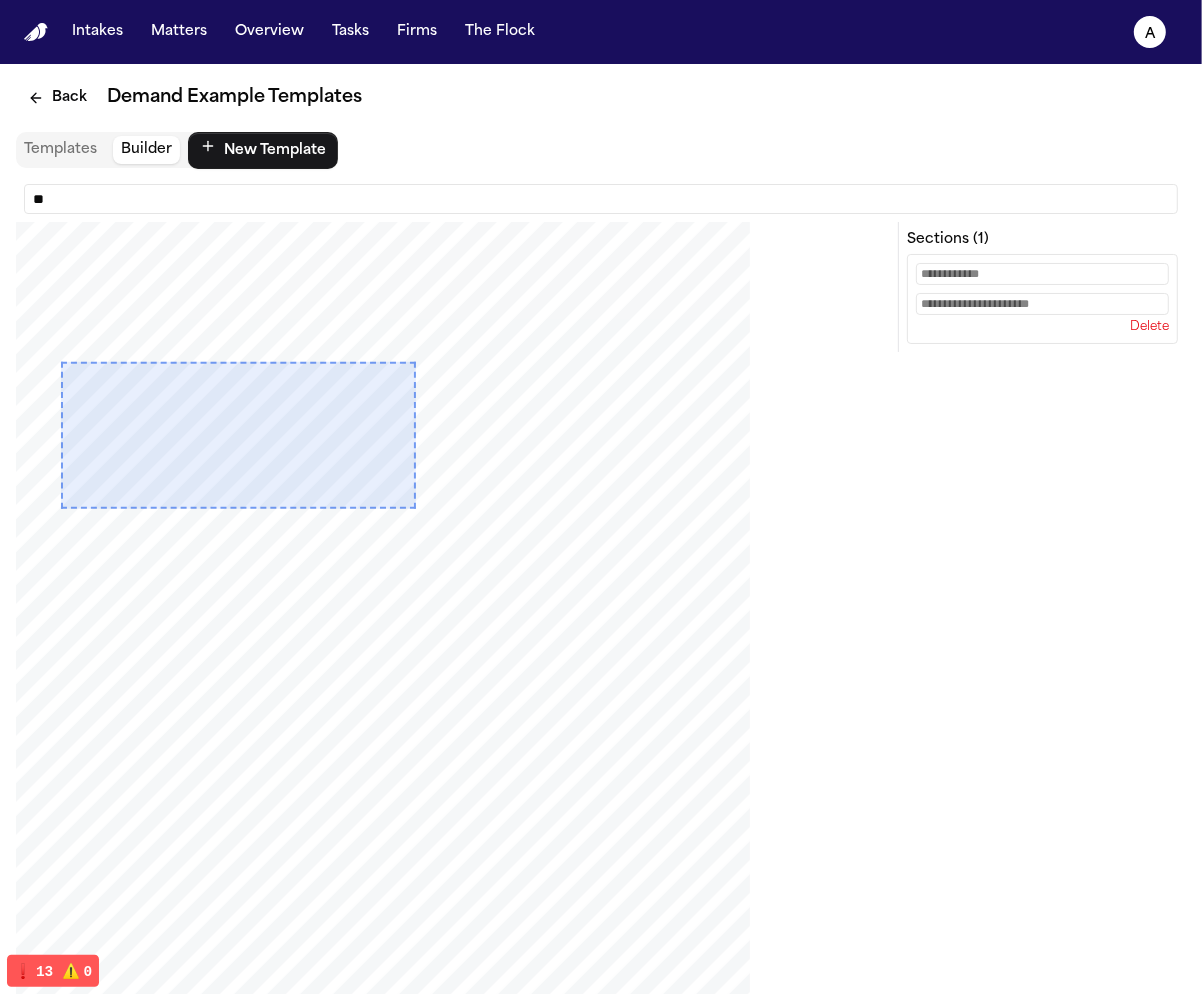 click at bounding box center [1042, 274] 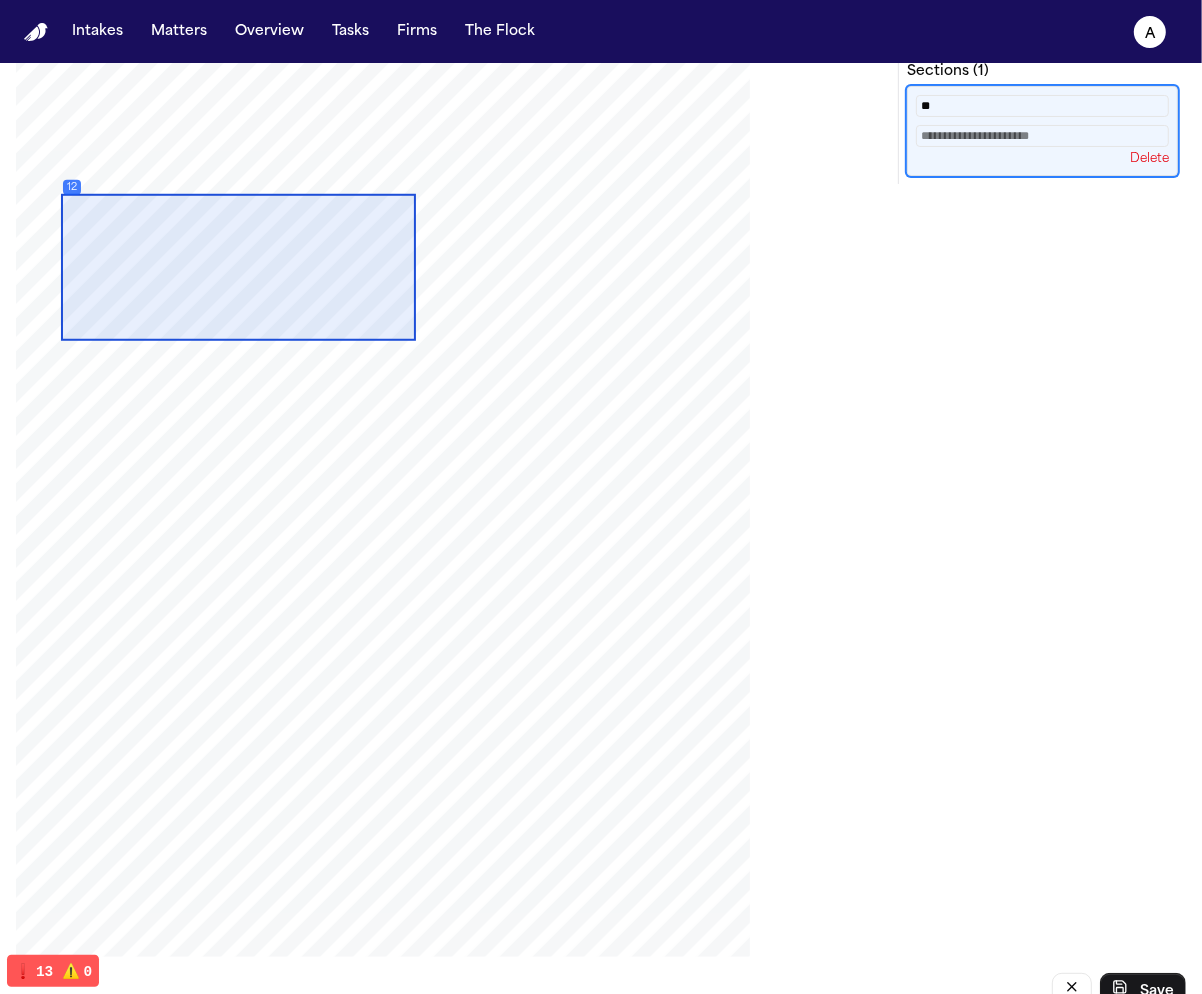 scroll, scrollTop: 198, scrollLeft: 0, axis: vertical 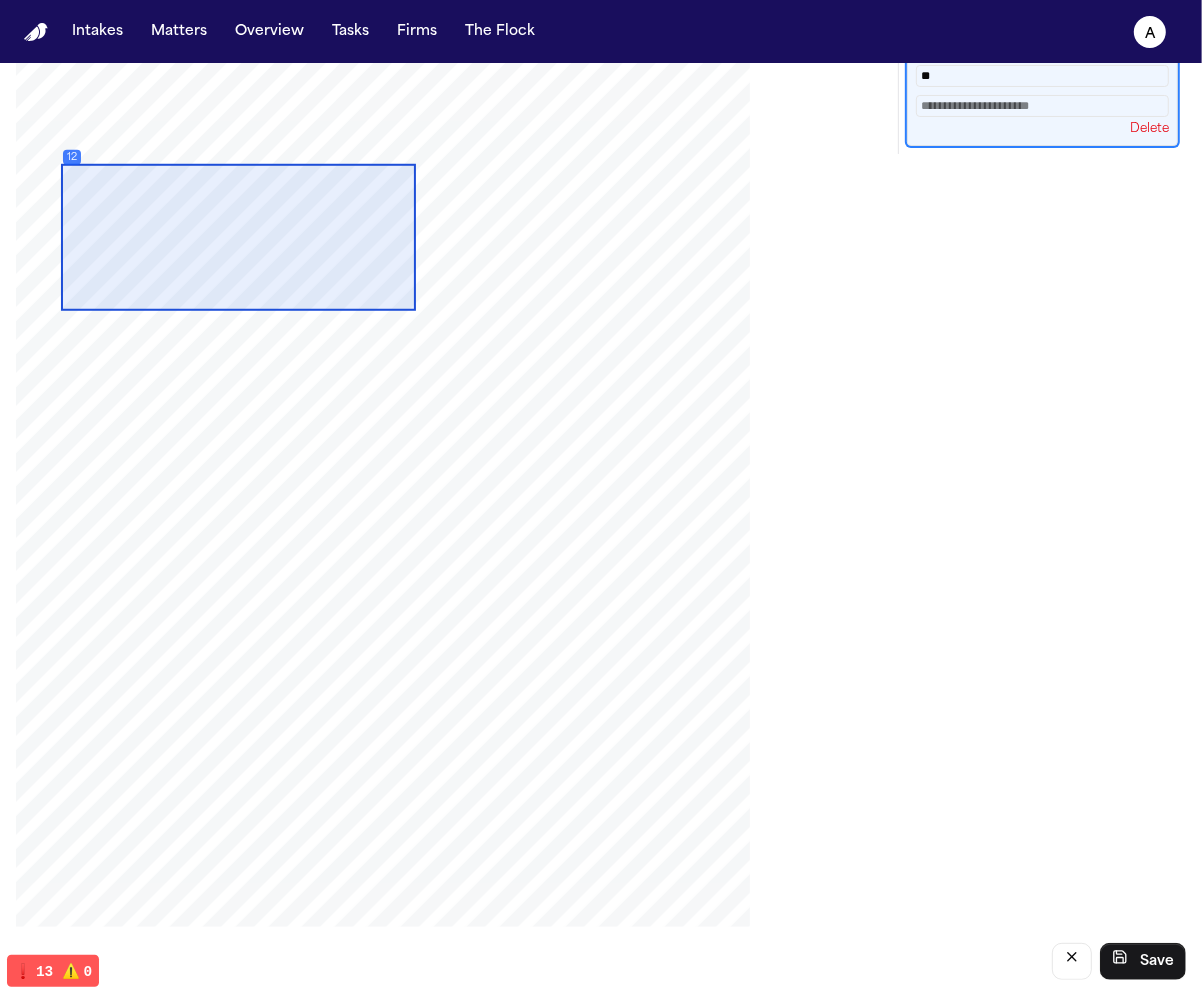 type on "**" 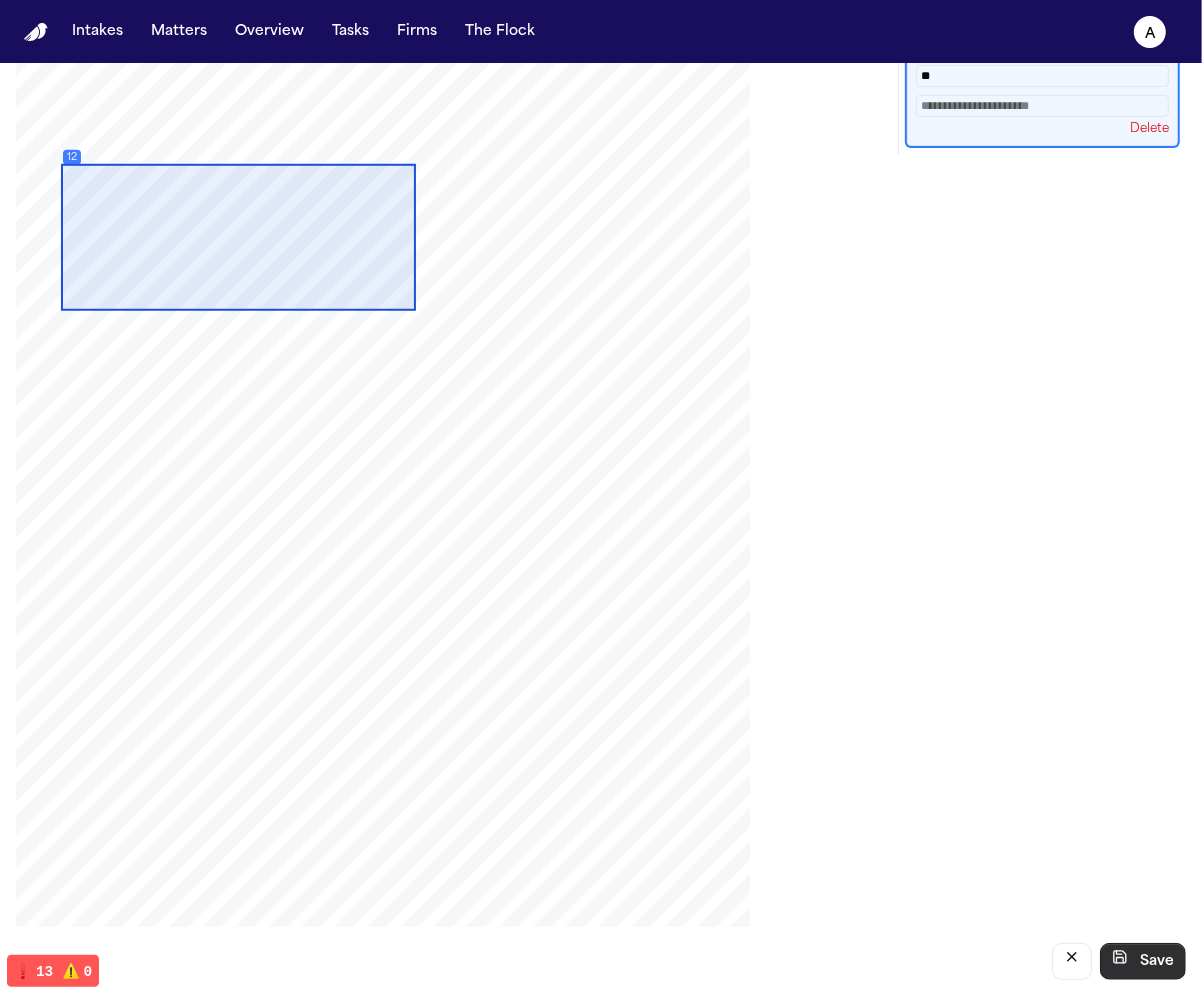 click on "Save" at bounding box center (1143, 961) 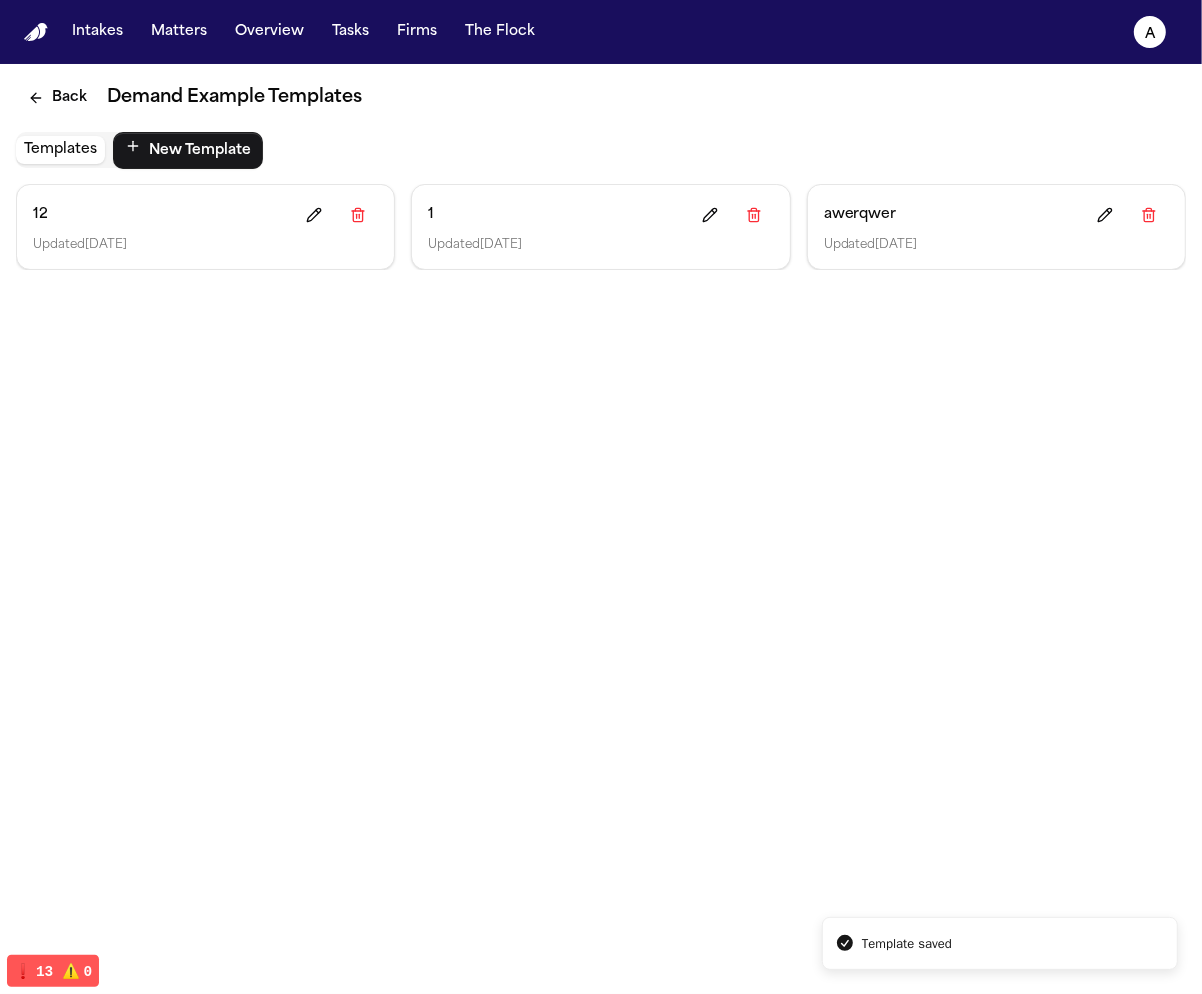 scroll, scrollTop: 0, scrollLeft: 0, axis: both 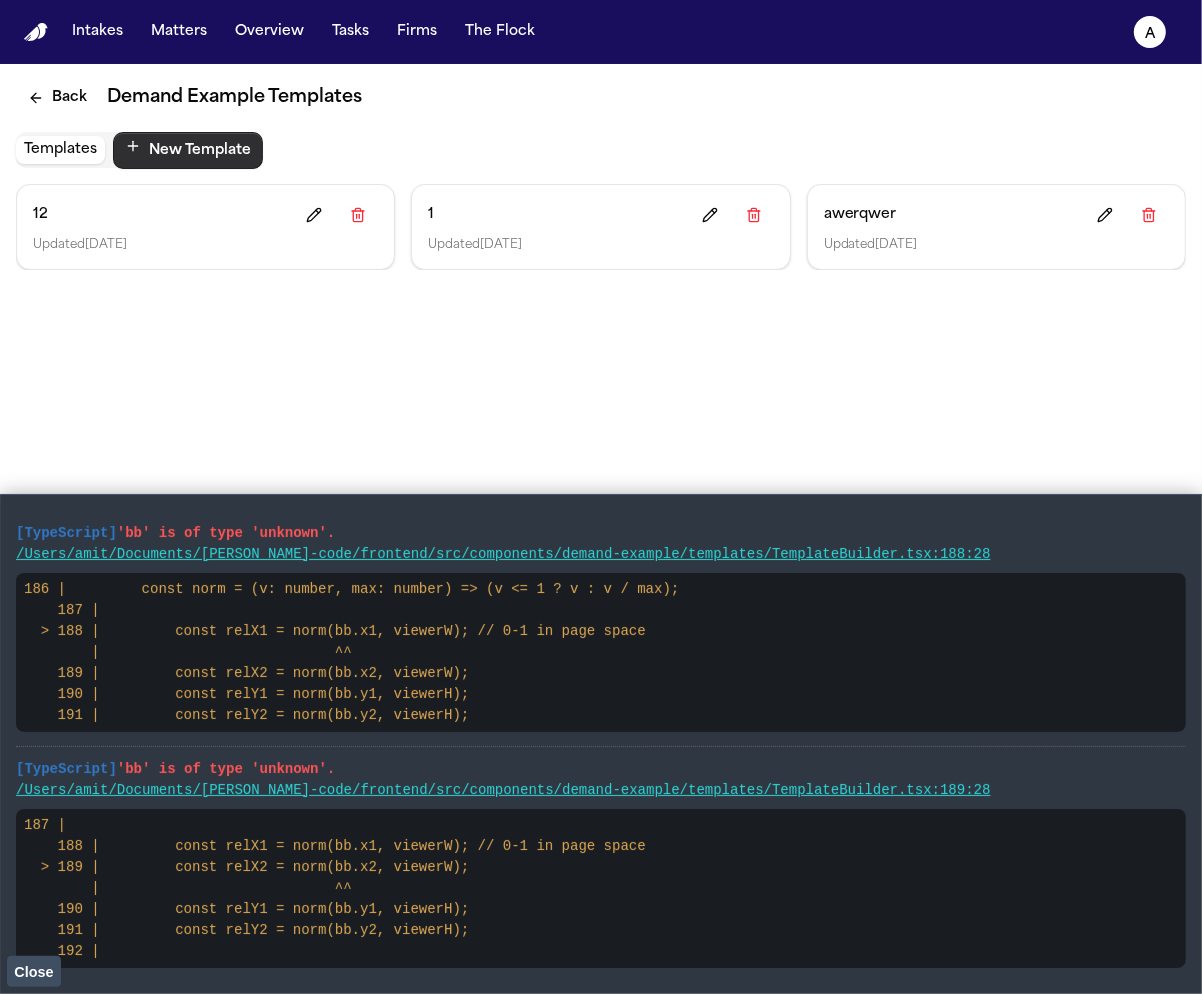 click on "New Template" at bounding box center (188, 150) 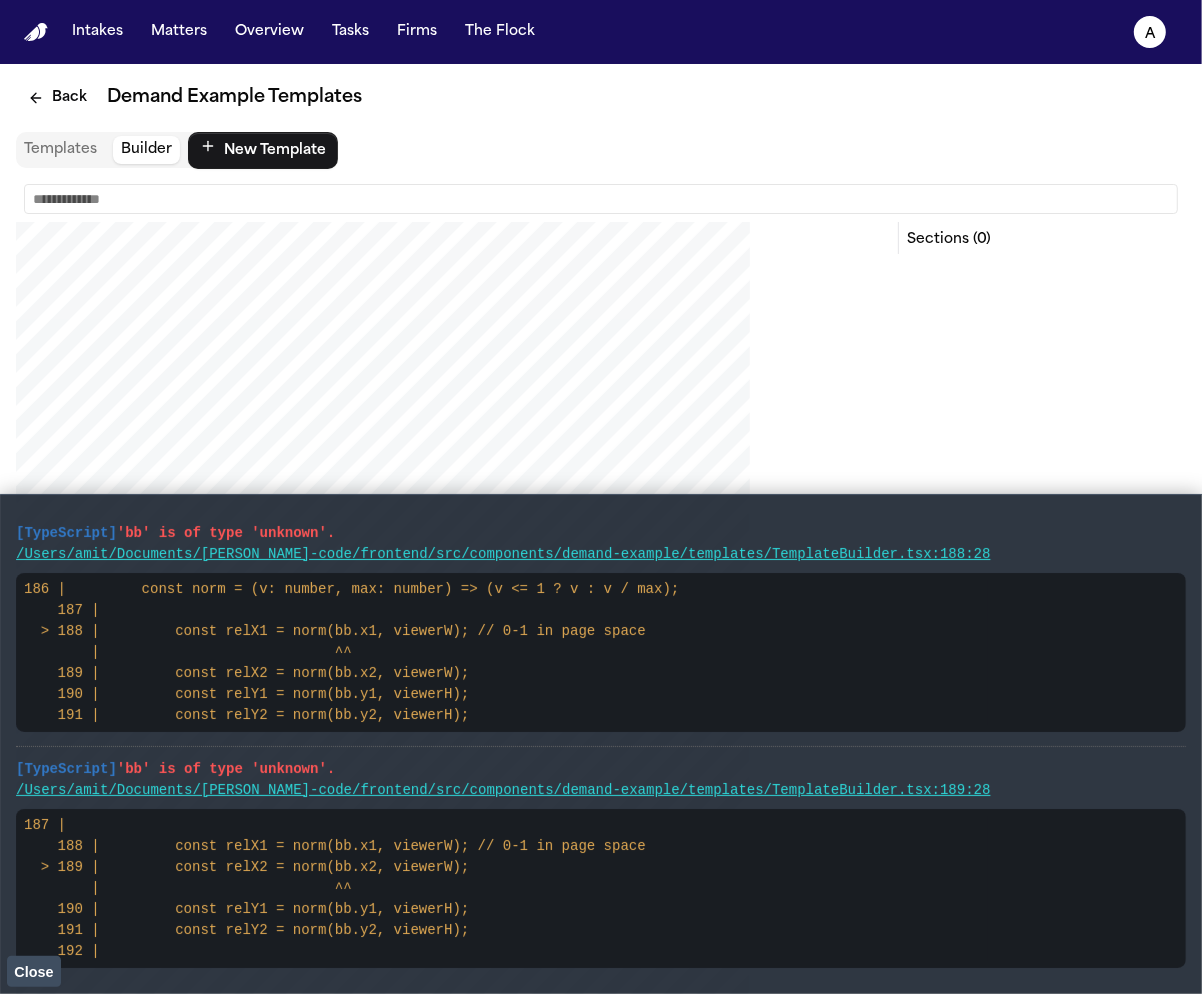 click at bounding box center [601, 199] 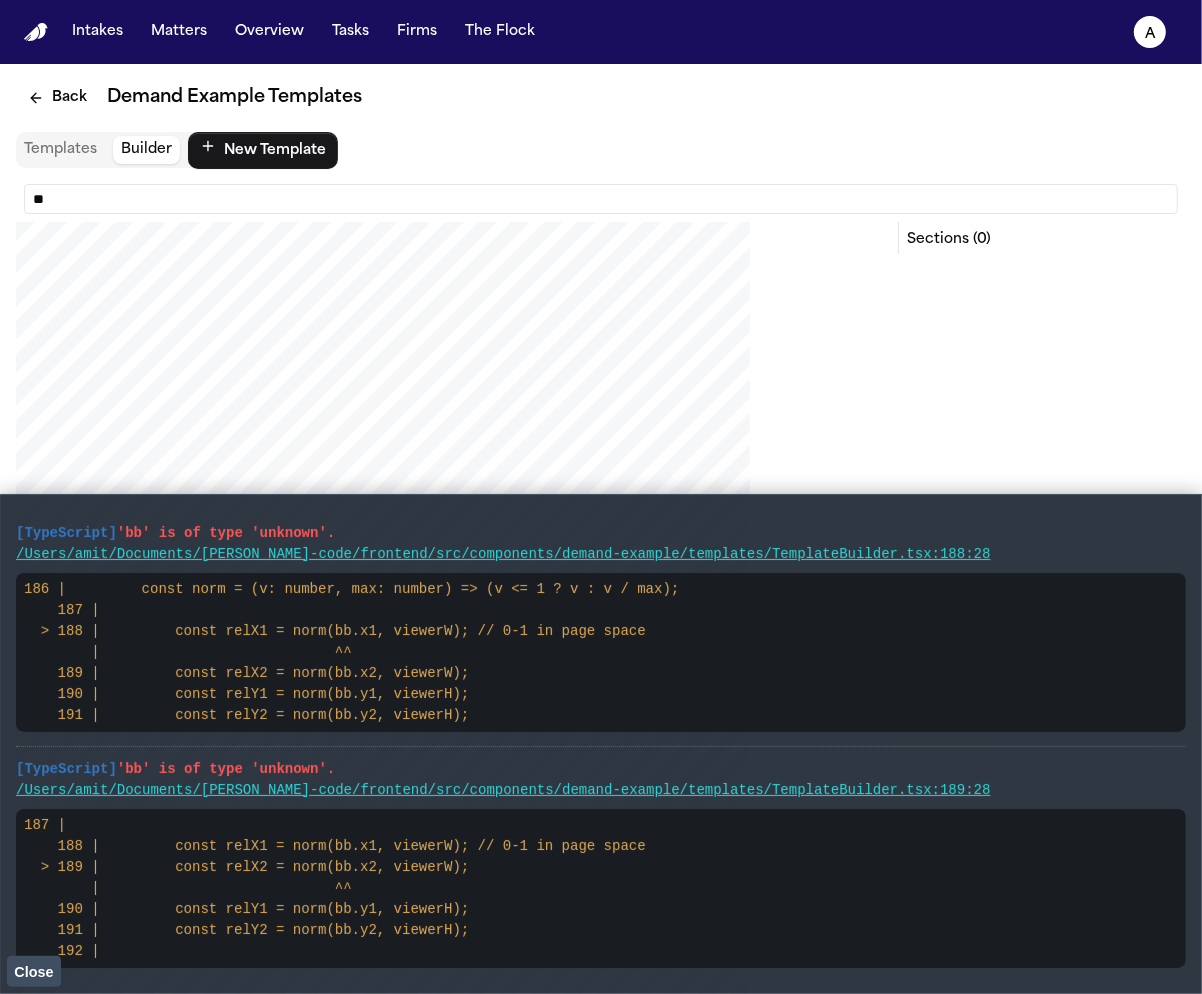 type on "*" 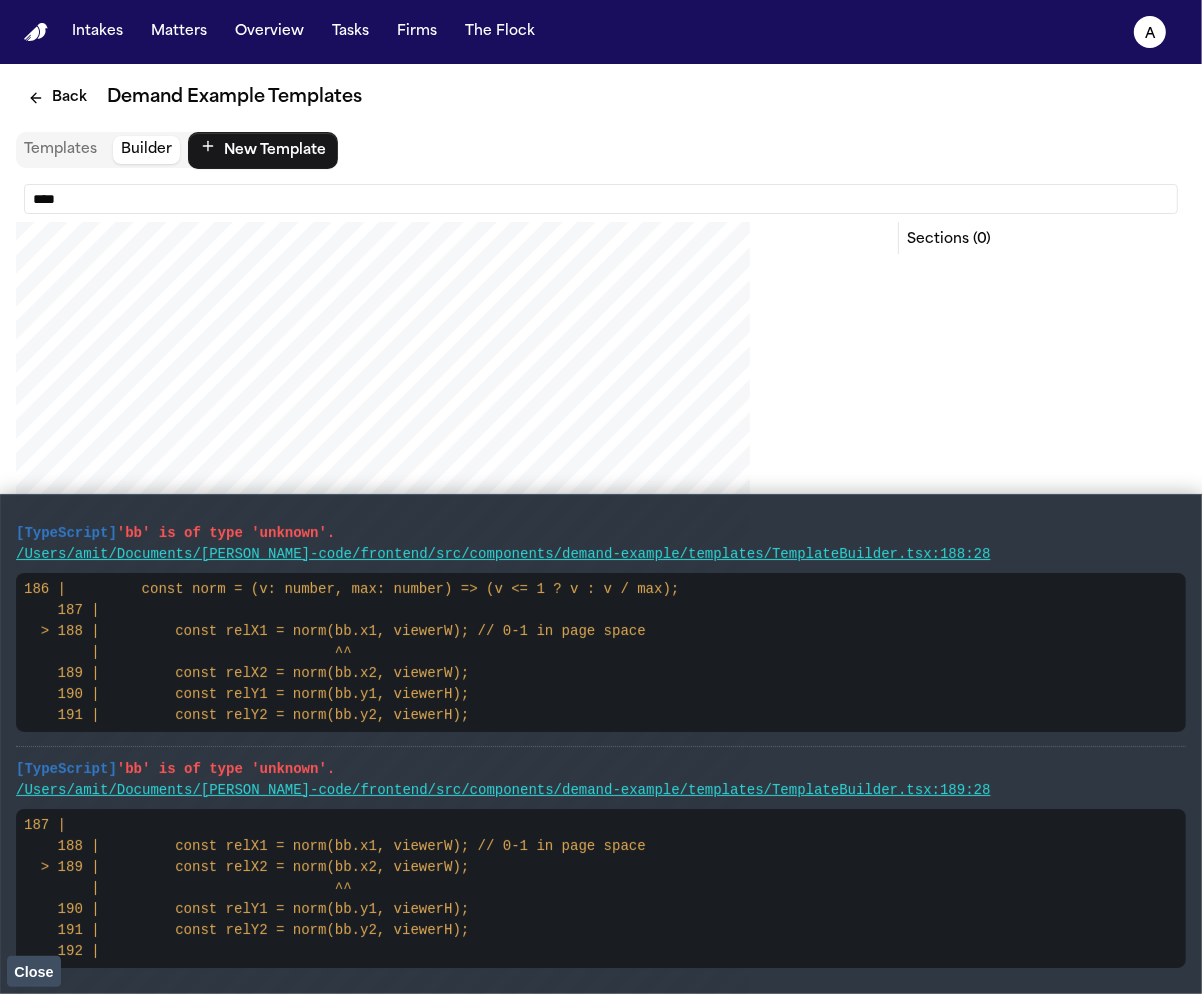 type on "****" 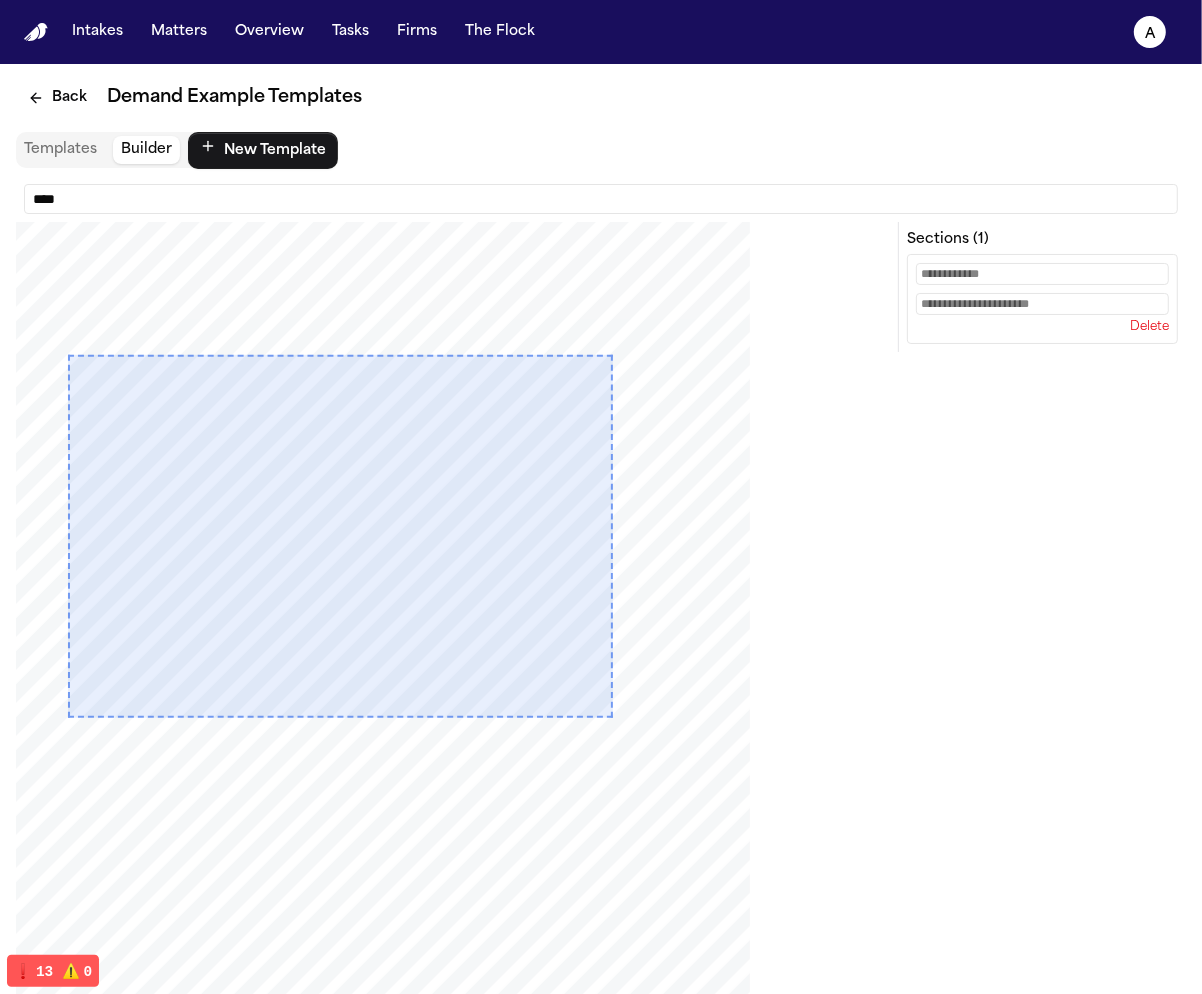 click on "Delete" at bounding box center (1042, 299) 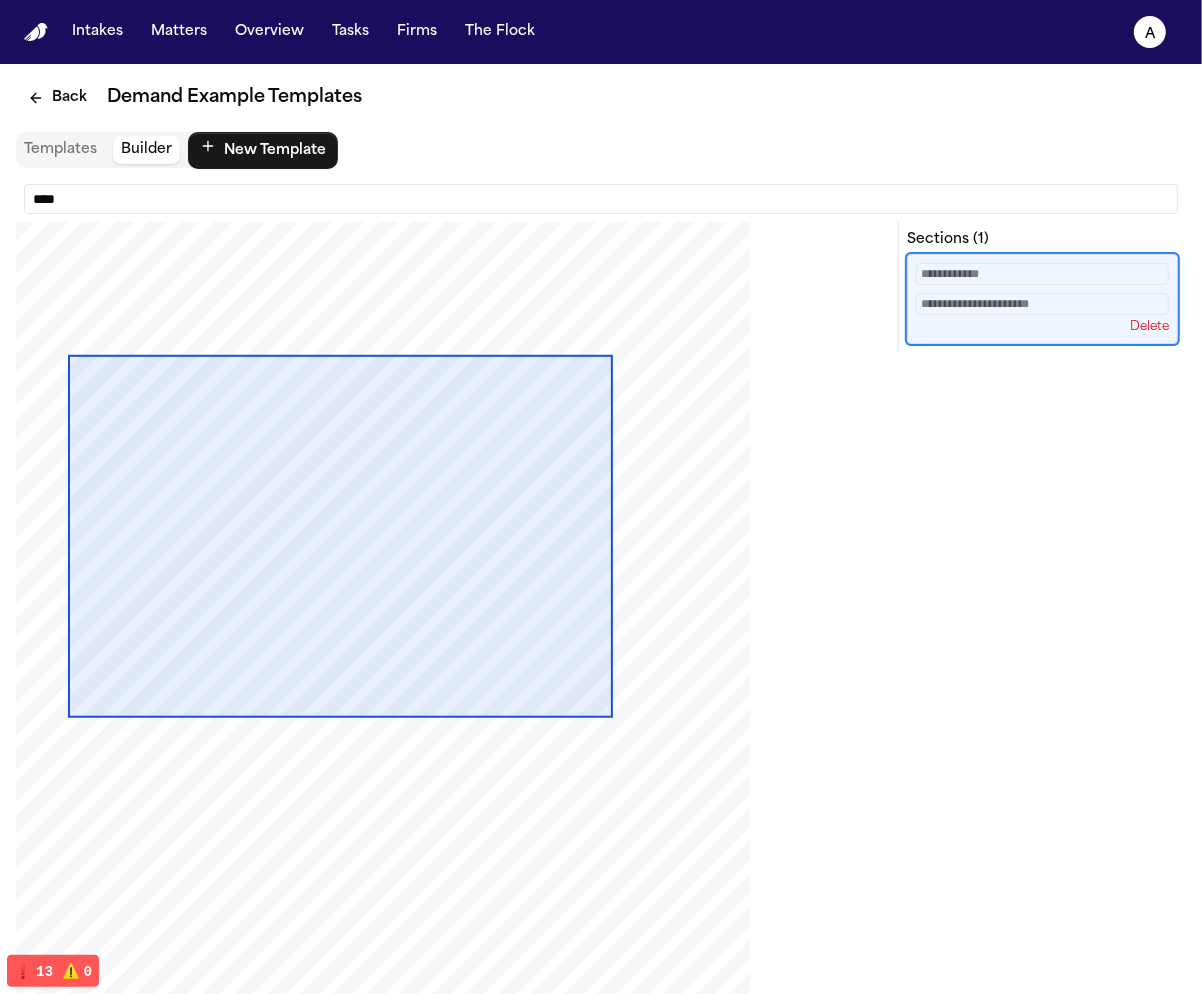 click at bounding box center [1042, 274] 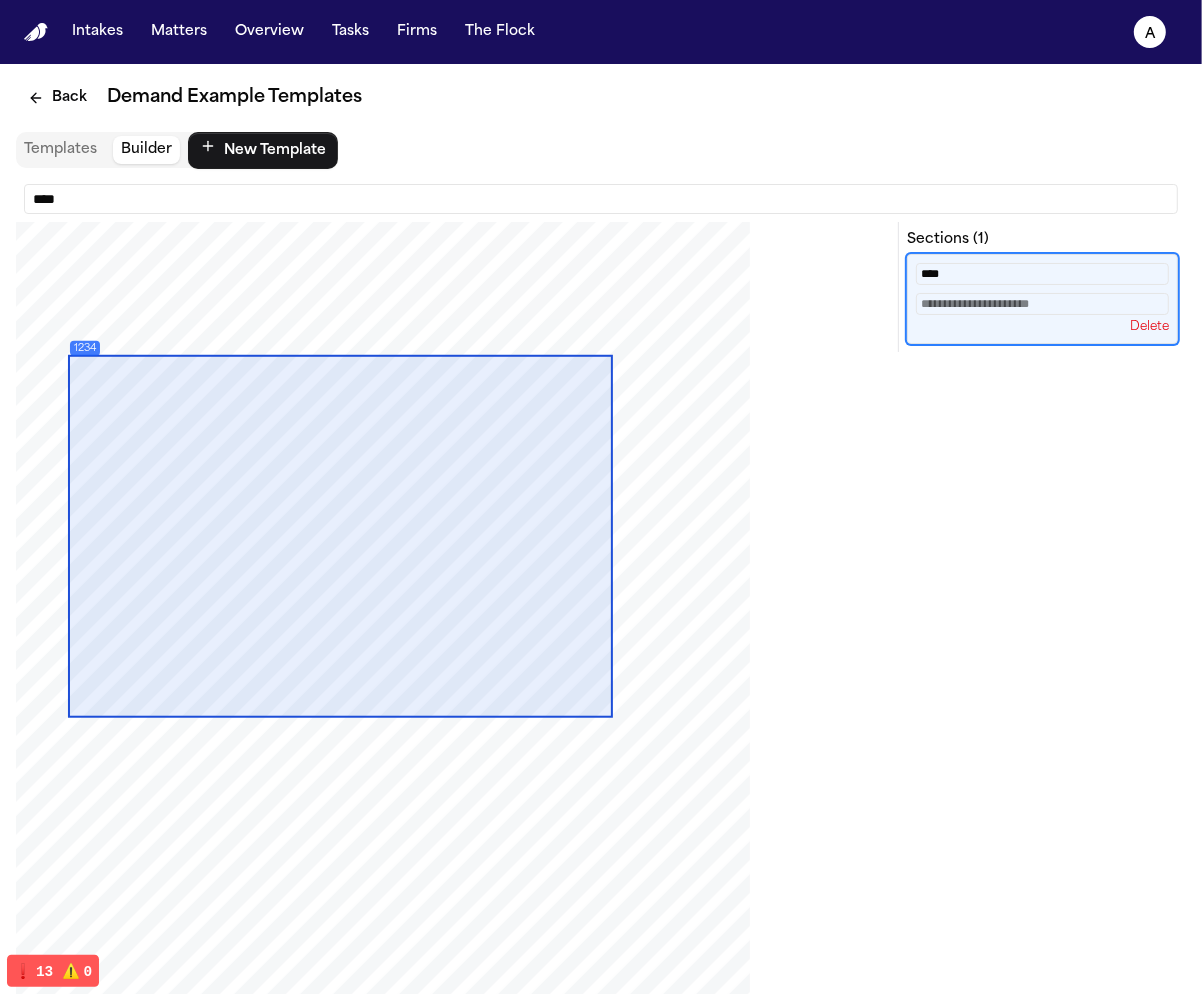 scroll, scrollTop: 198, scrollLeft: 0, axis: vertical 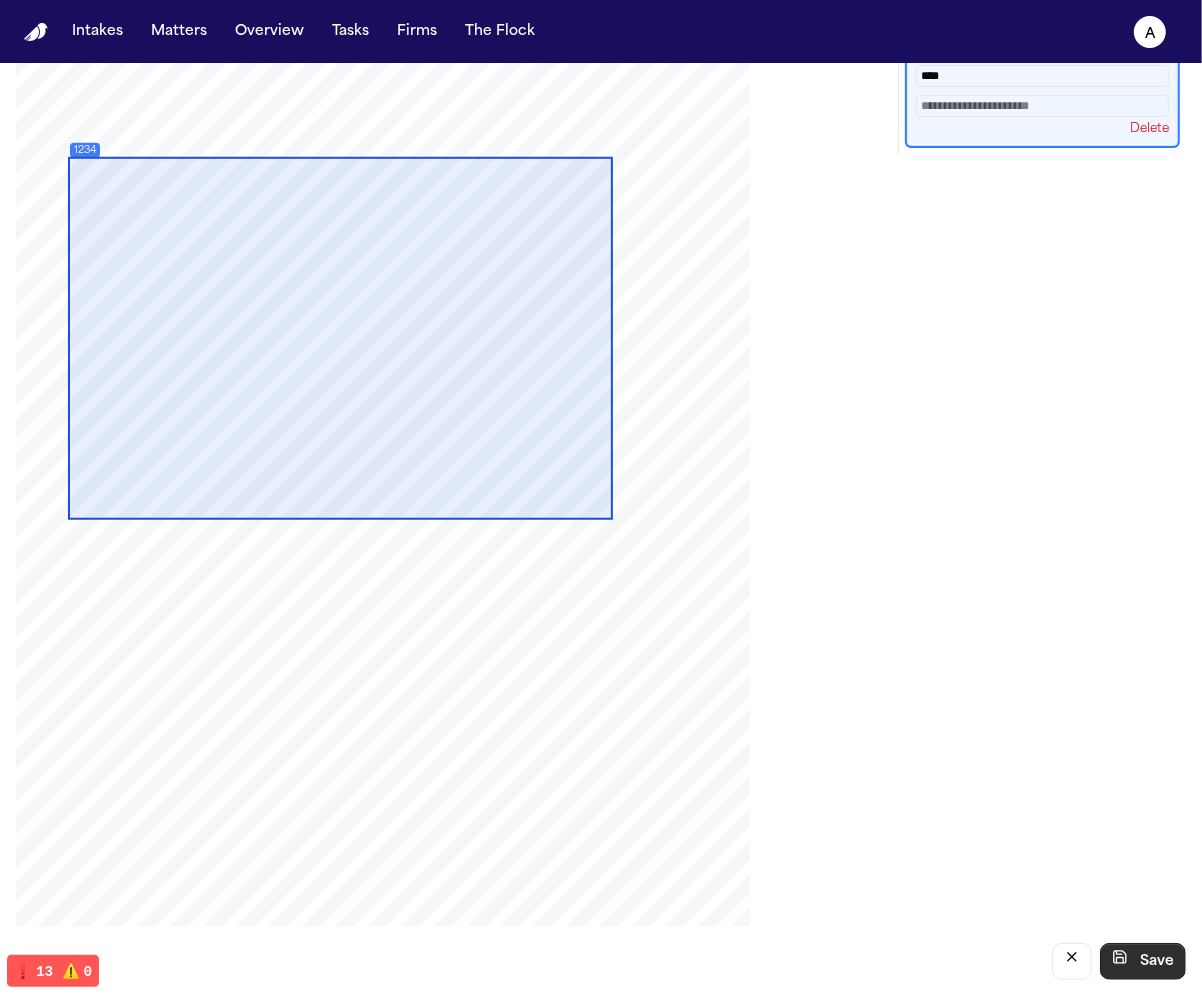 type on "****" 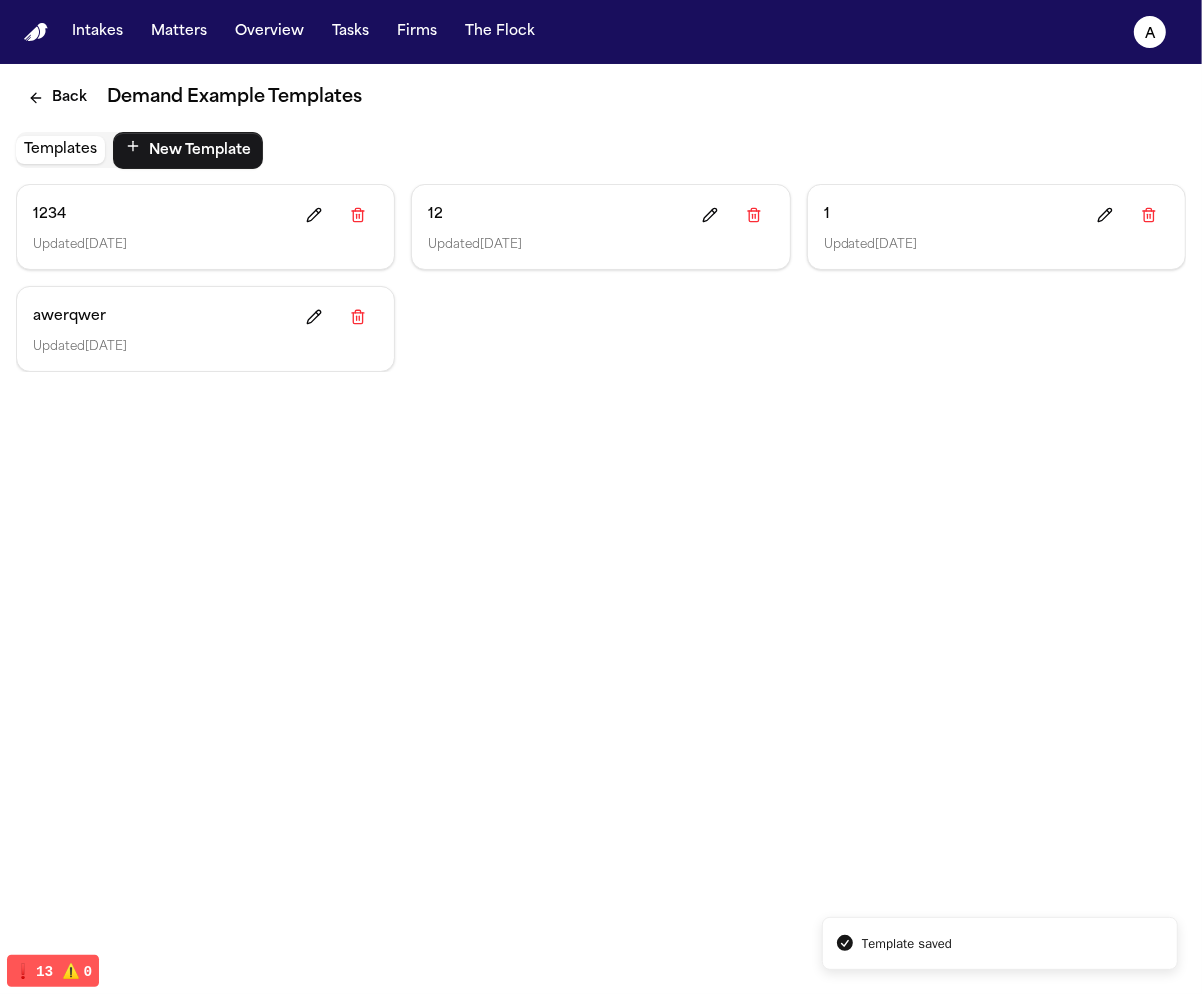 scroll, scrollTop: 0, scrollLeft: 0, axis: both 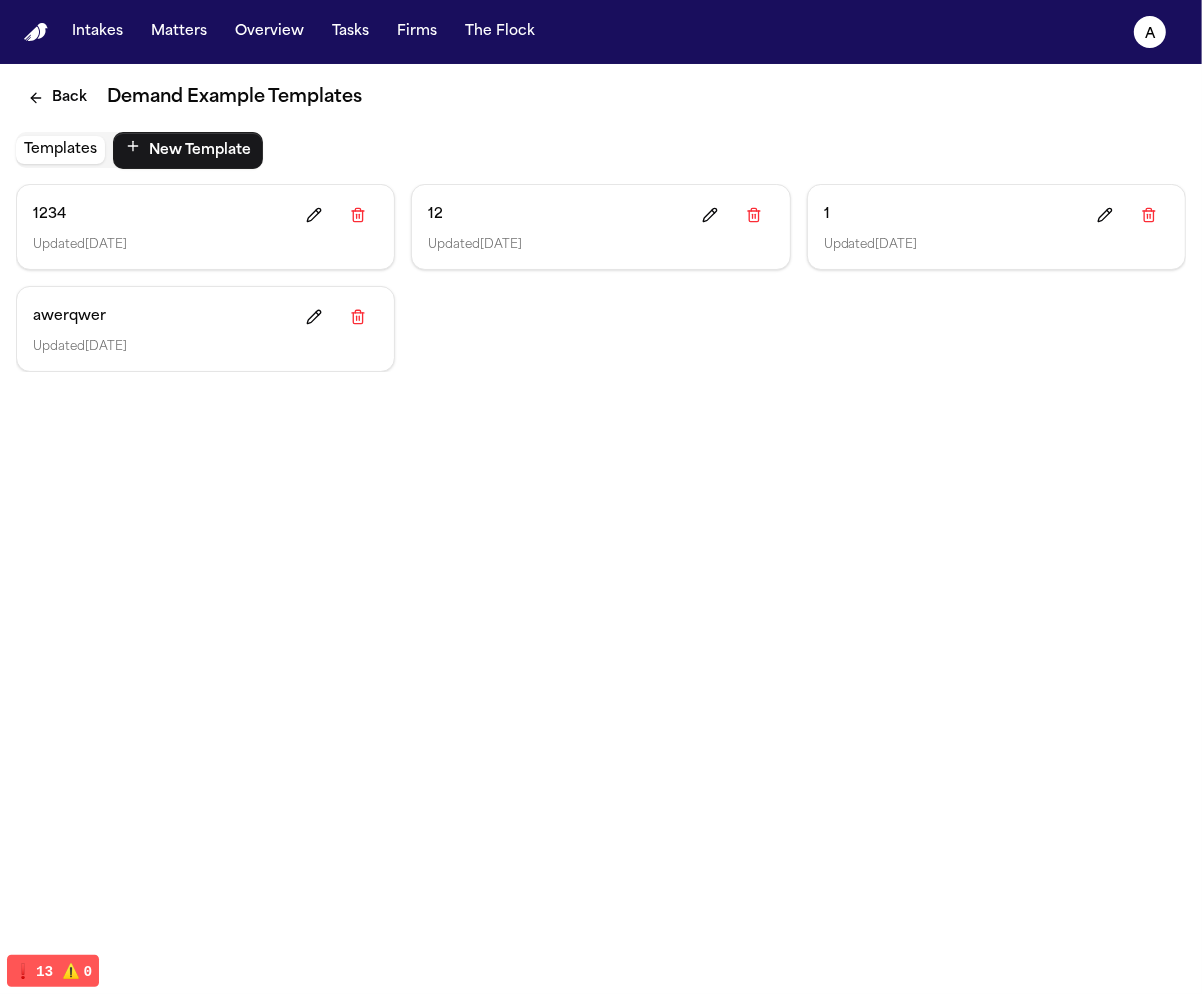 click on "1234" at bounding box center (205, 215) 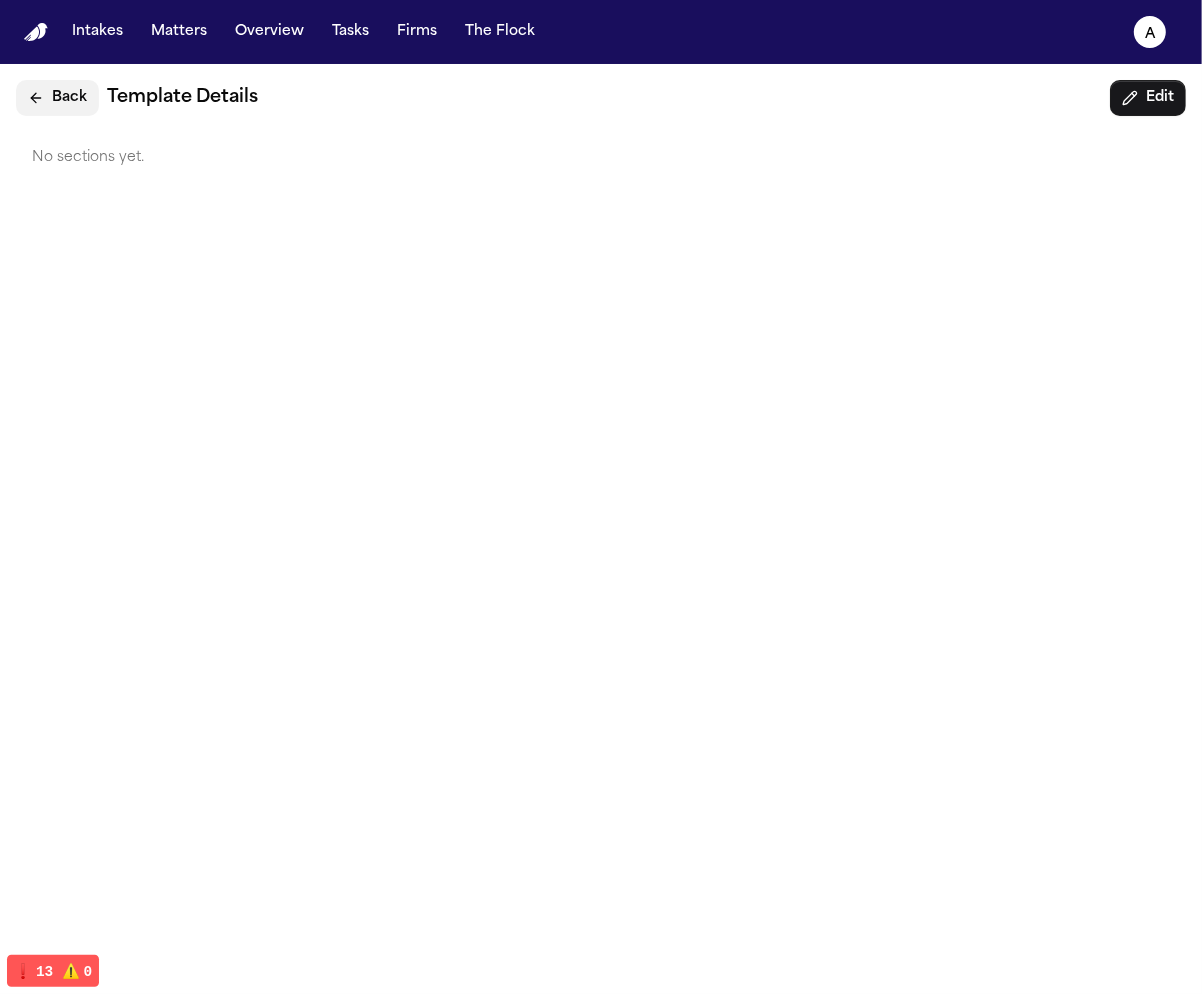 click on "Back" at bounding box center (57, 98) 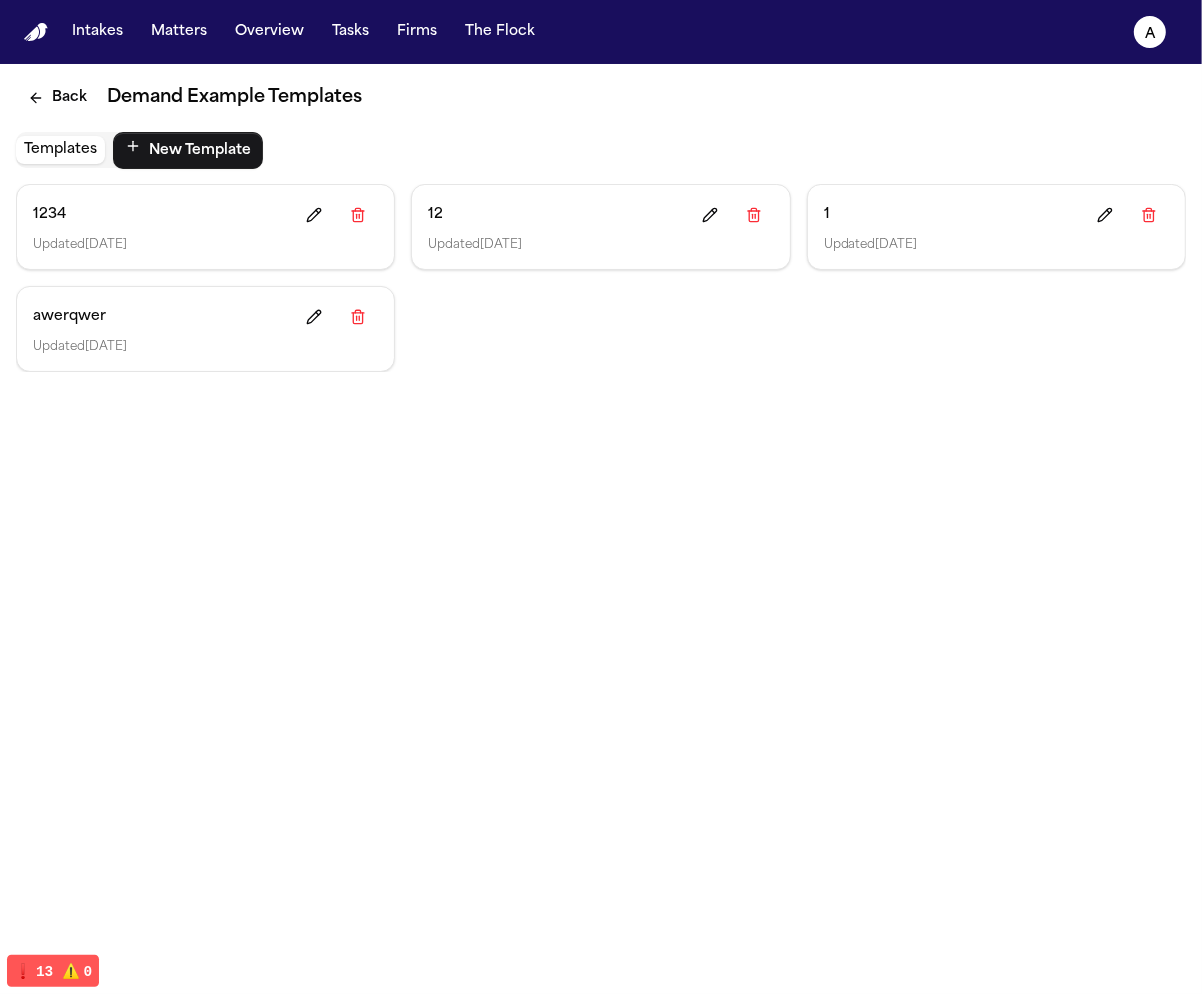 click on "New Template" at bounding box center (188, 150) 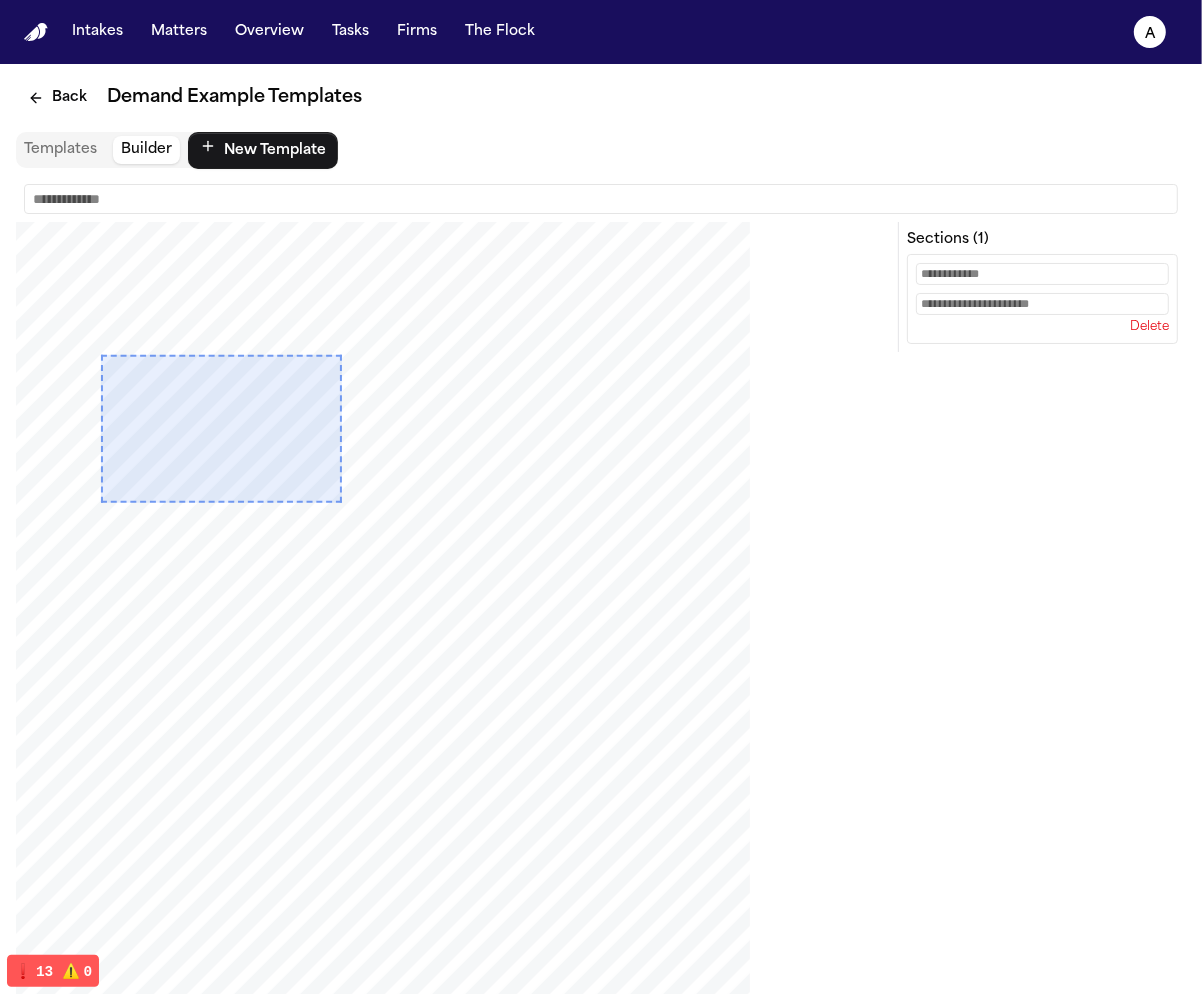 click at bounding box center [601, 199] 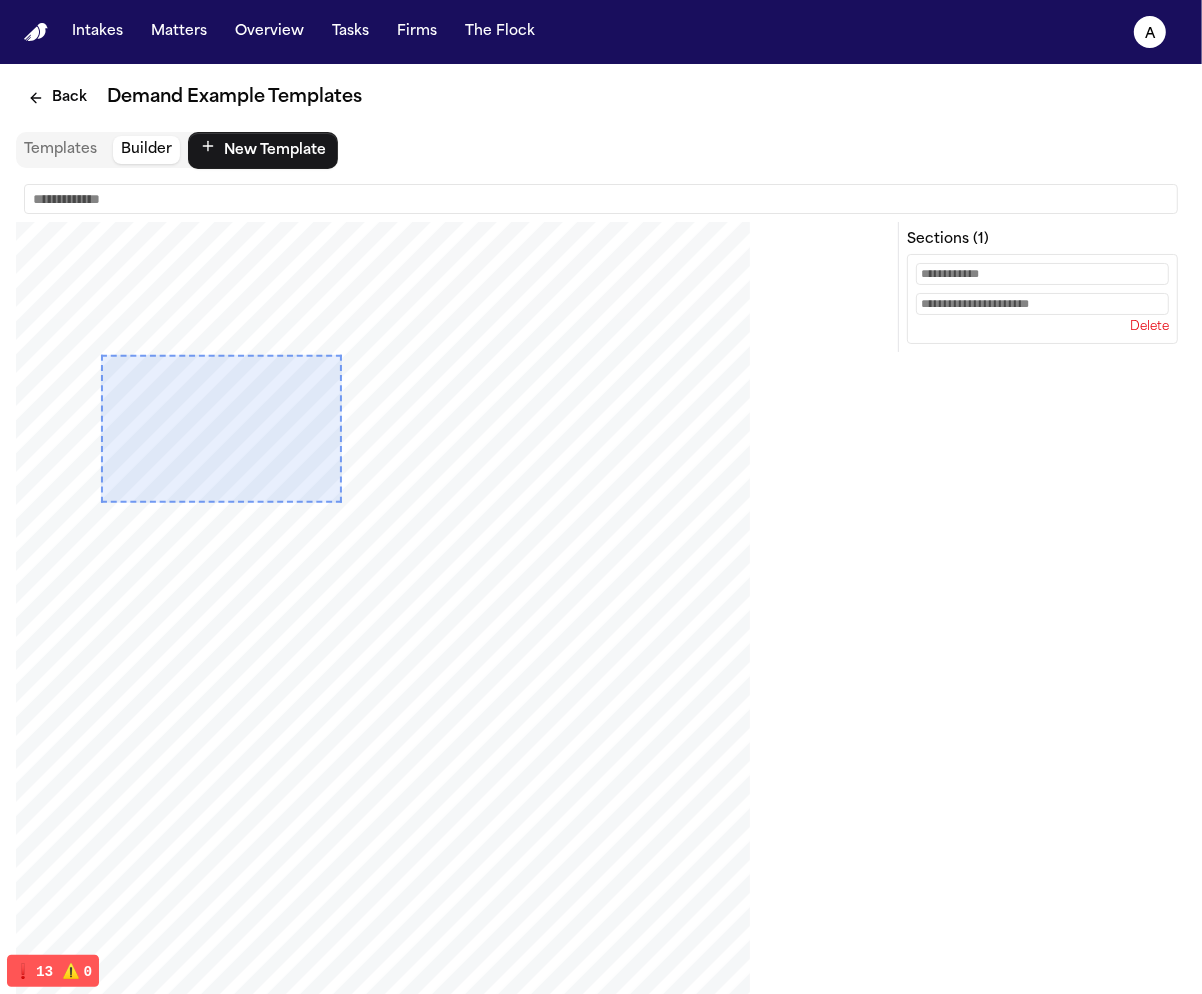 click at bounding box center [601, 199] 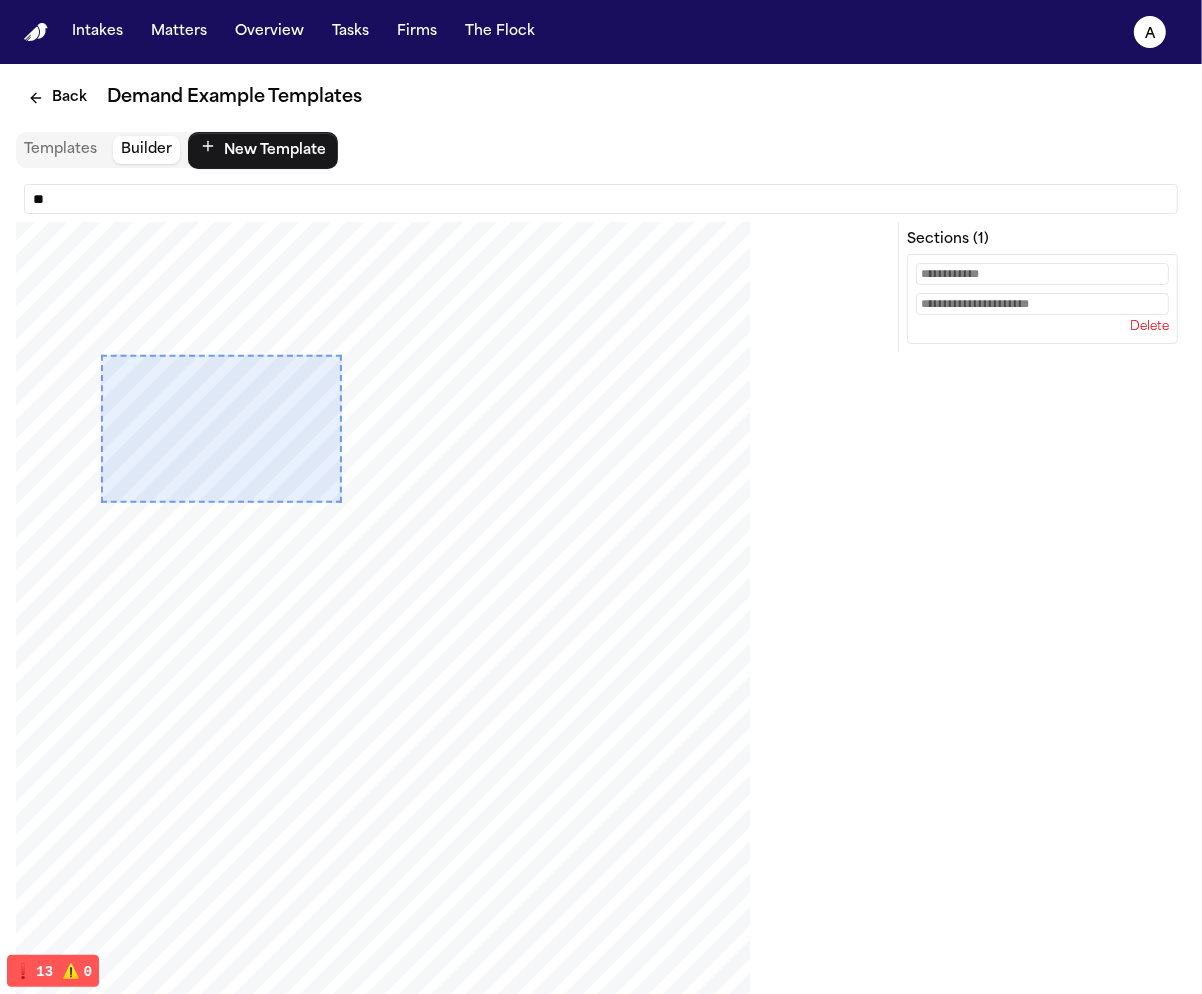 type on "**" 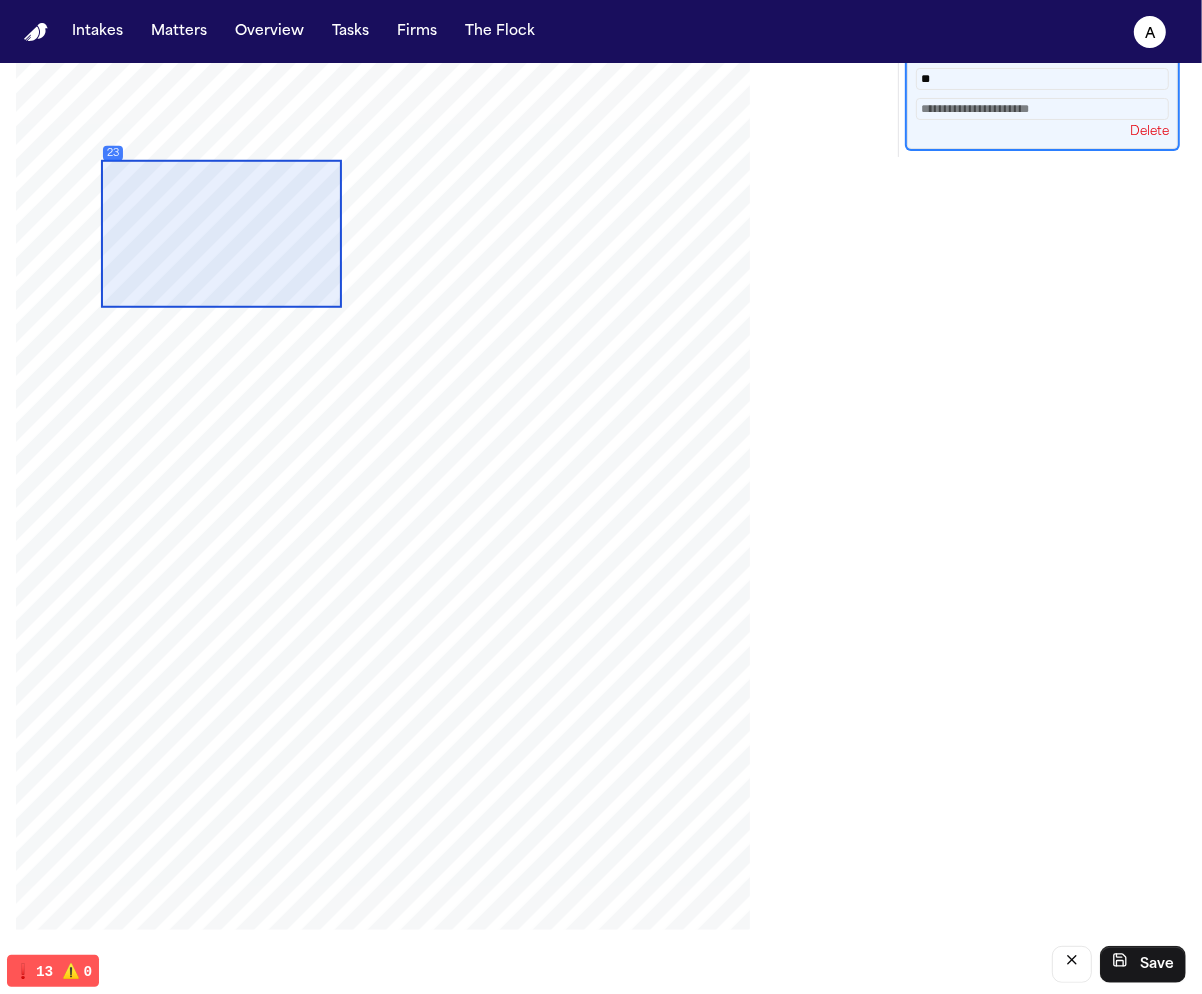 scroll, scrollTop: 198, scrollLeft: 0, axis: vertical 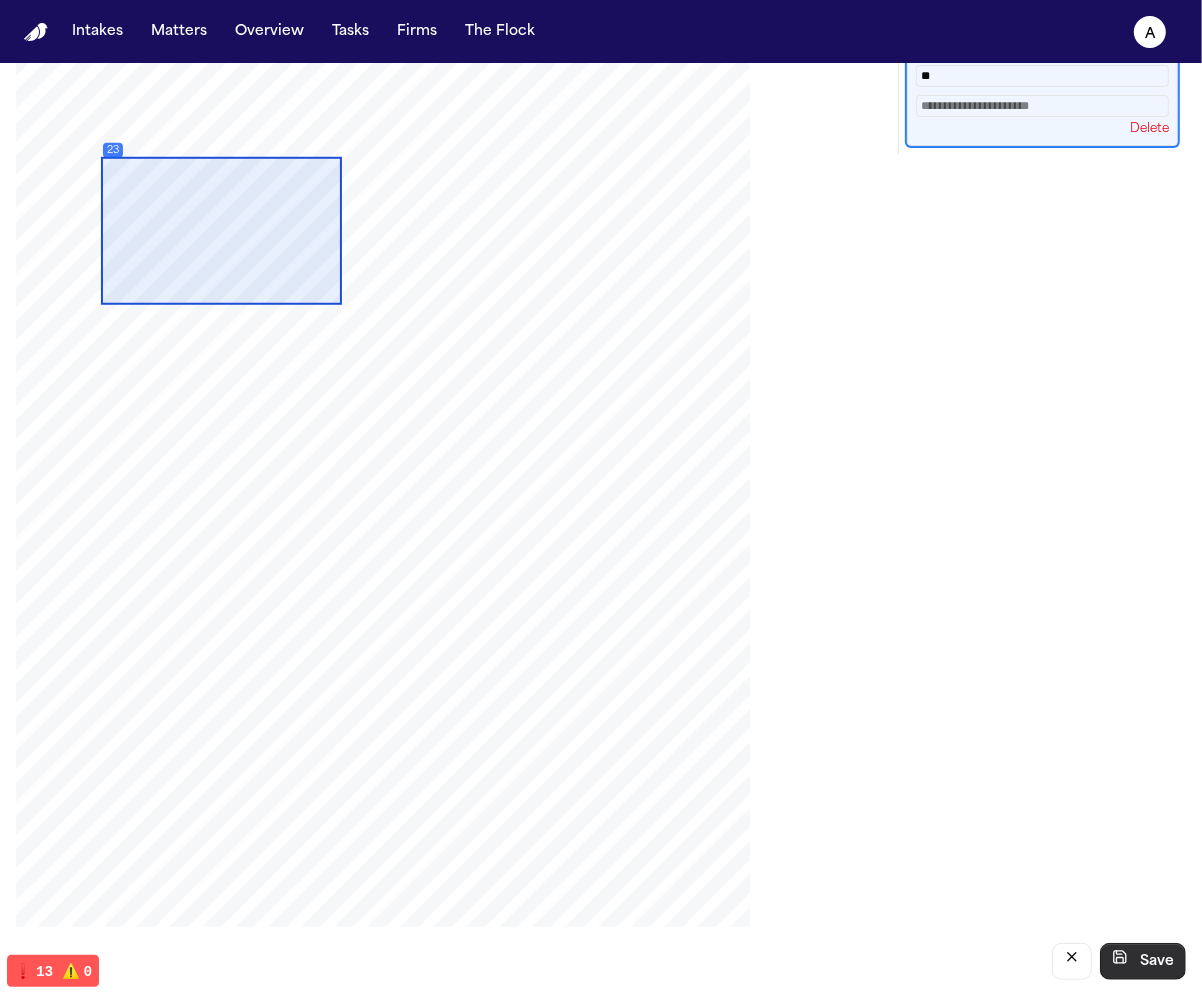 type on "**" 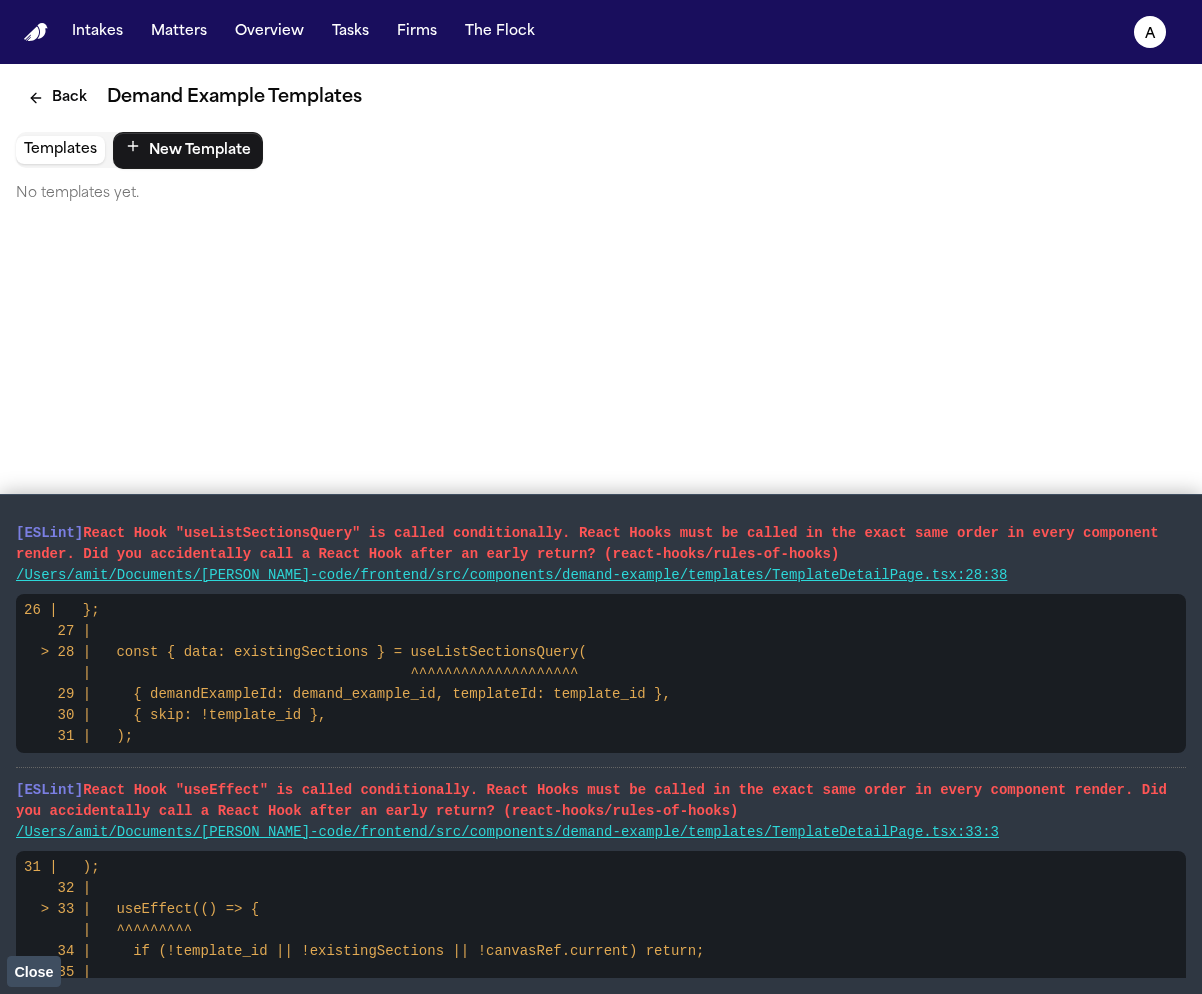 scroll, scrollTop: 0, scrollLeft: 0, axis: both 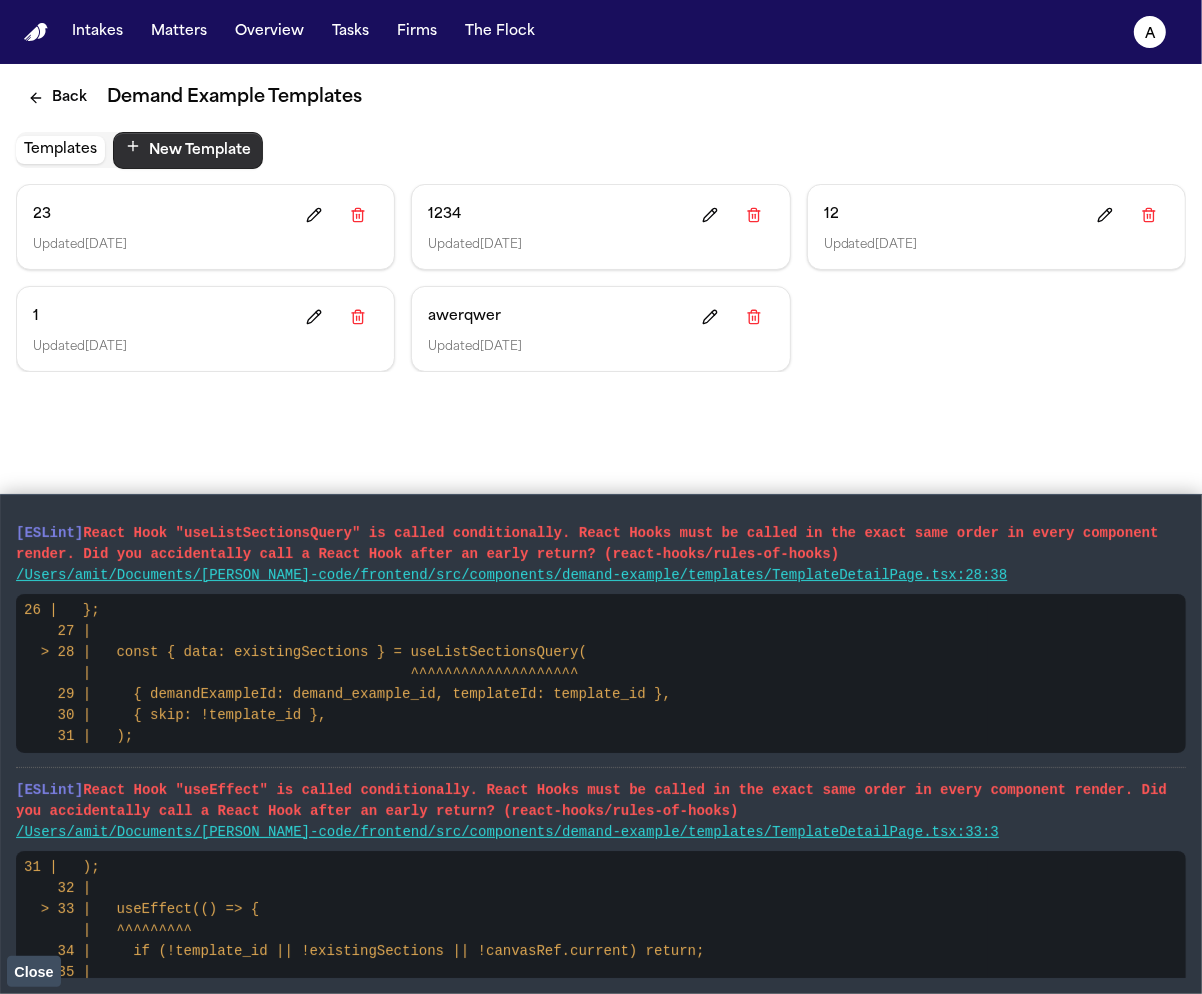 click on "New Template" at bounding box center (188, 150) 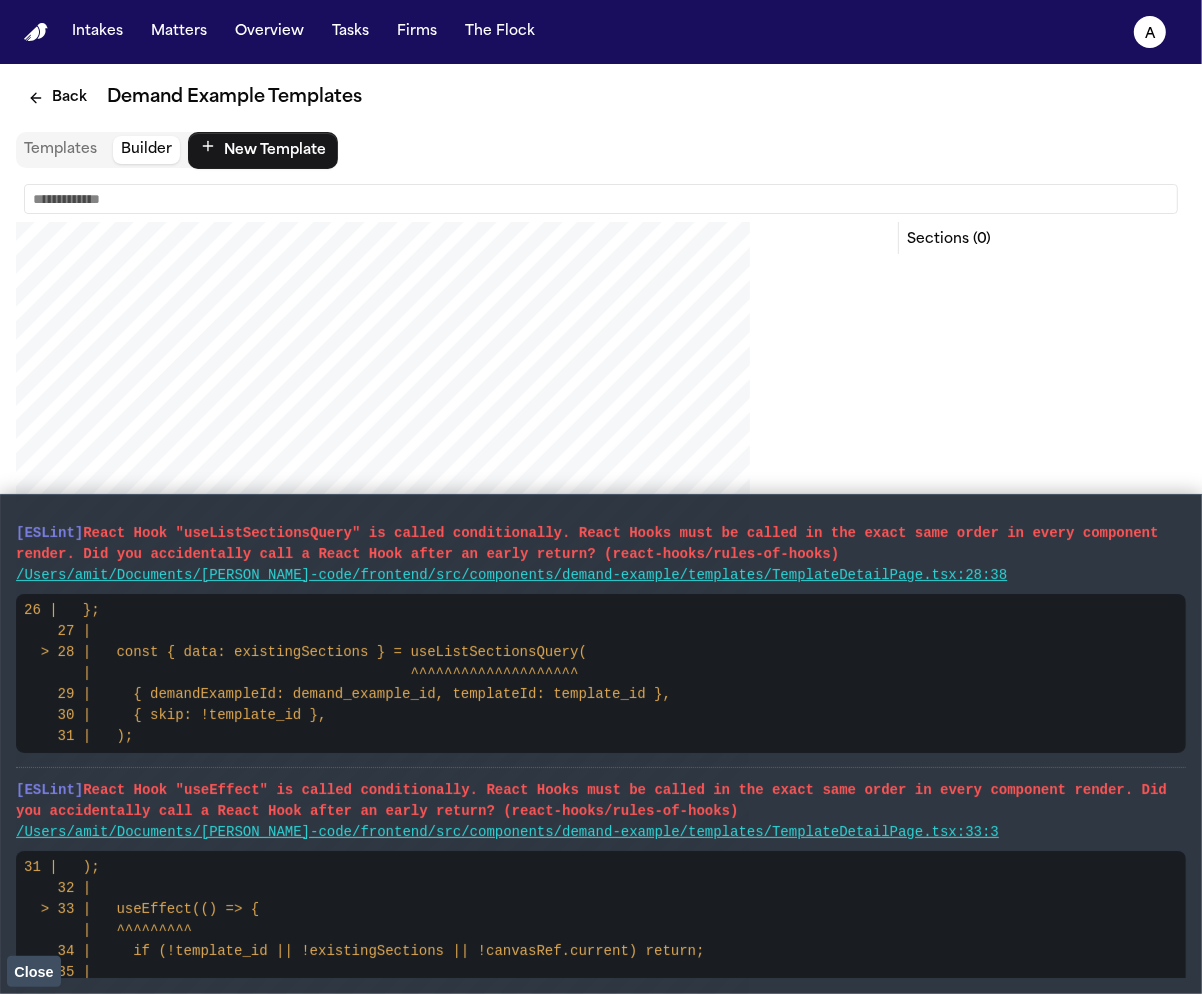 click on "Close" at bounding box center (33, 972) 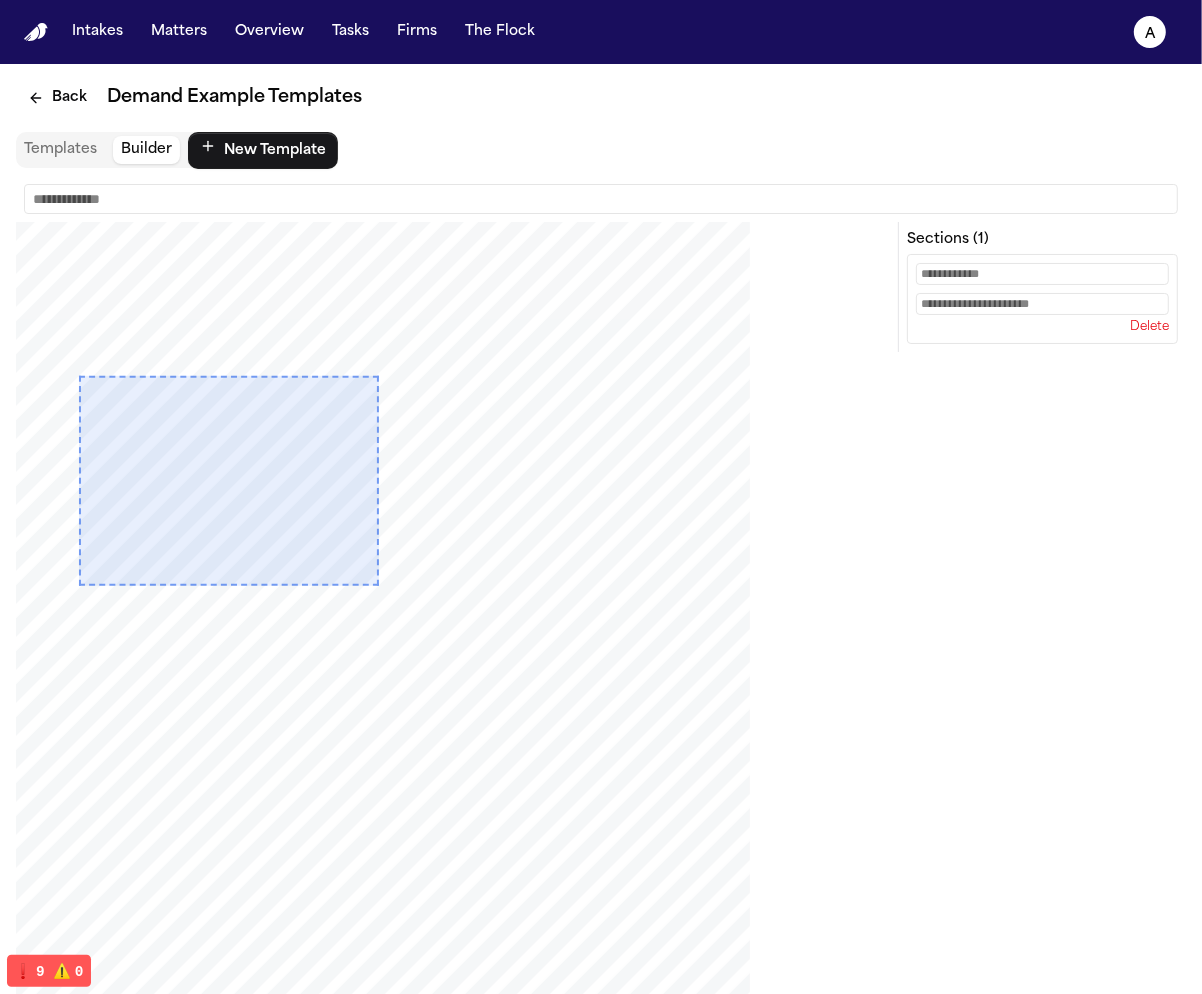 click at bounding box center (601, 199) 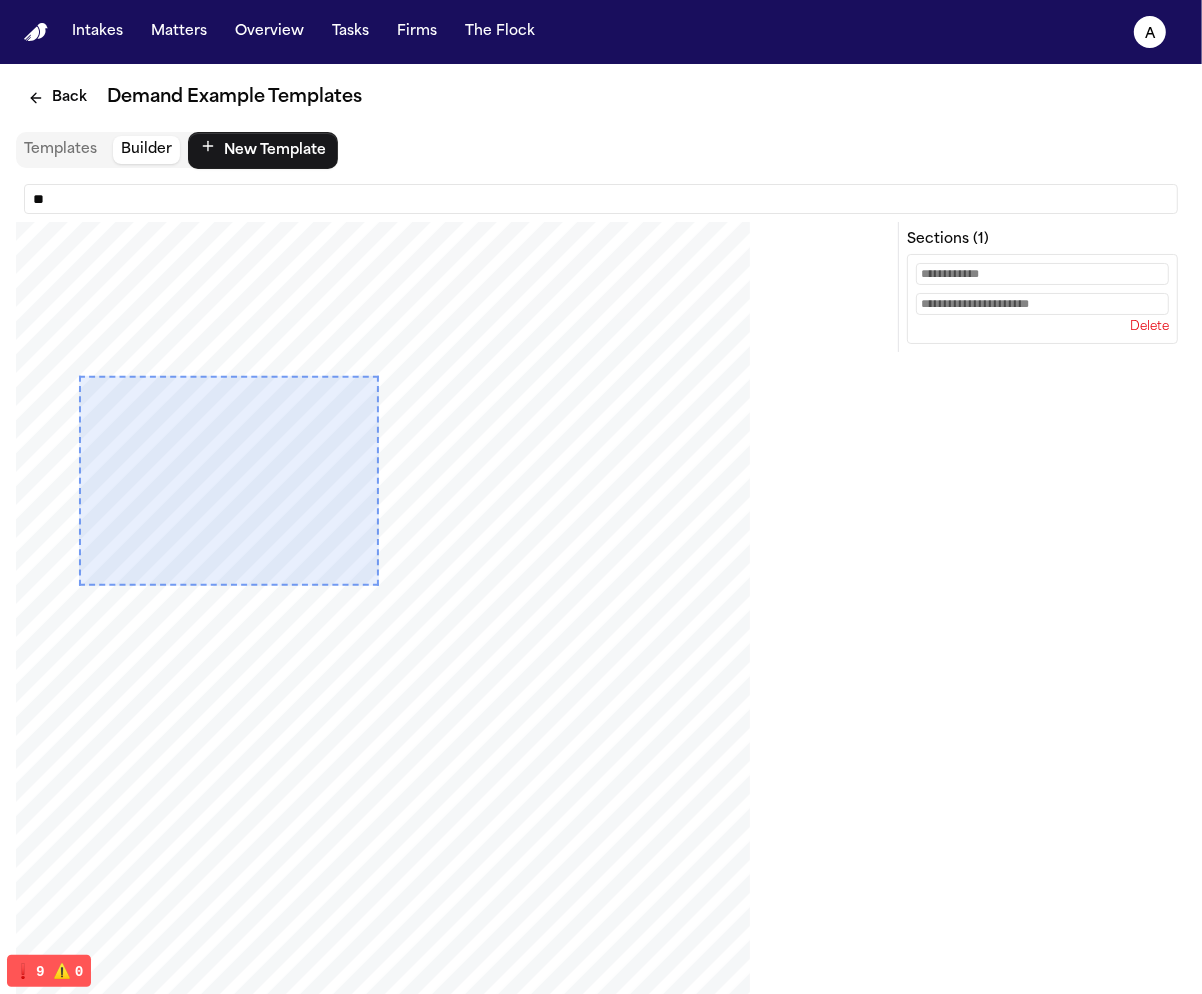 type on "**" 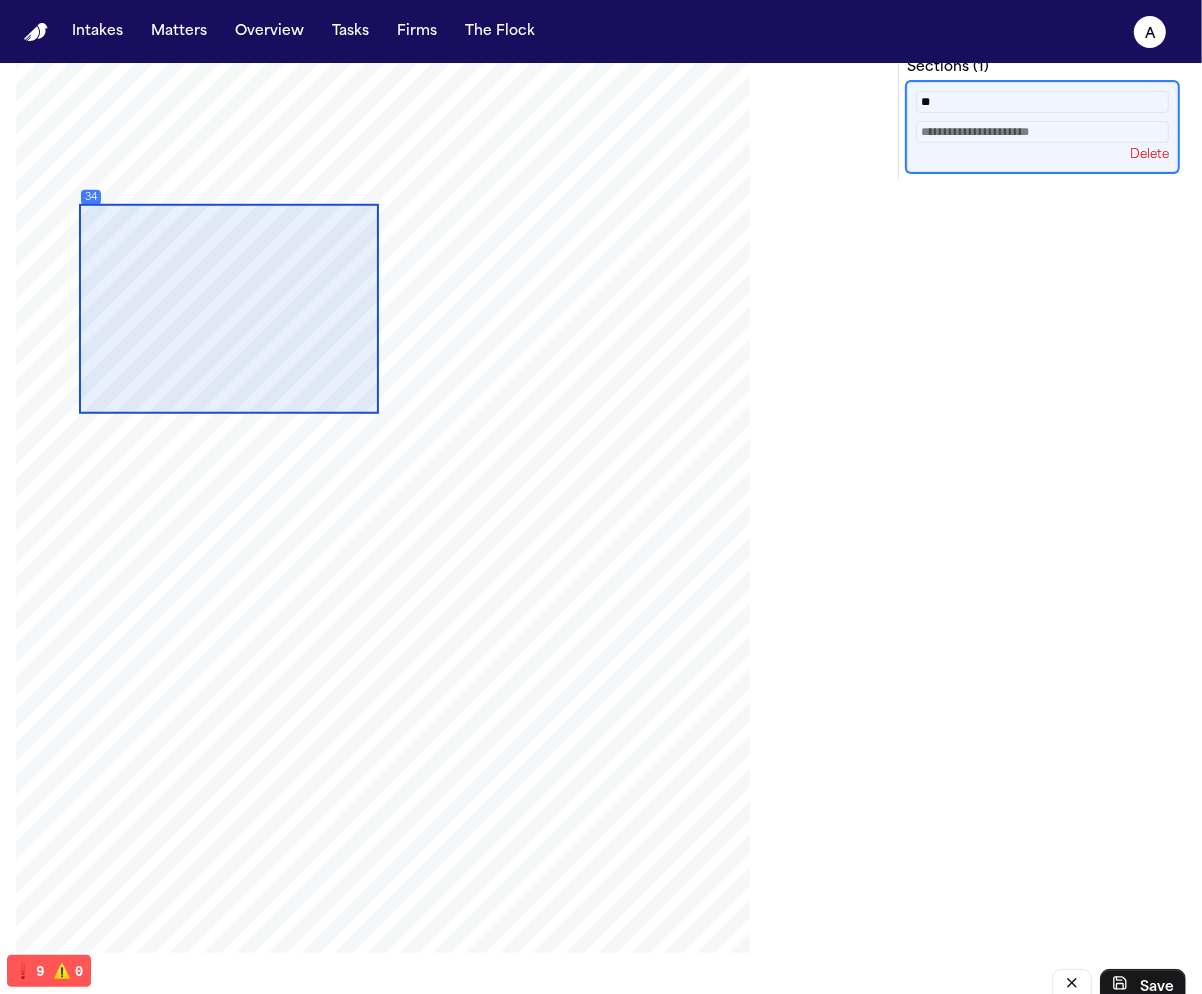 scroll, scrollTop: 198, scrollLeft: 0, axis: vertical 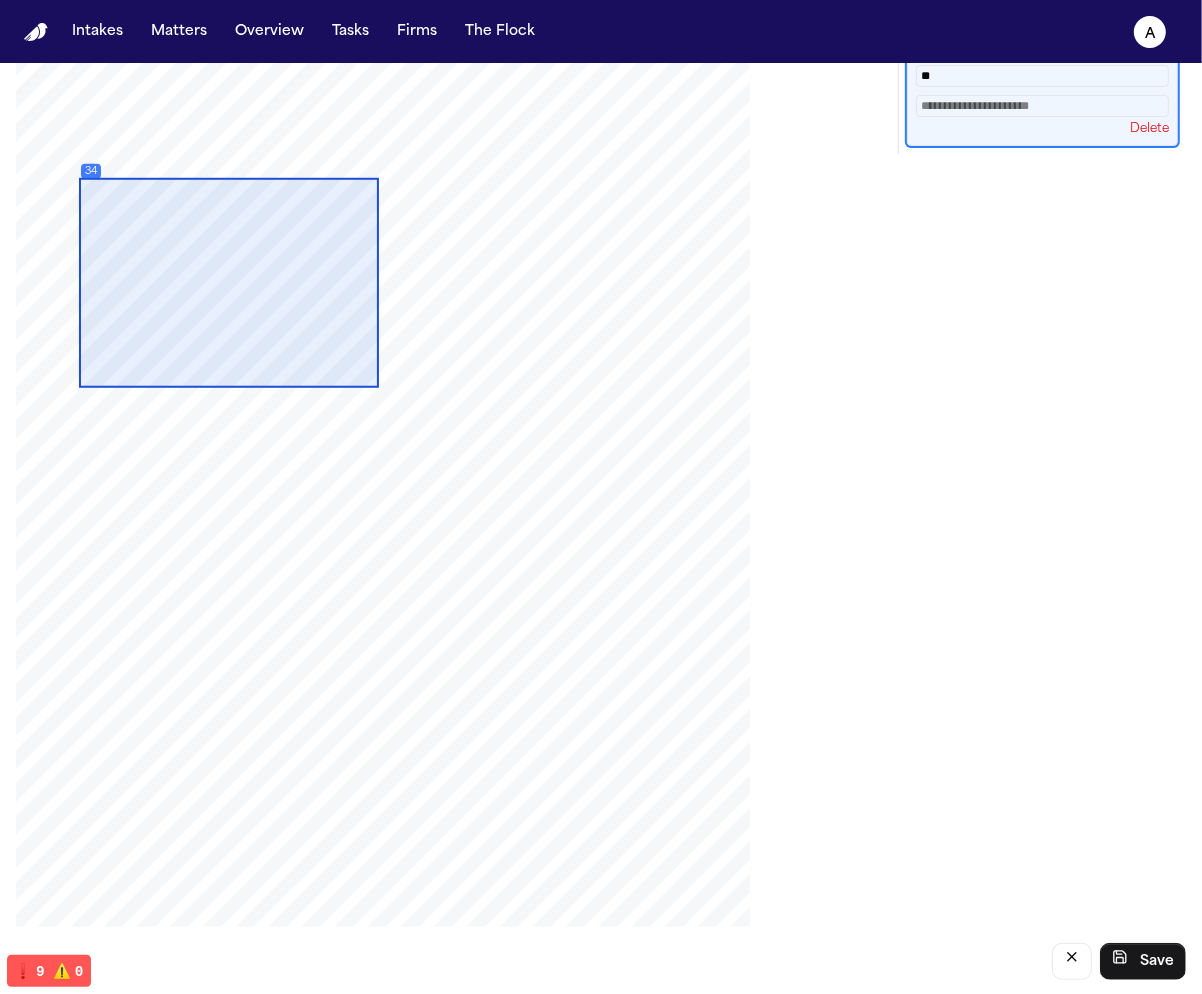 type on "**" 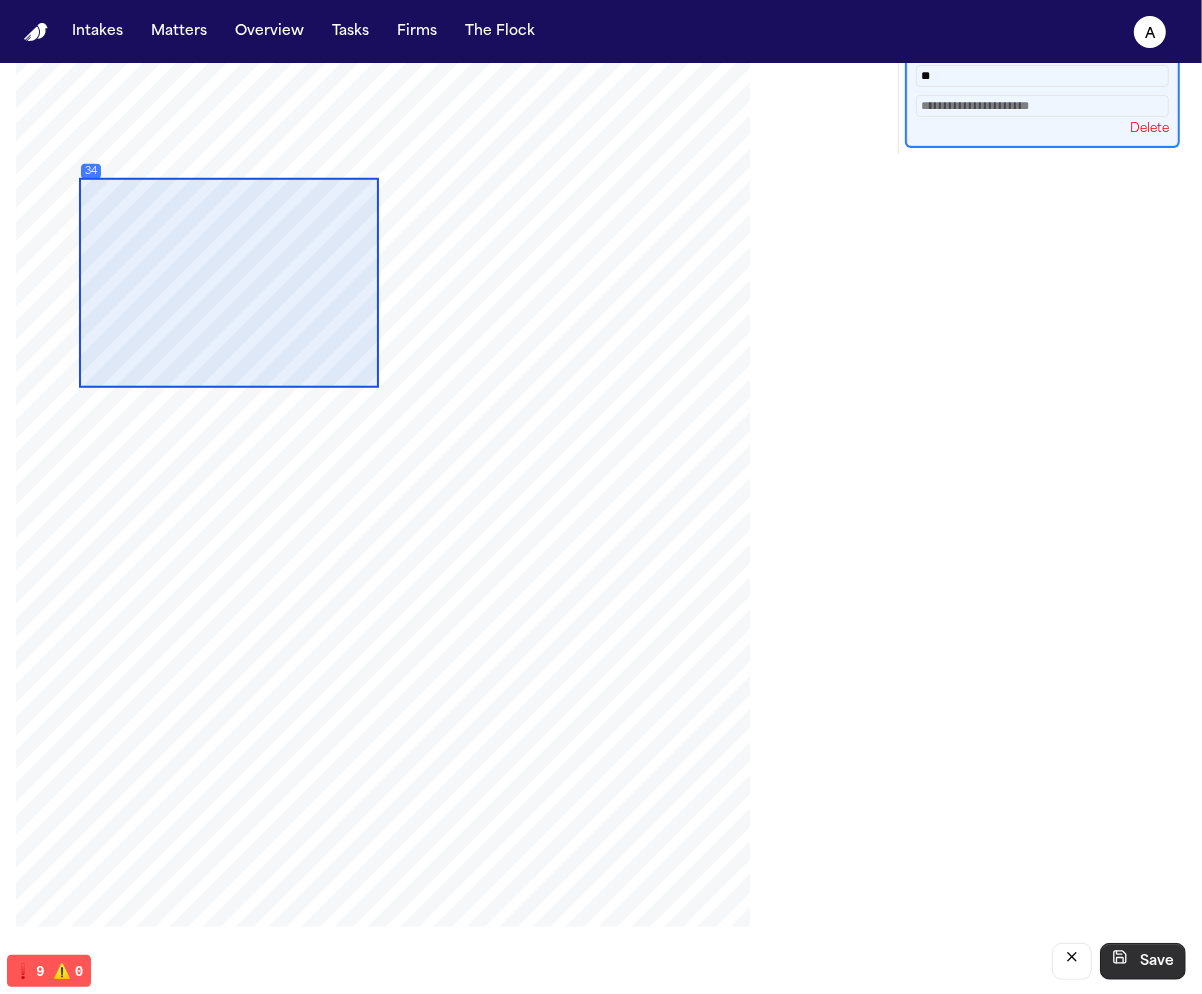 click on "Save" at bounding box center (1143, 961) 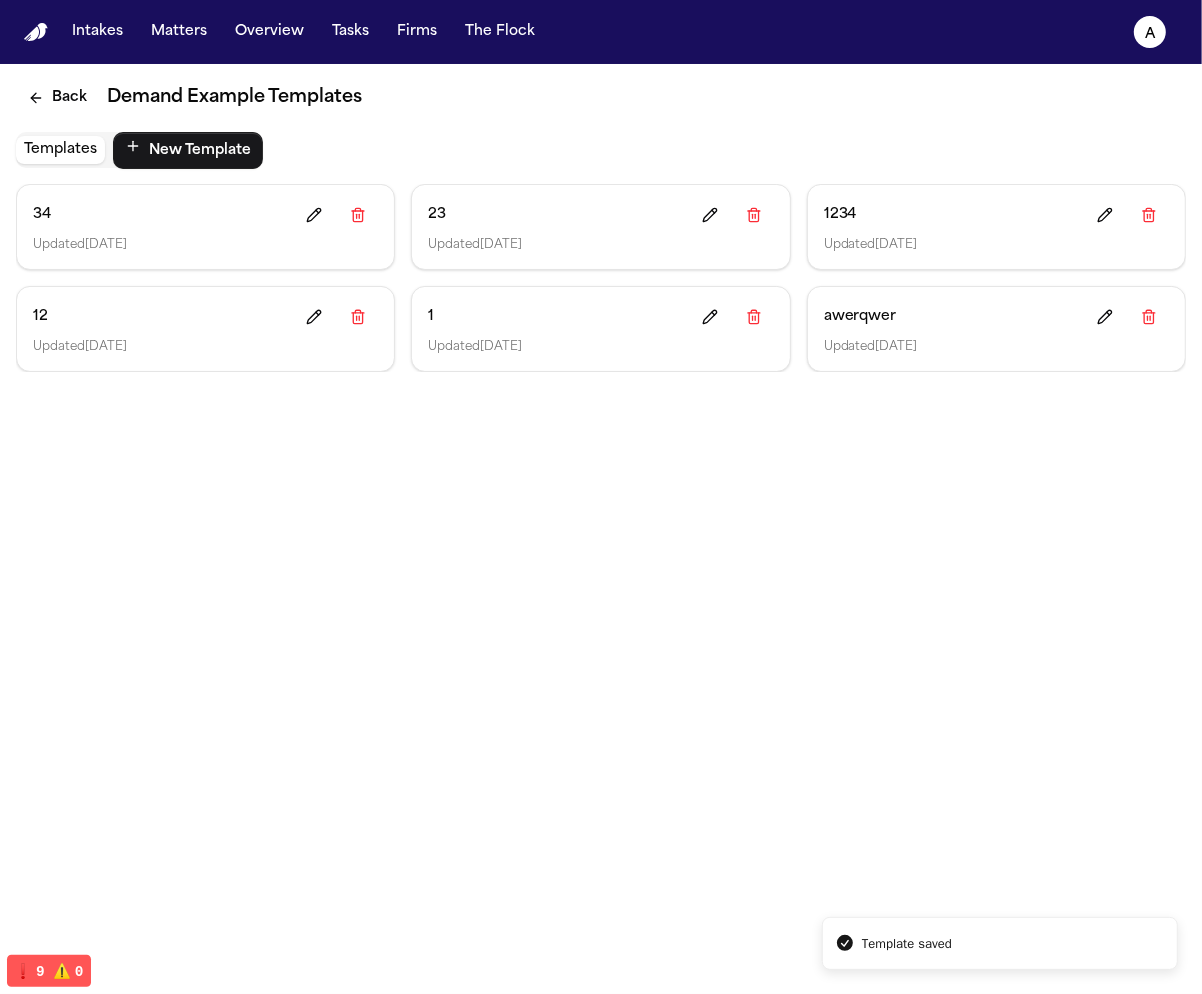 scroll, scrollTop: 0, scrollLeft: 0, axis: both 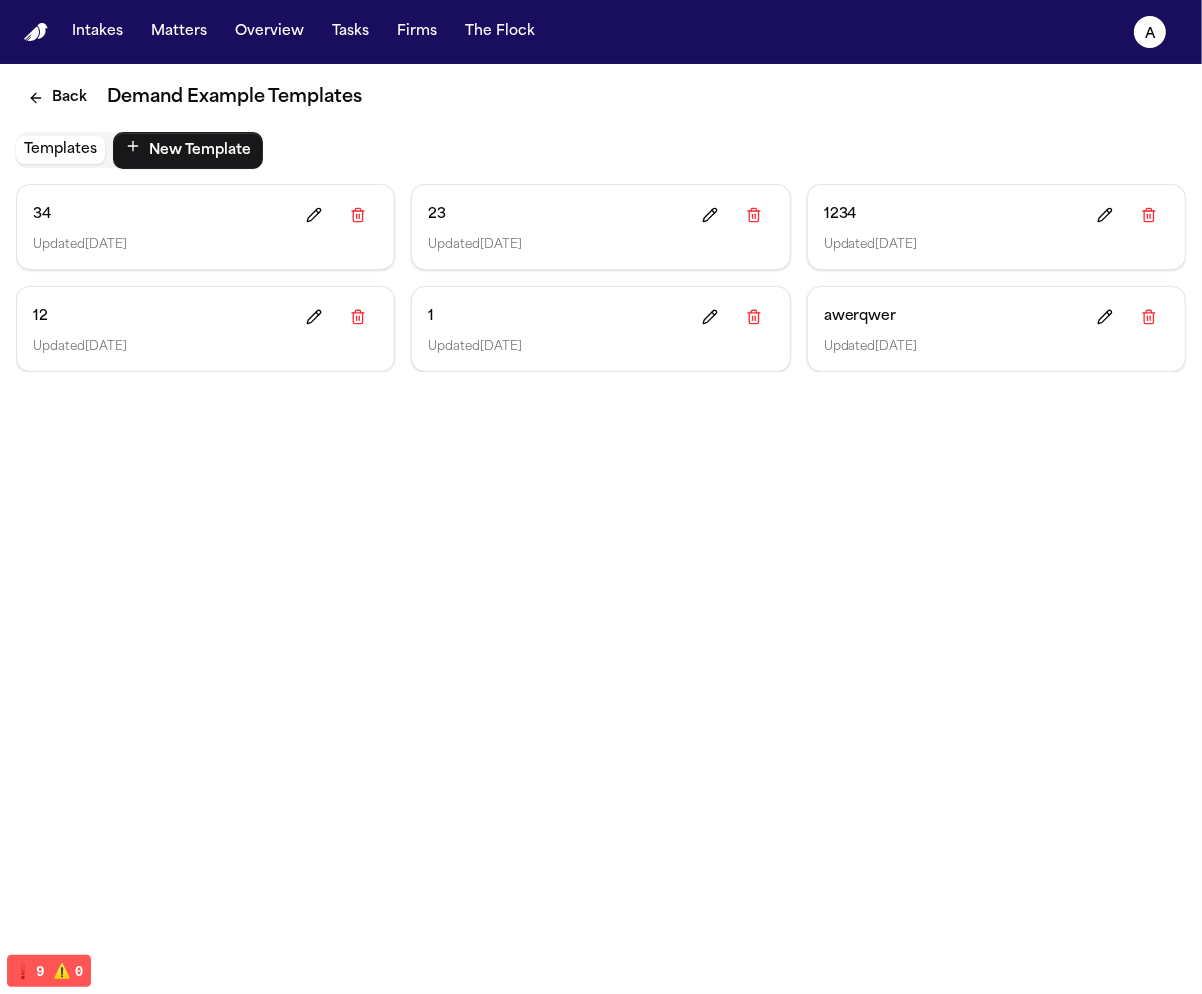 click on "34 Updated  [DATE]" at bounding box center [205, 227] 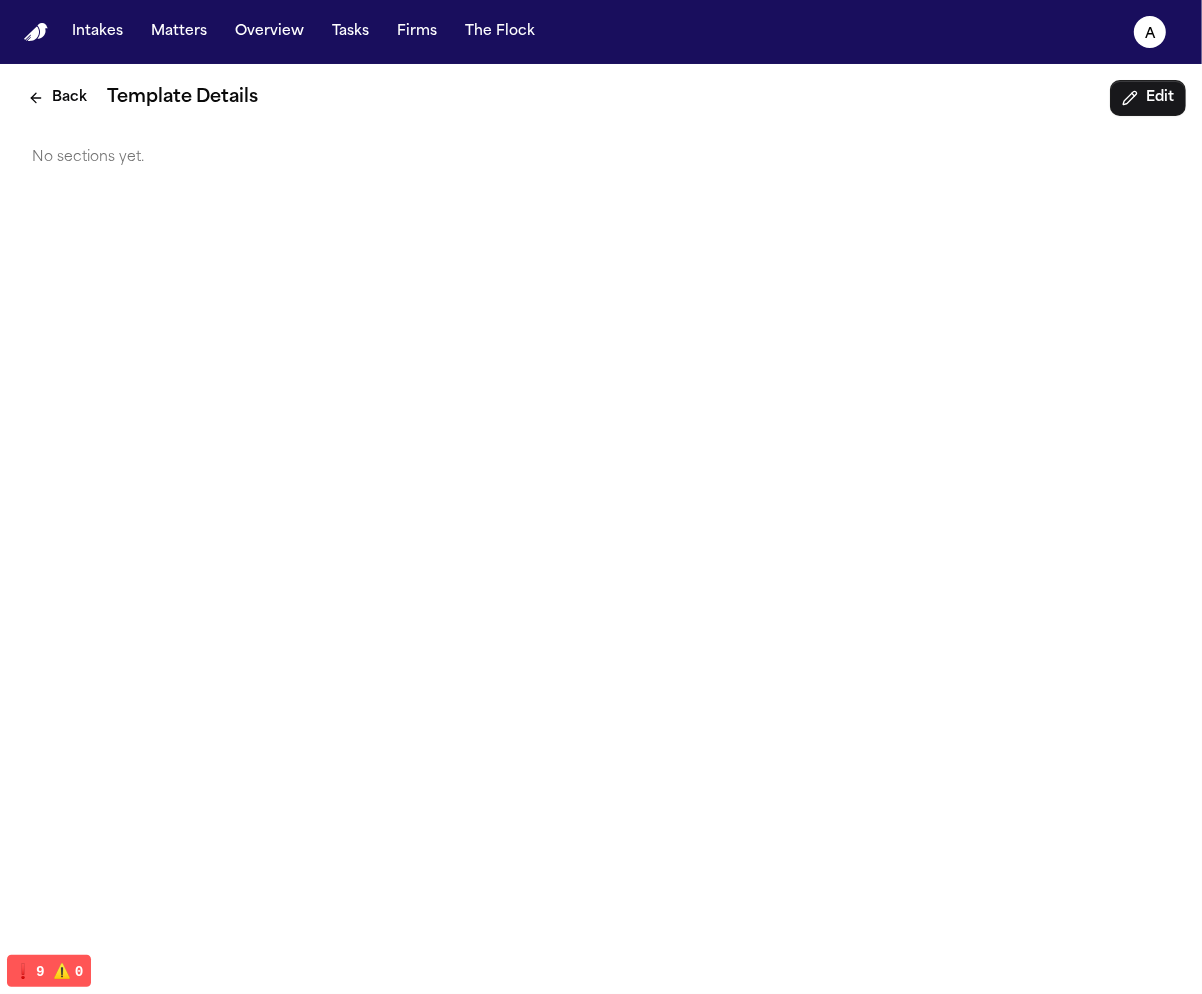click on "Back" at bounding box center [57, 98] 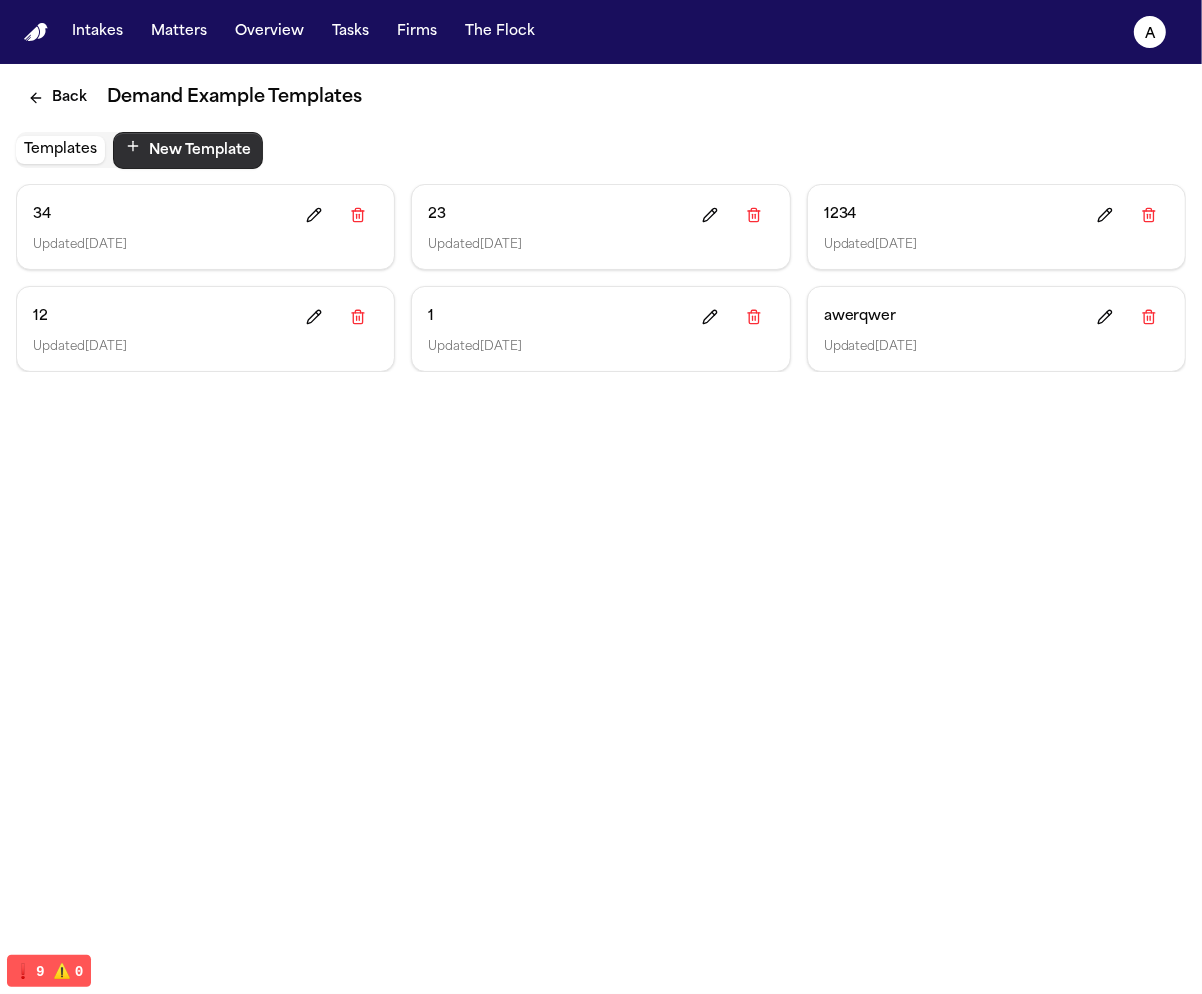 click on "New Template" at bounding box center (188, 150) 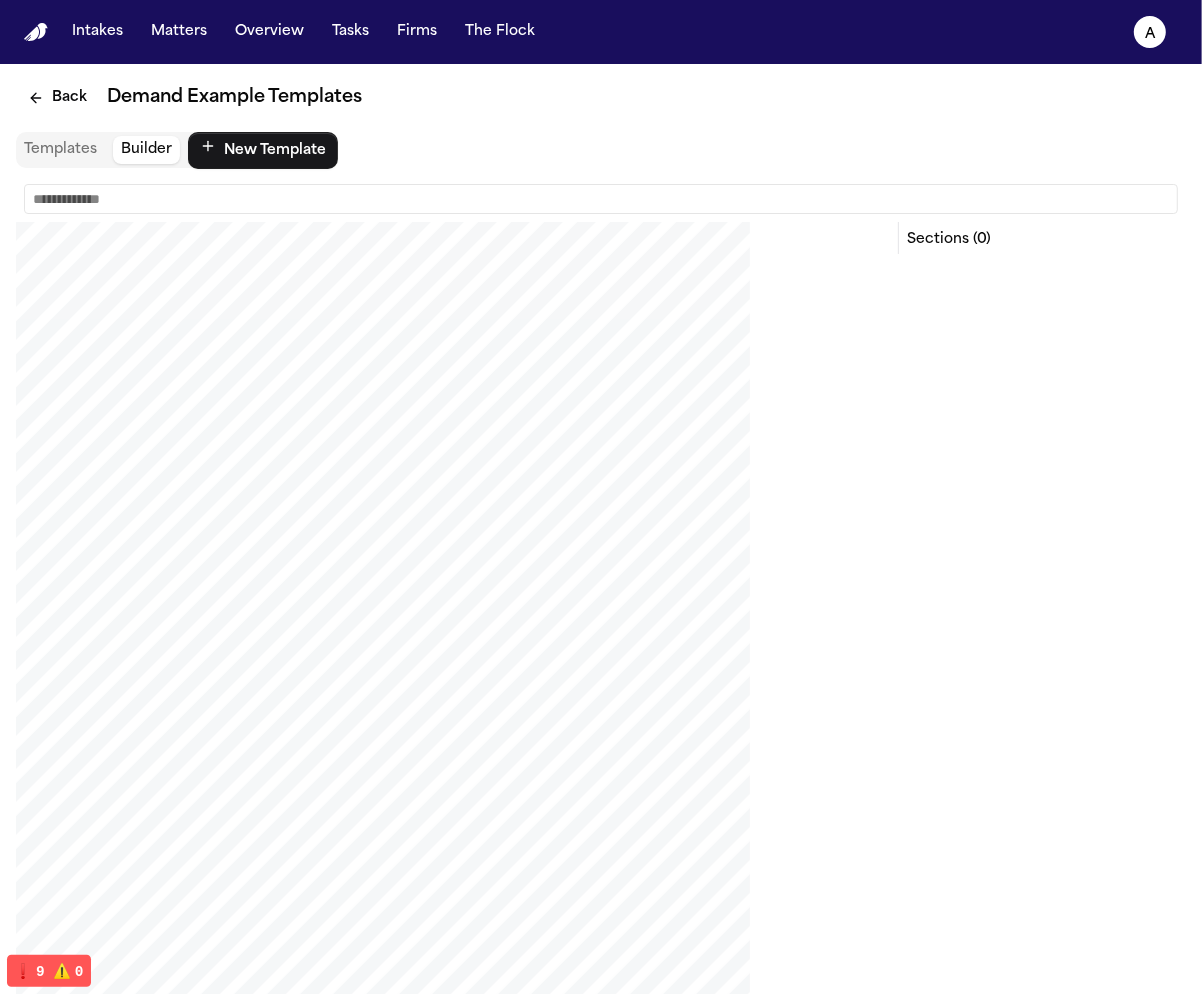 click at bounding box center (601, 199) 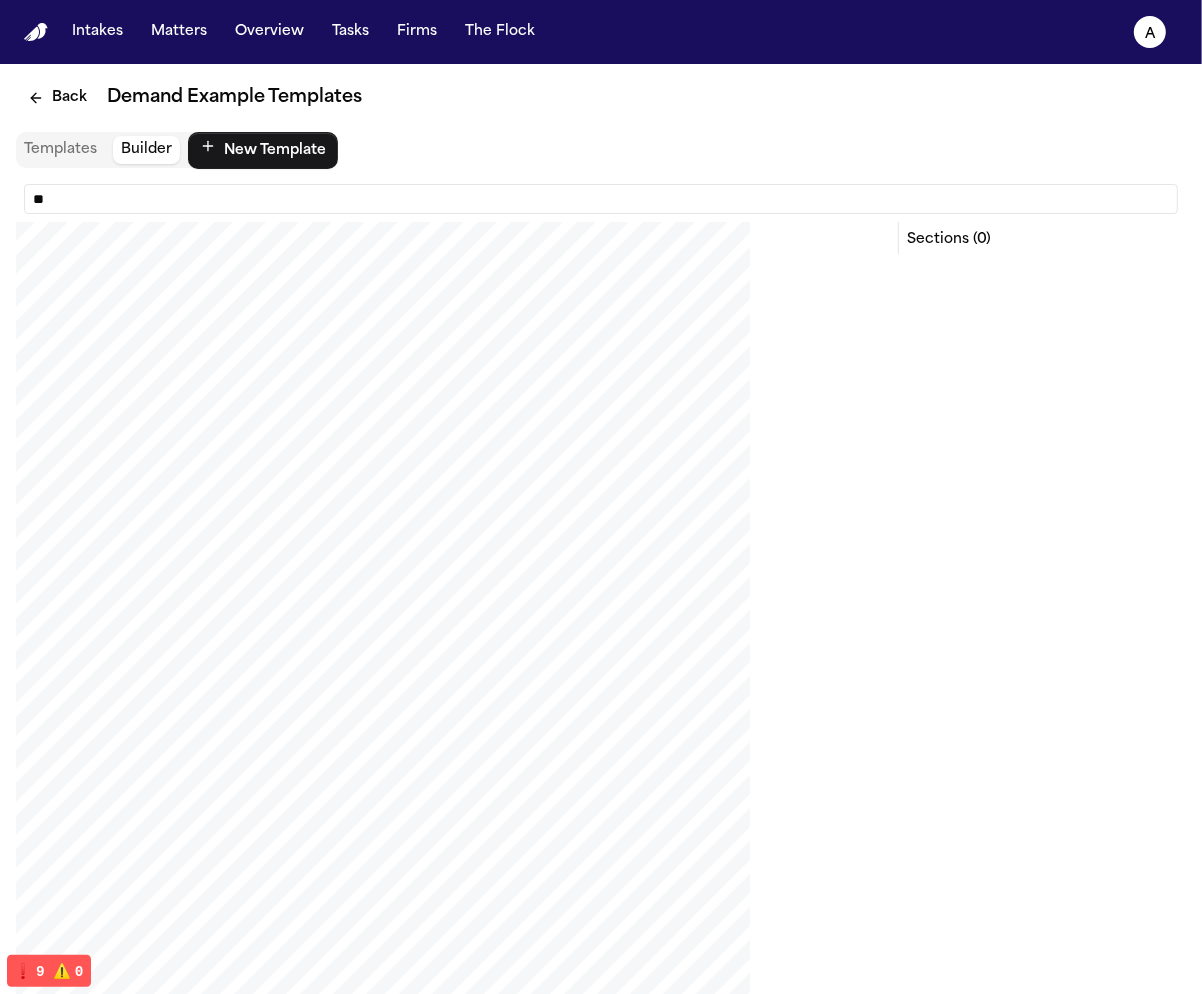 type on "**" 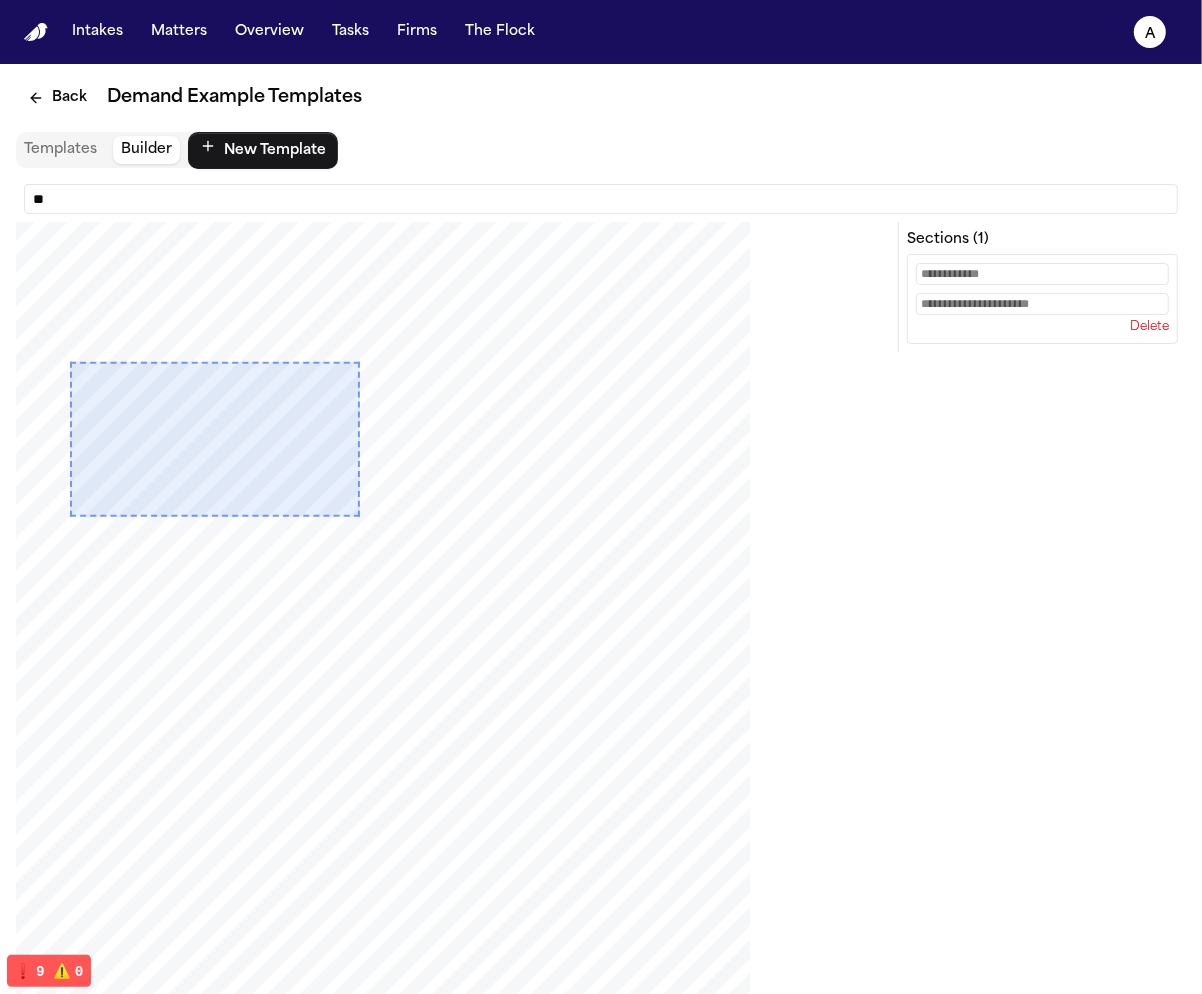 click at bounding box center (1042, 274) 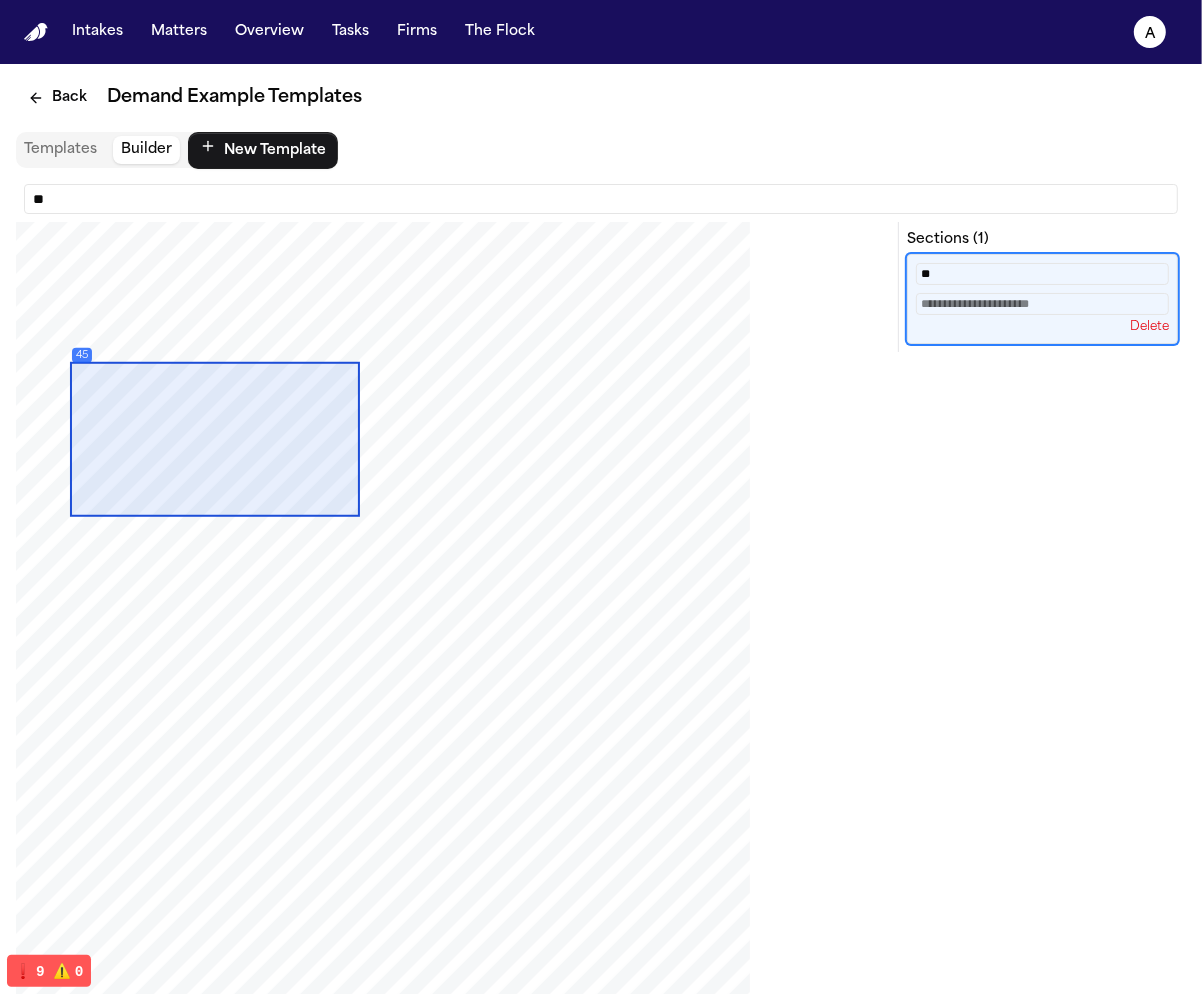 scroll, scrollTop: 198, scrollLeft: 0, axis: vertical 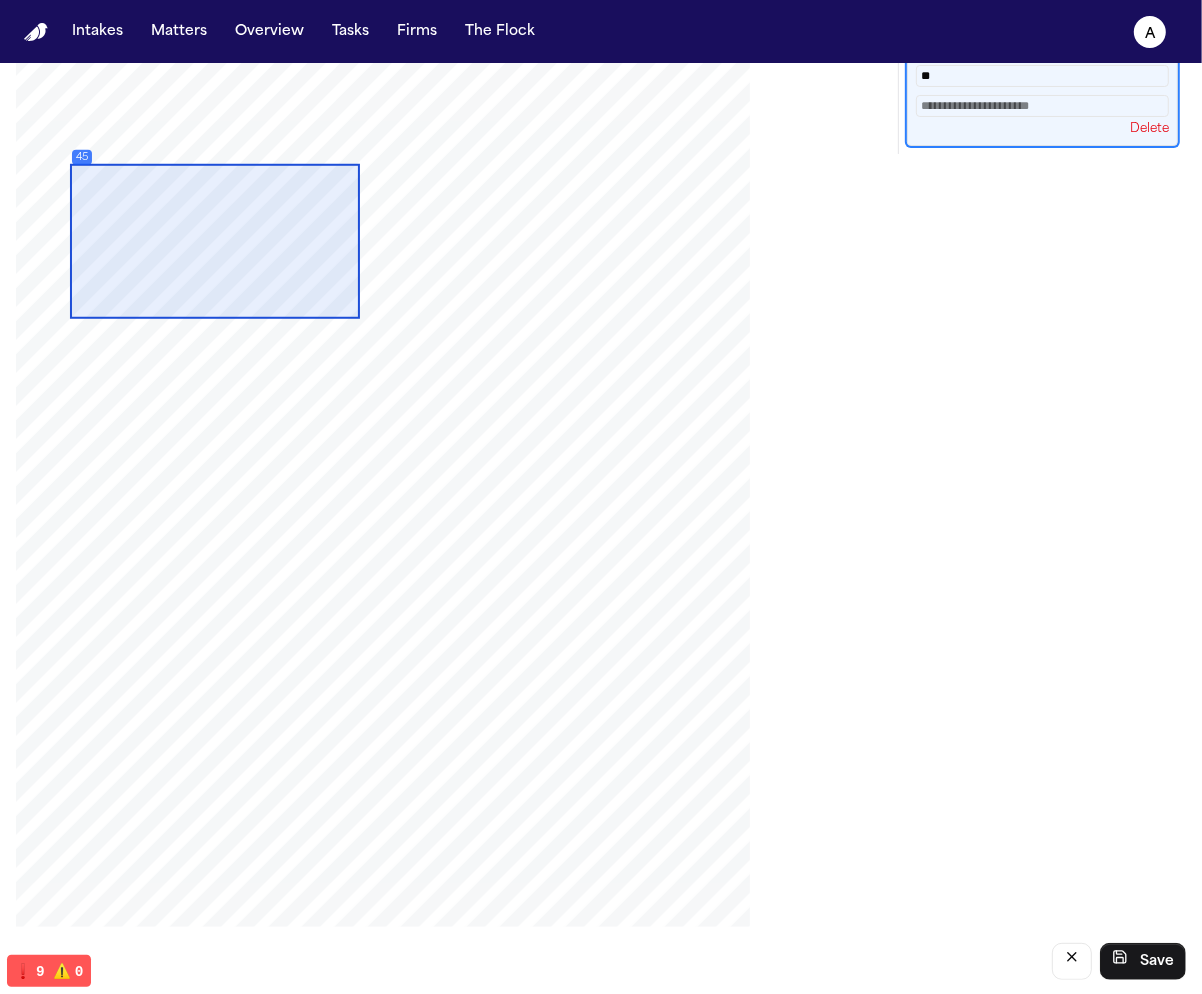 type on "**" 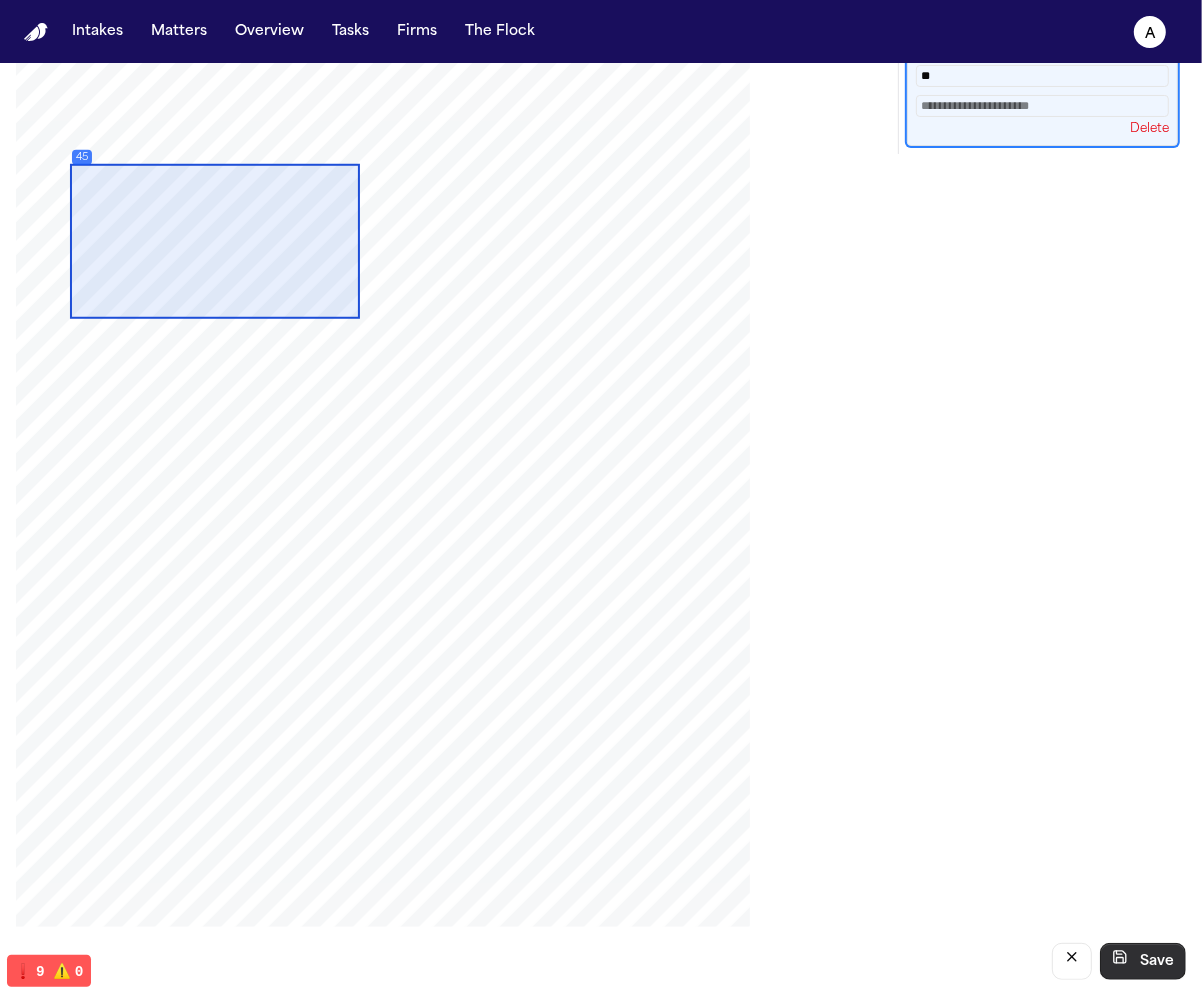 click on "Save" at bounding box center [1143, 961] 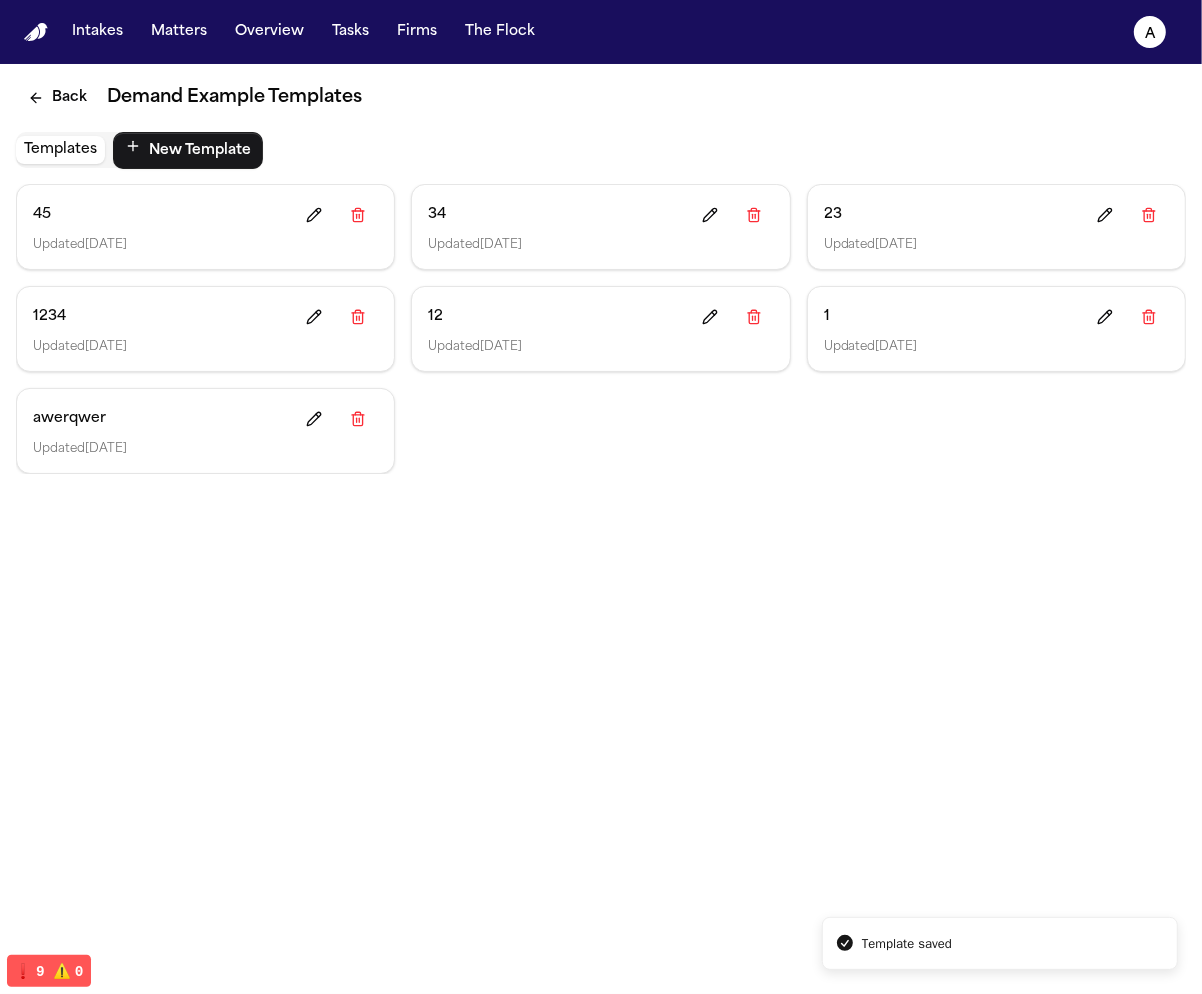 scroll, scrollTop: 0, scrollLeft: 0, axis: both 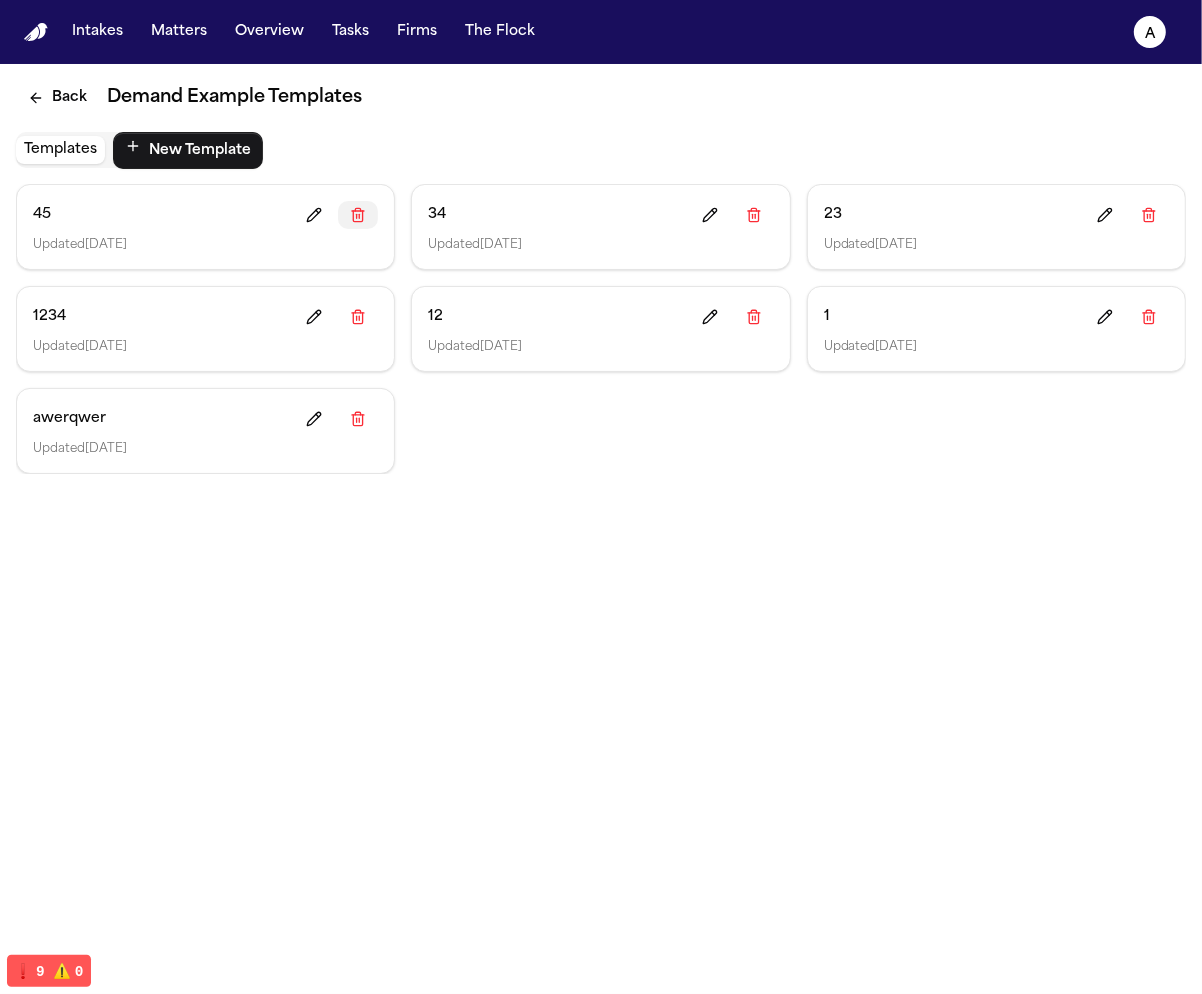 click 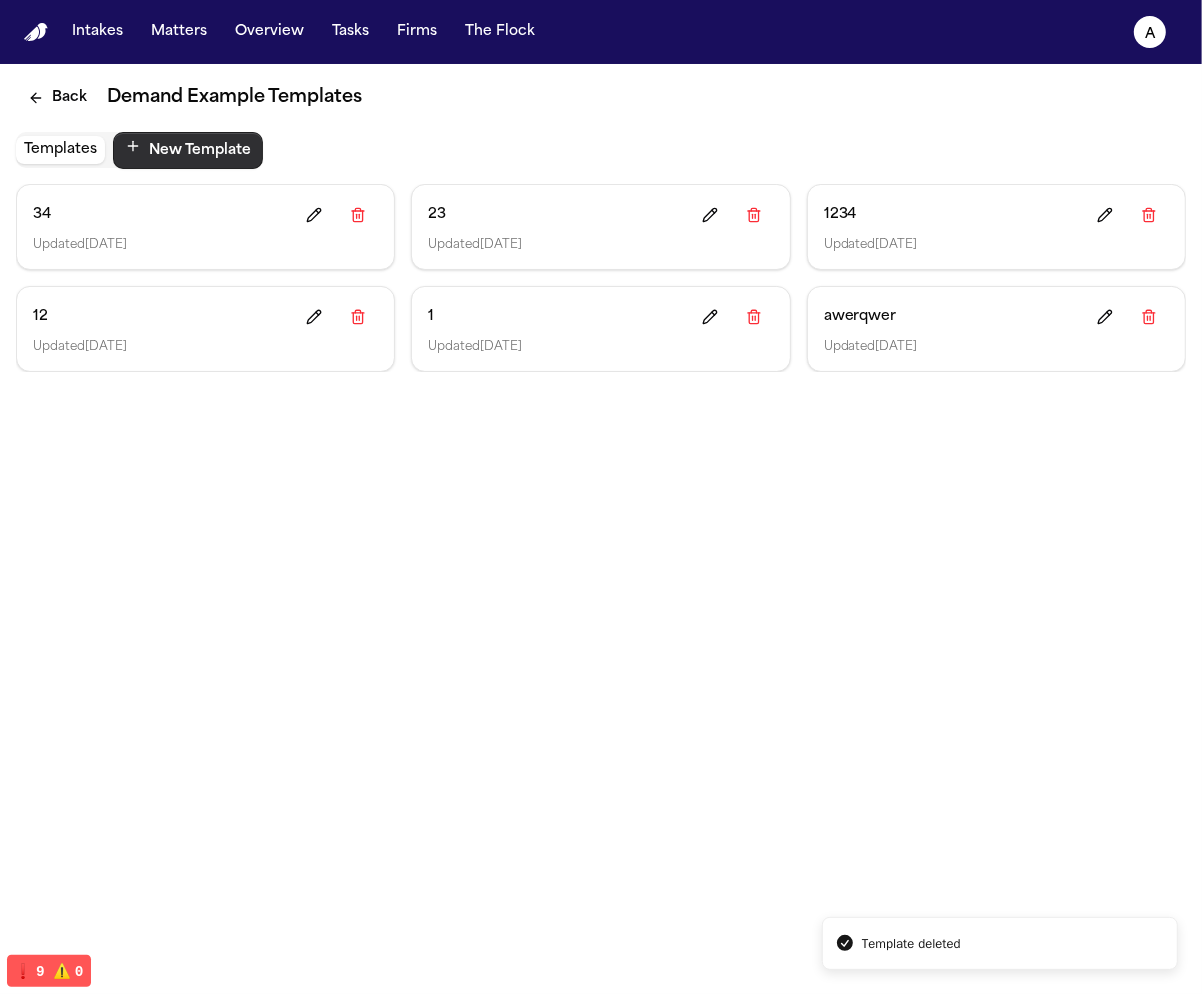 click on "New Template" at bounding box center (188, 150) 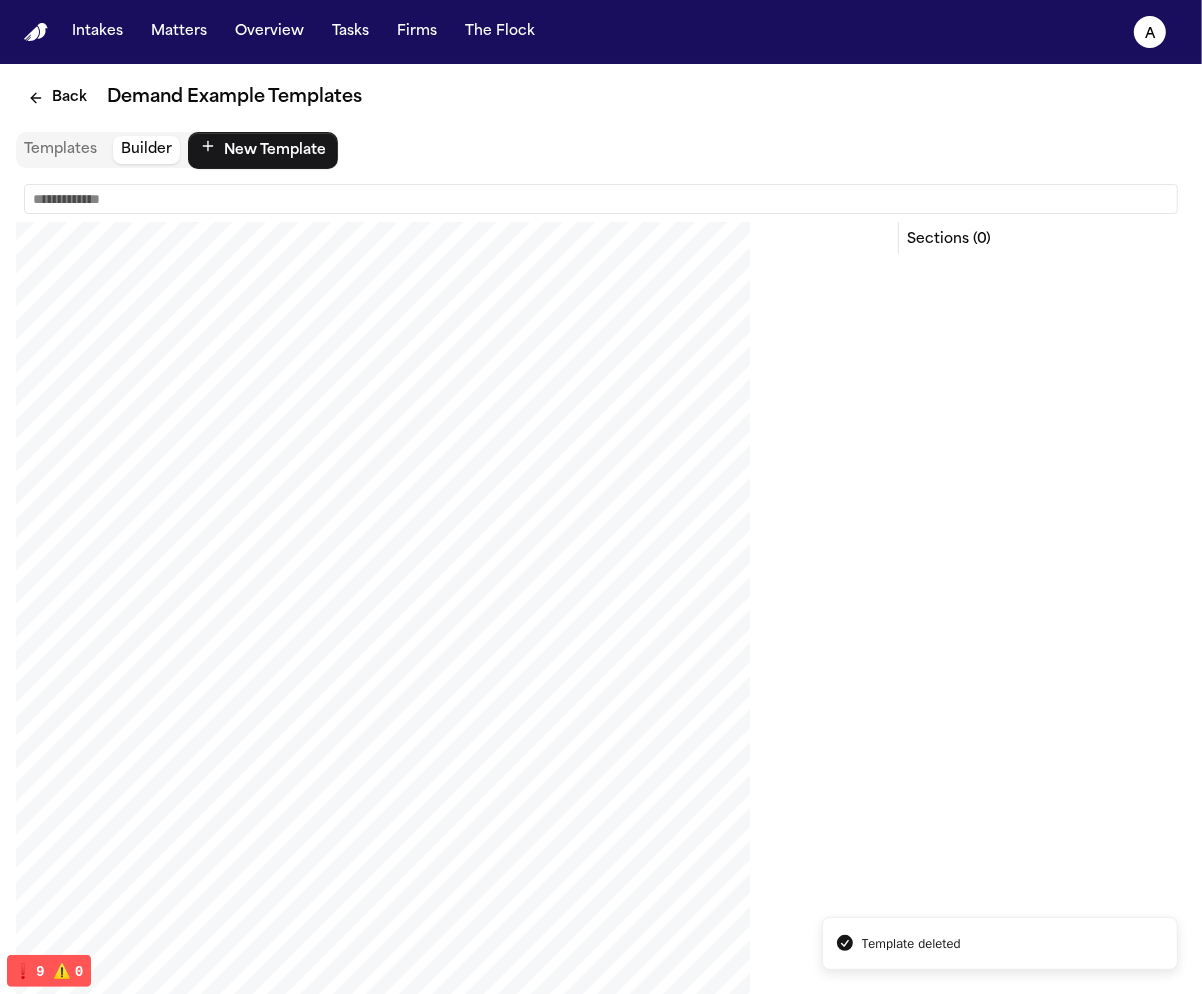 click at bounding box center (601, 199) 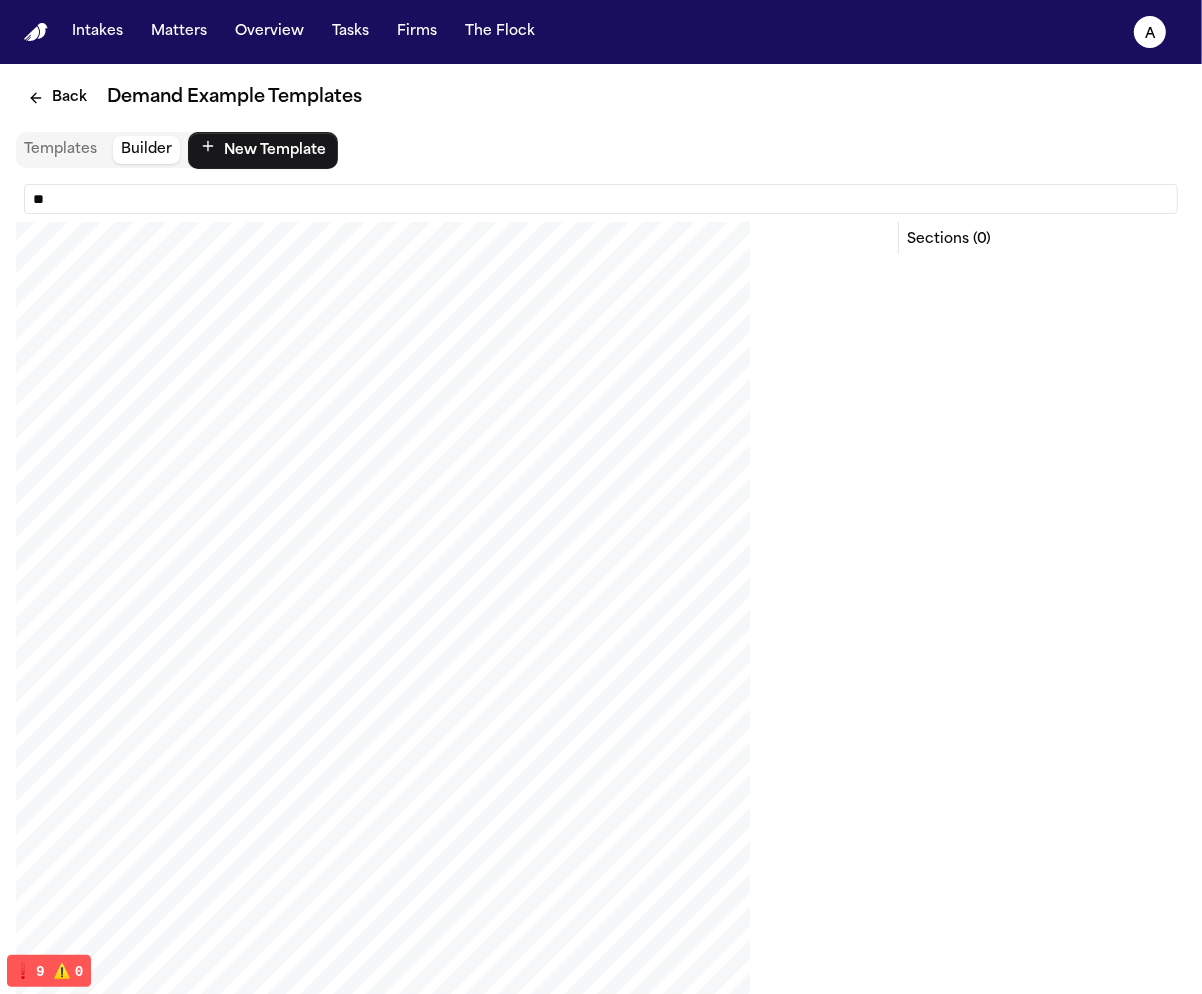 type on "**" 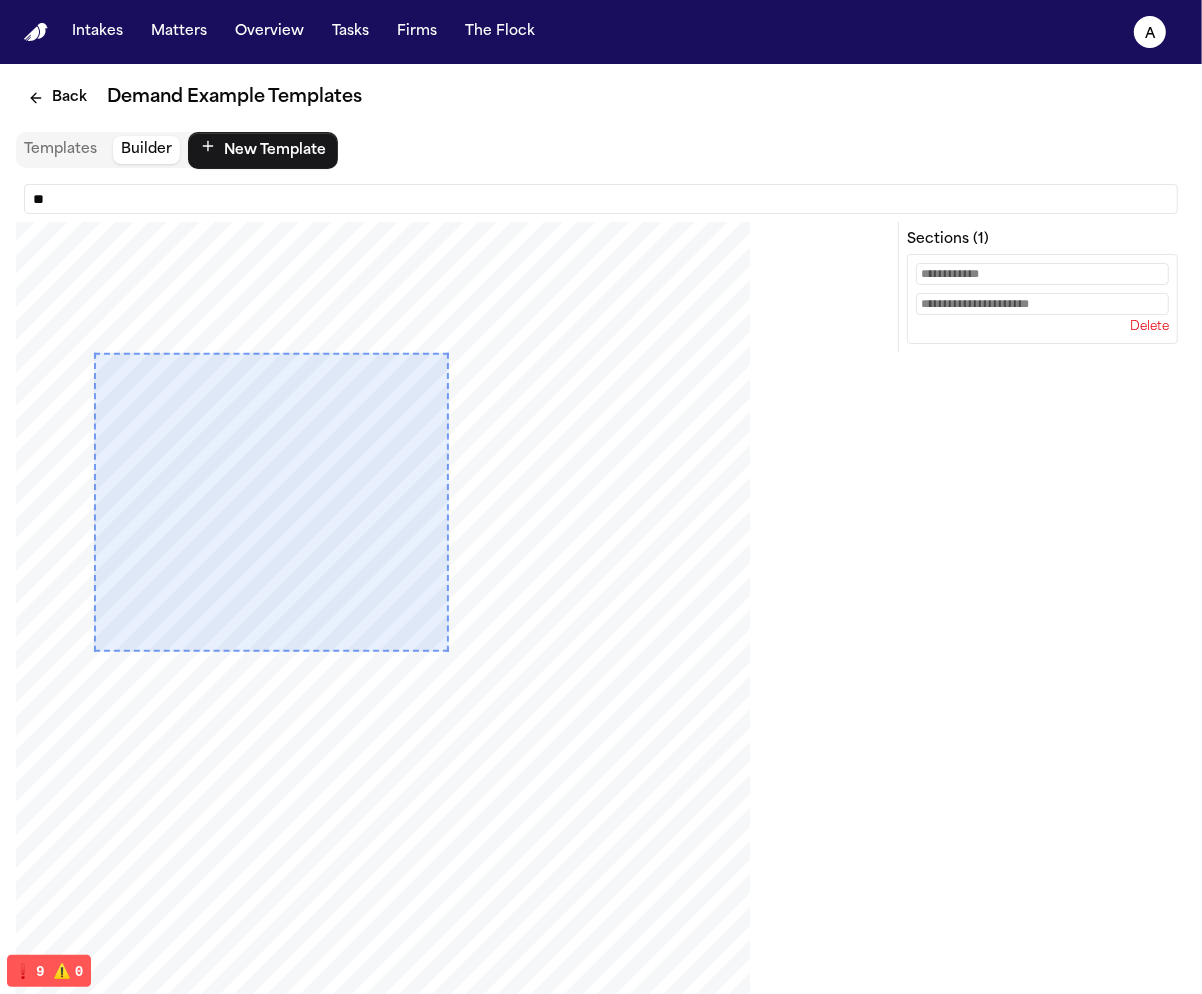 click at bounding box center [1042, 274] 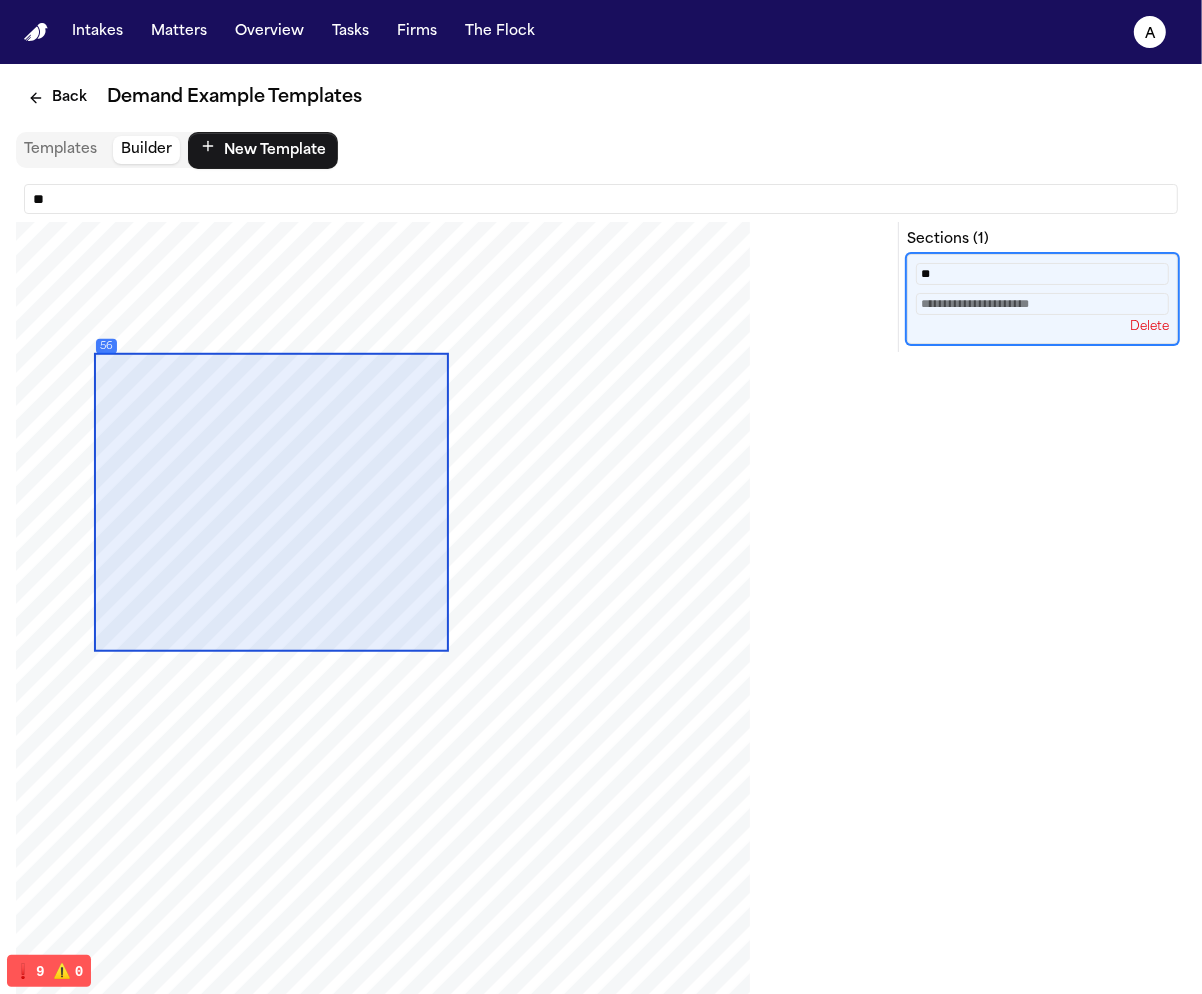 scroll, scrollTop: 198, scrollLeft: 0, axis: vertical 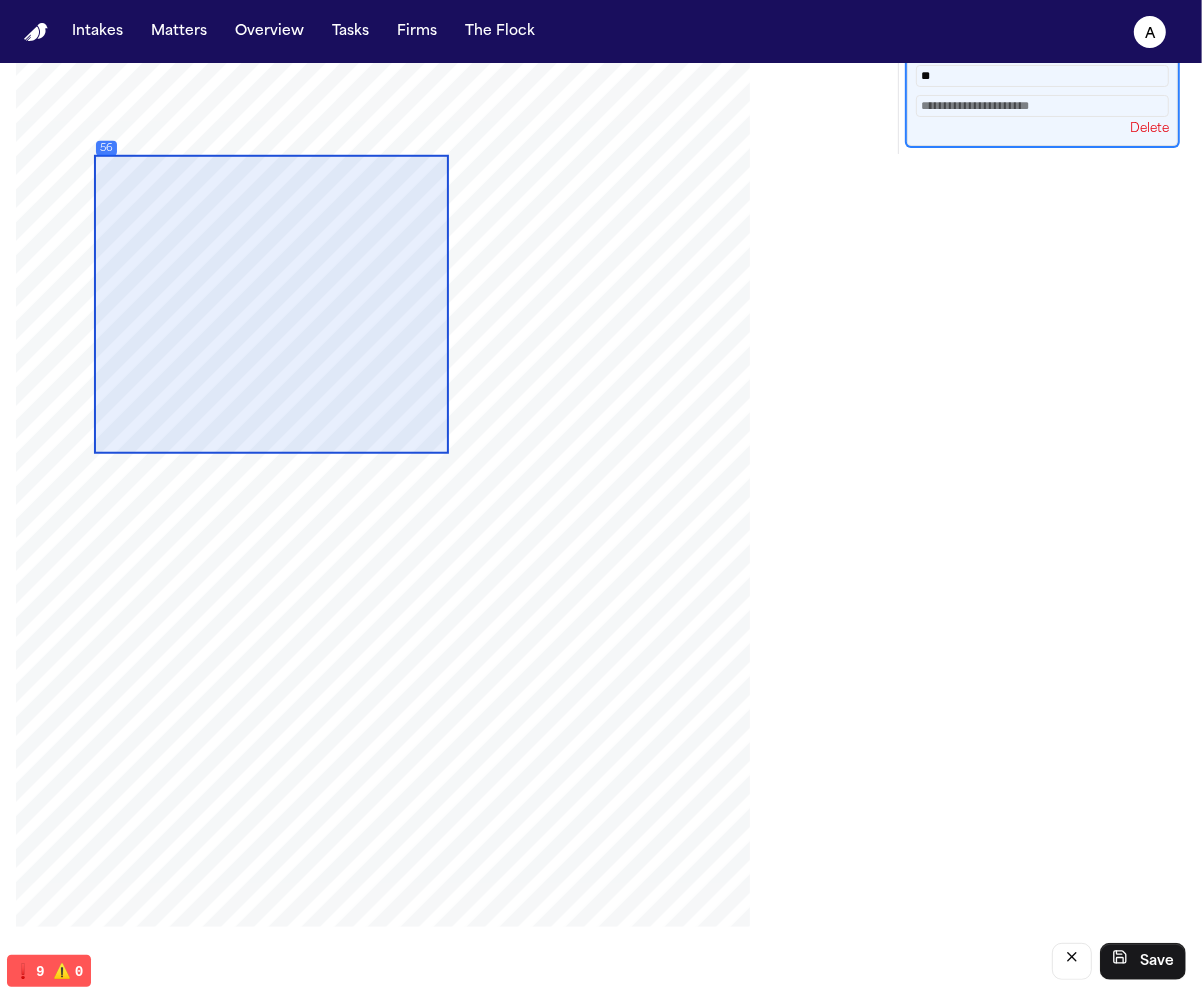 type on "**" 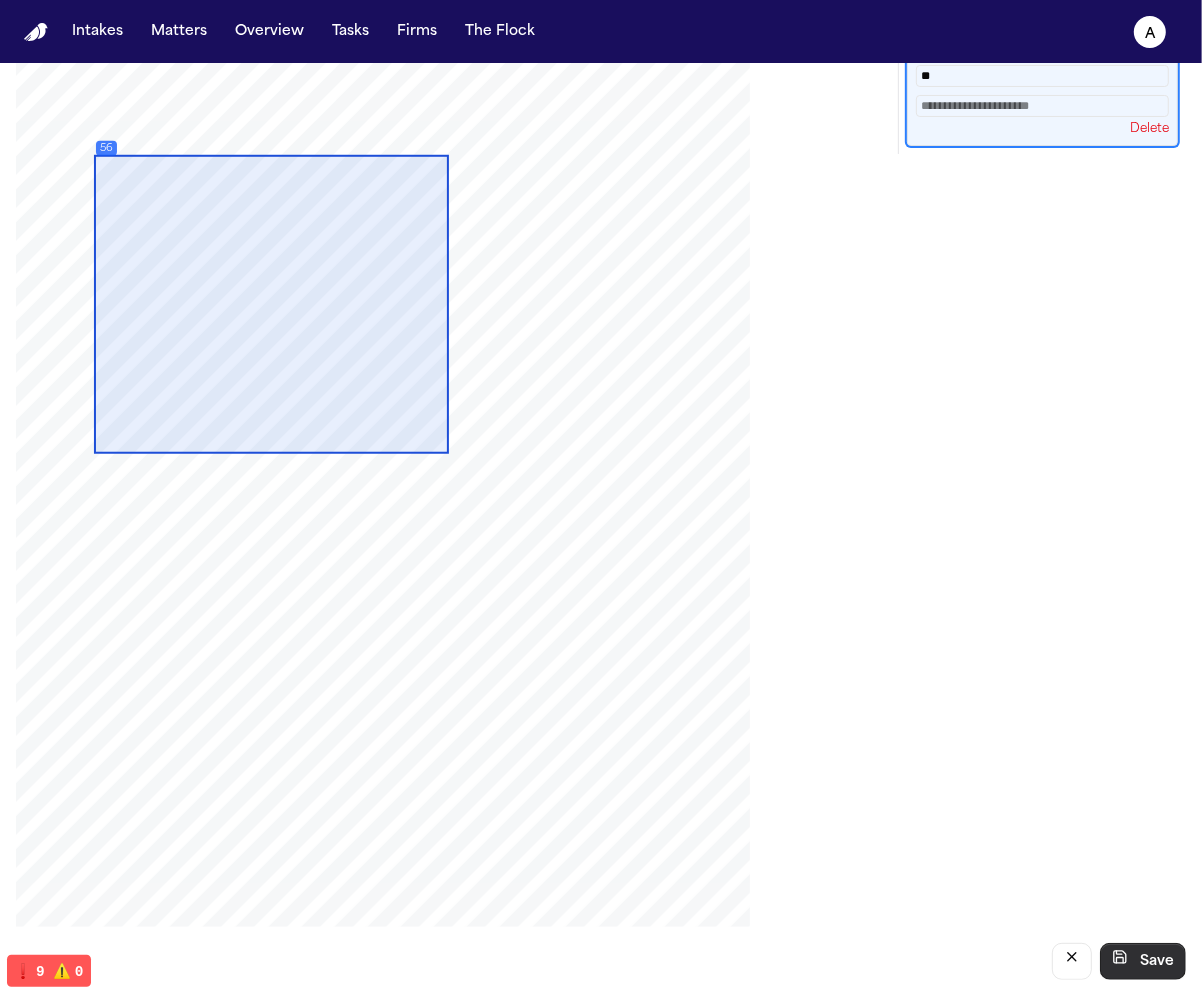 click on "Save" at bounding box center (1143, 961) 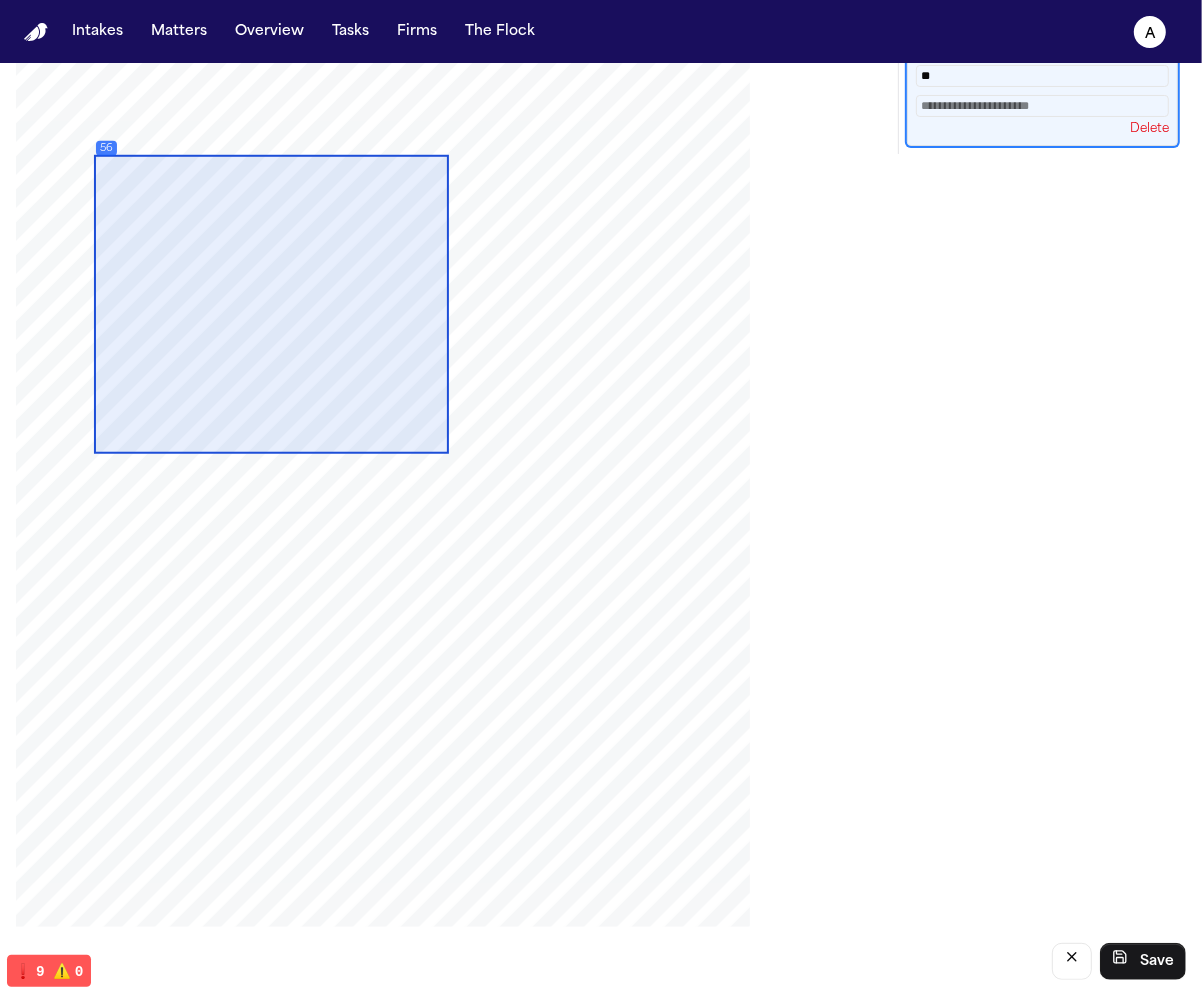 scroll, scrollTop: 0, scrollLeft: 0, axis: both 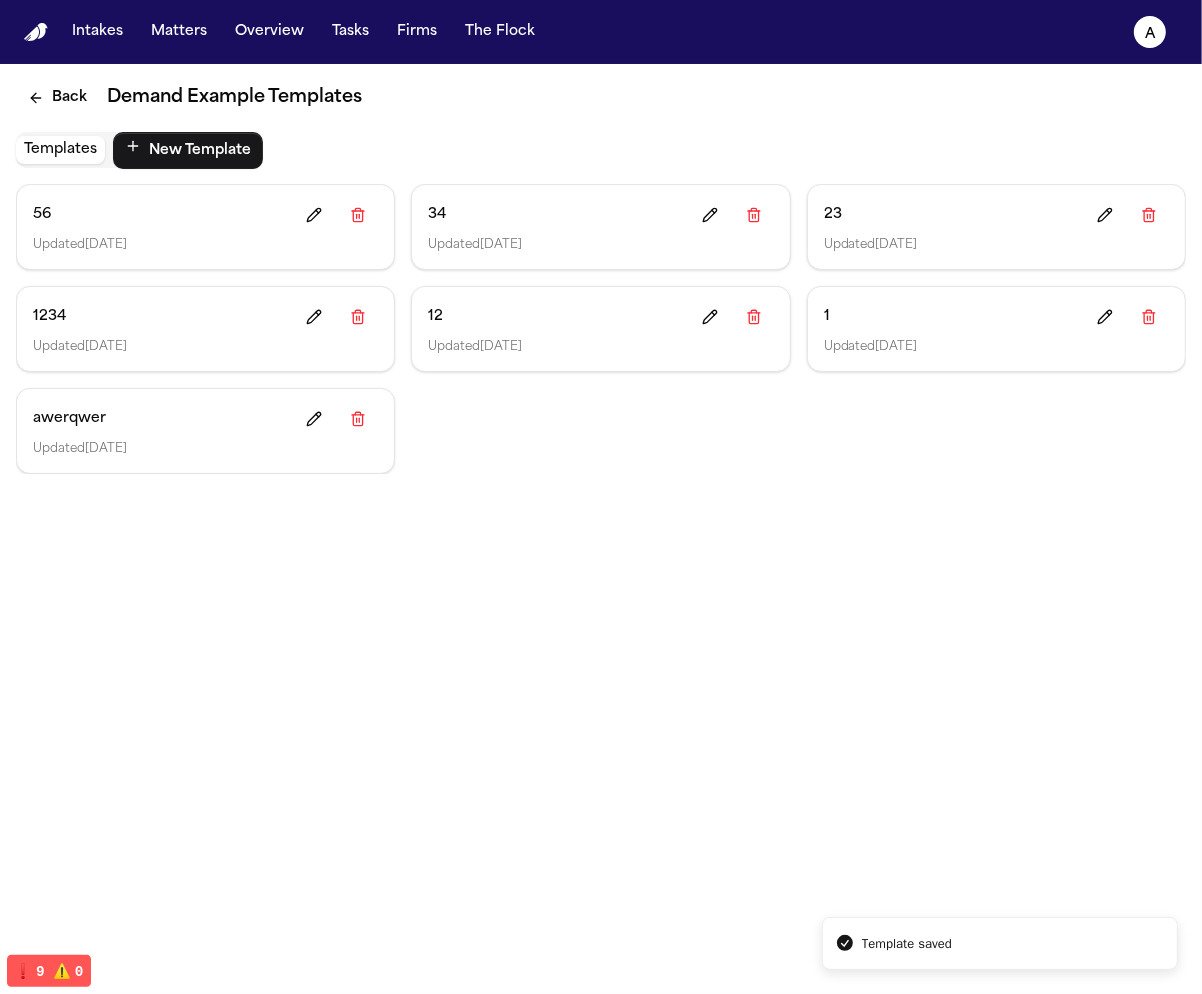 click on "56 Updated  [DATE]" at bounding box center (205, 227) 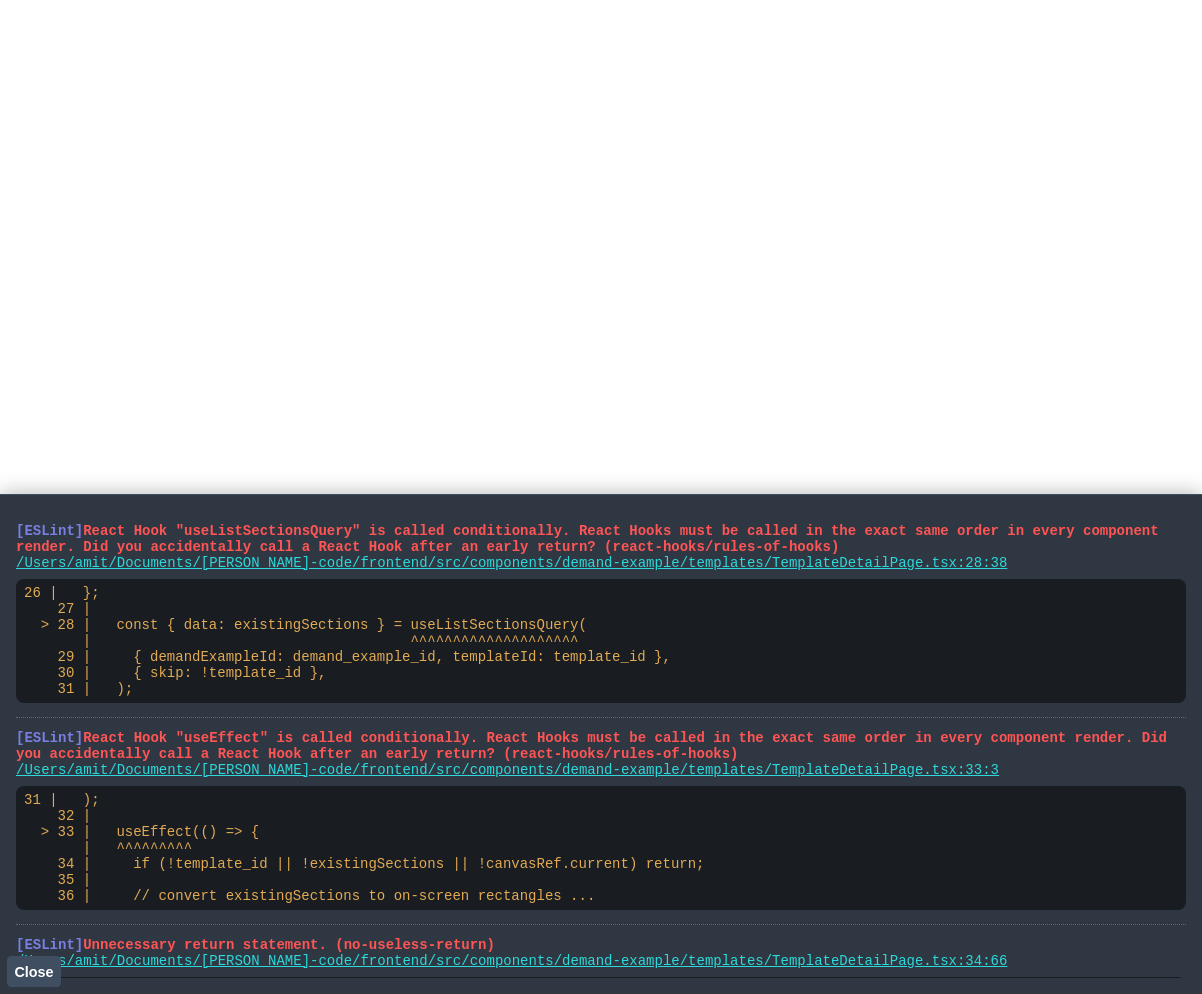 scroll, scrollTop: 0, scrollLeft: 0, axis: both 